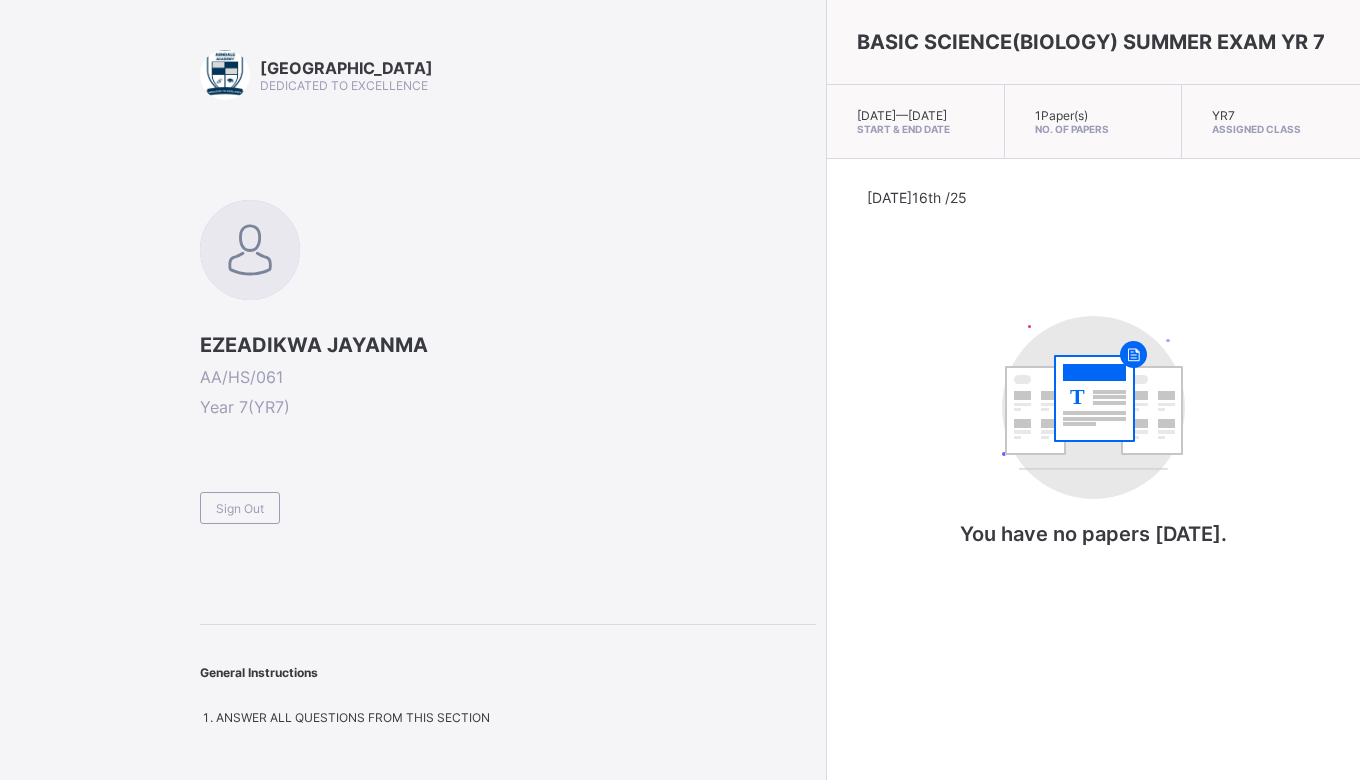 scroll, scrollTop: 0, scrollLeft: 0, axis: both 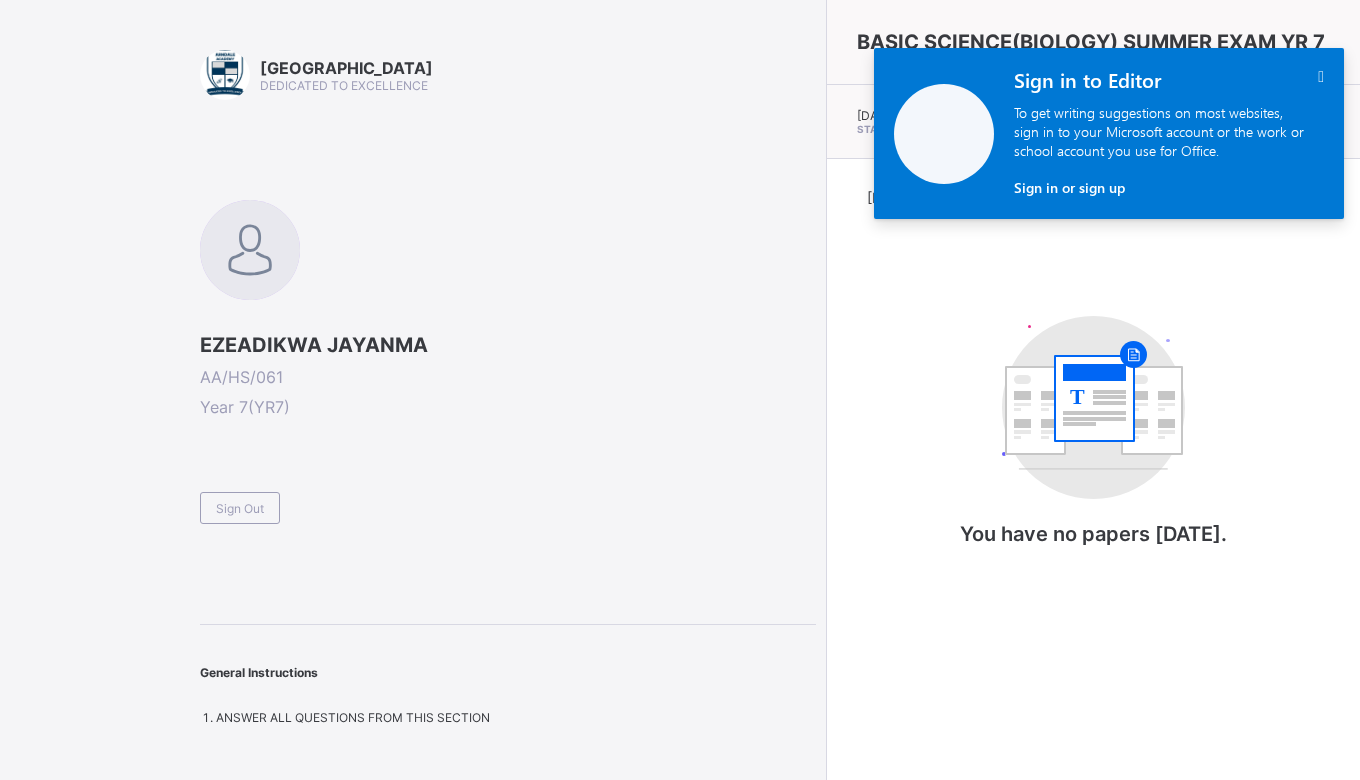 click on "" at bounding box center (1321, 76) 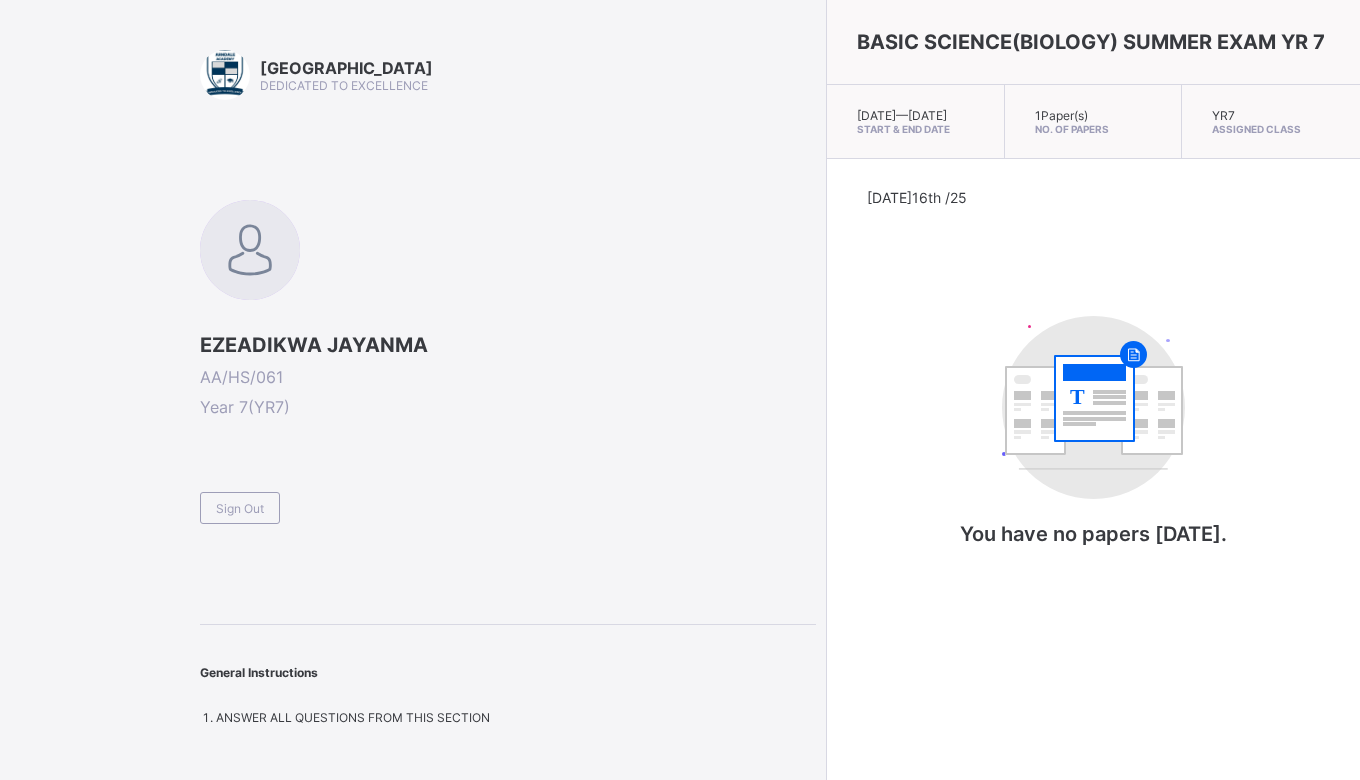 click on "AA/HS/061" at bounding box center (508, 377) 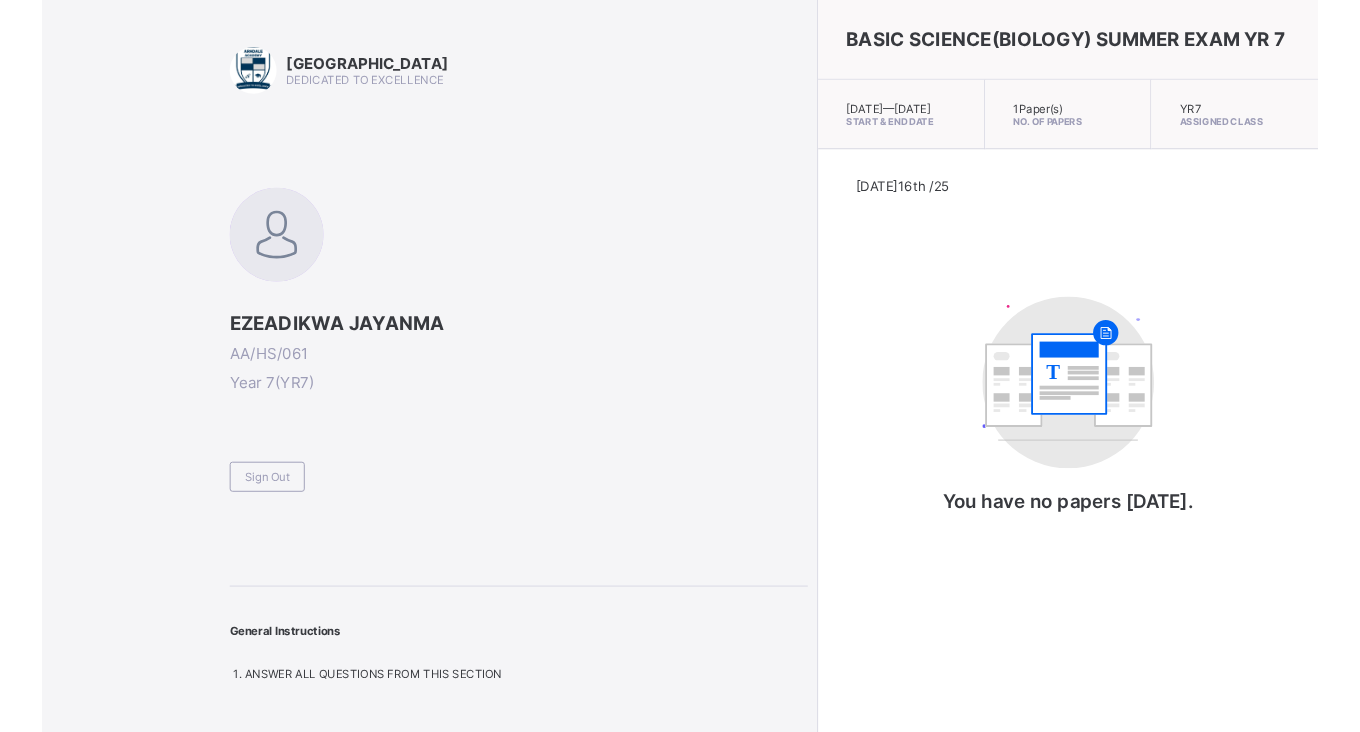 scroll, scrollTop: 0, scrollLeft: 0, axis: both 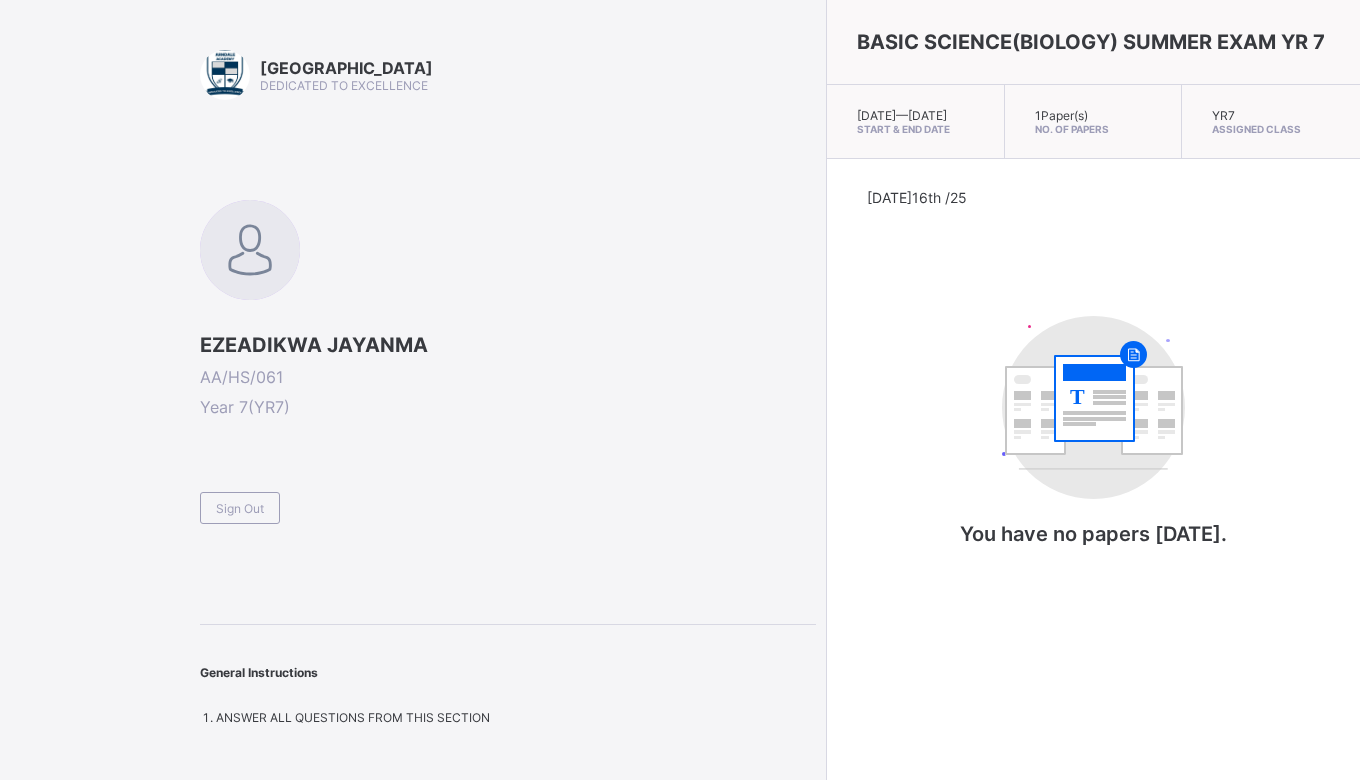 click on "Sign Out" at bounding box center (240, 508) 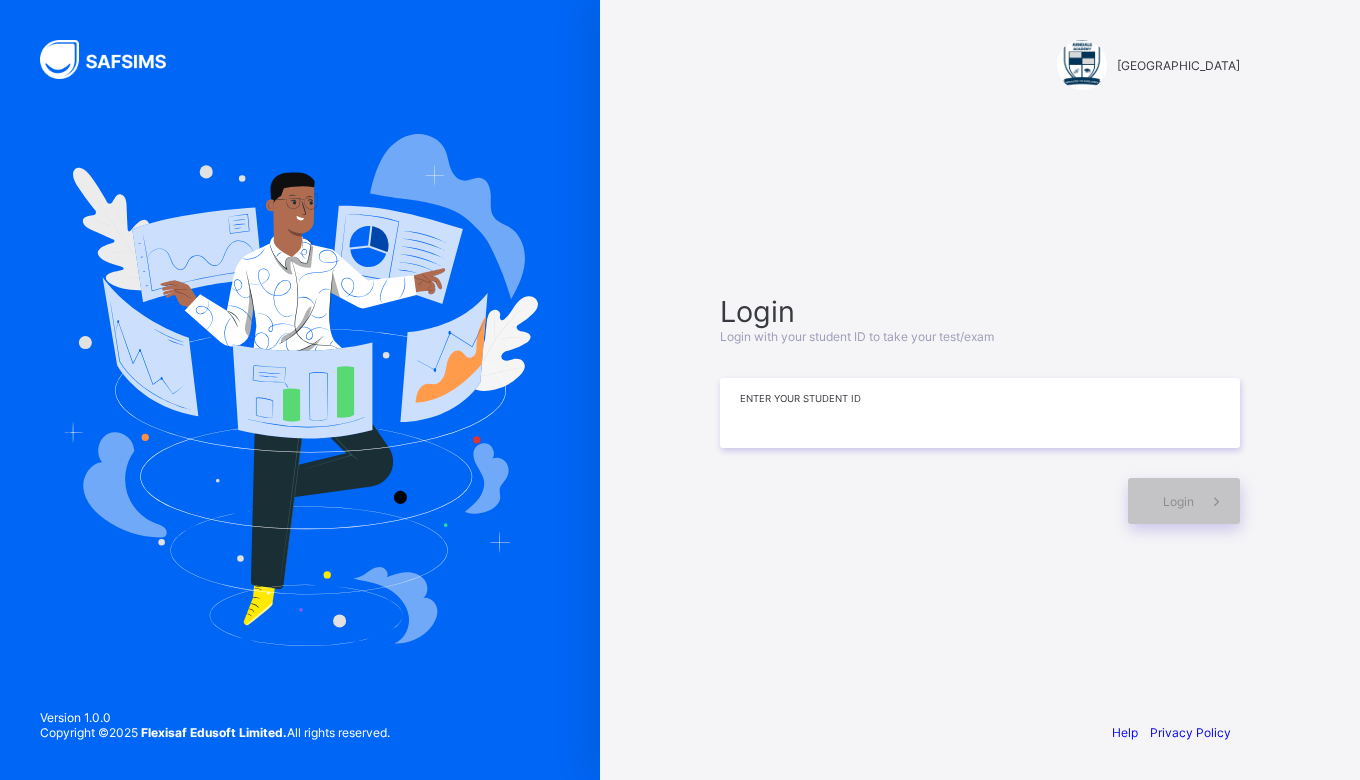 click at bounding box center [980, 413] 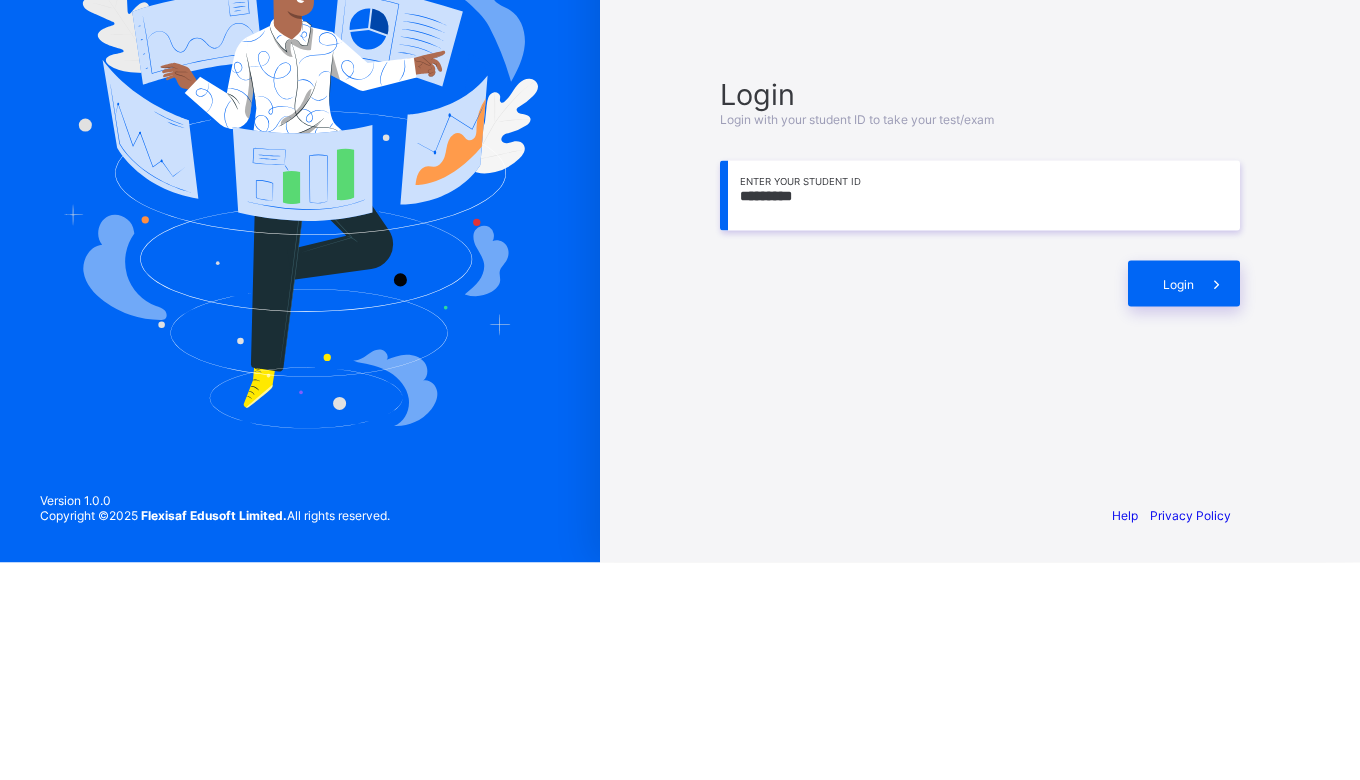 type on "*********" 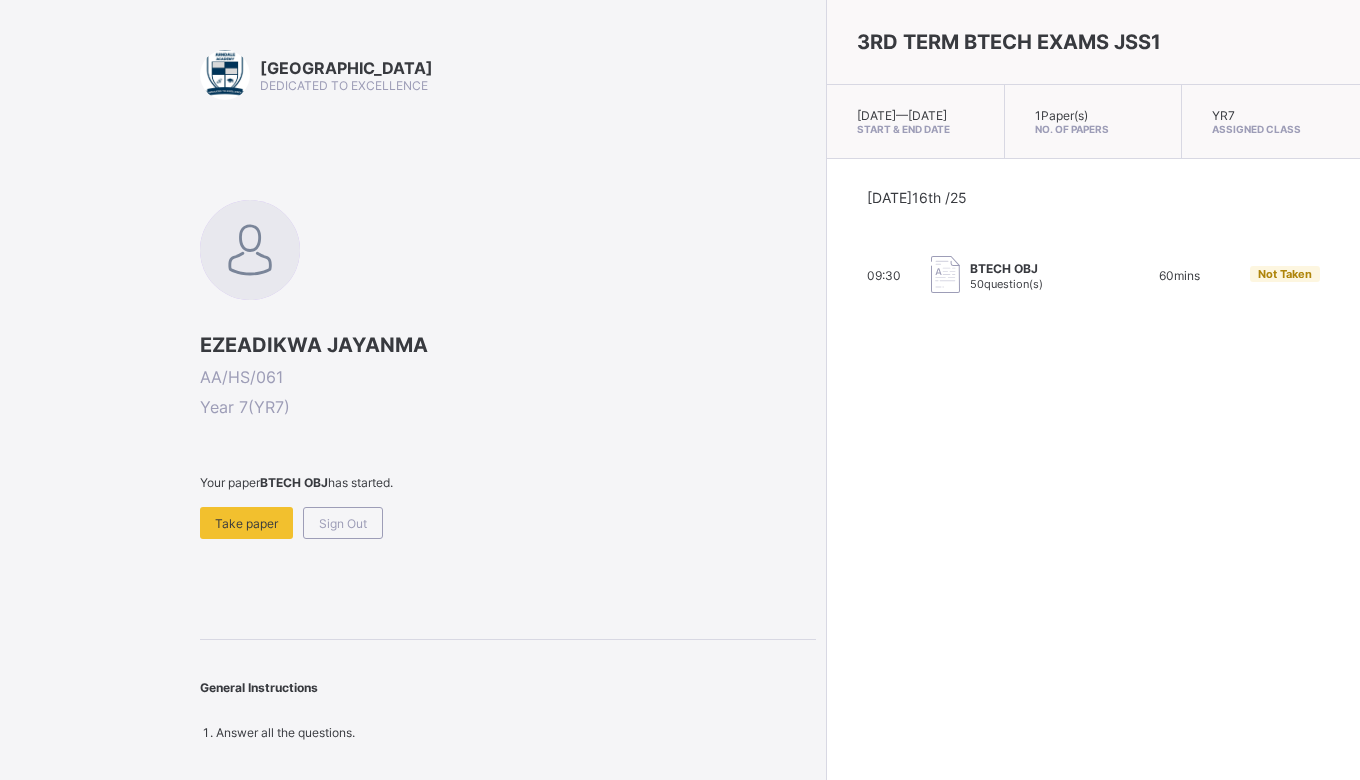 click on "Take paper" at bounding box center [246, 523] 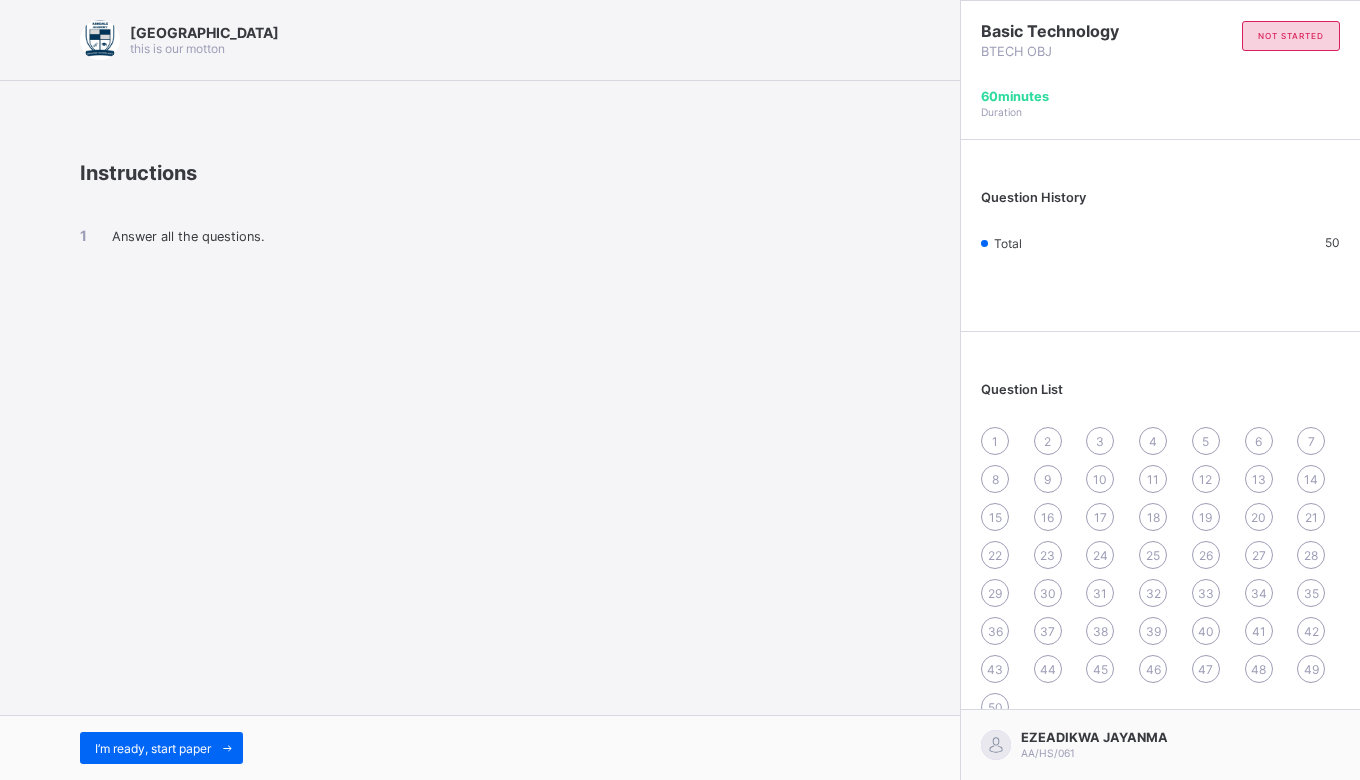 click on "I’m ready, start paper" at bounding box center (153, 748) 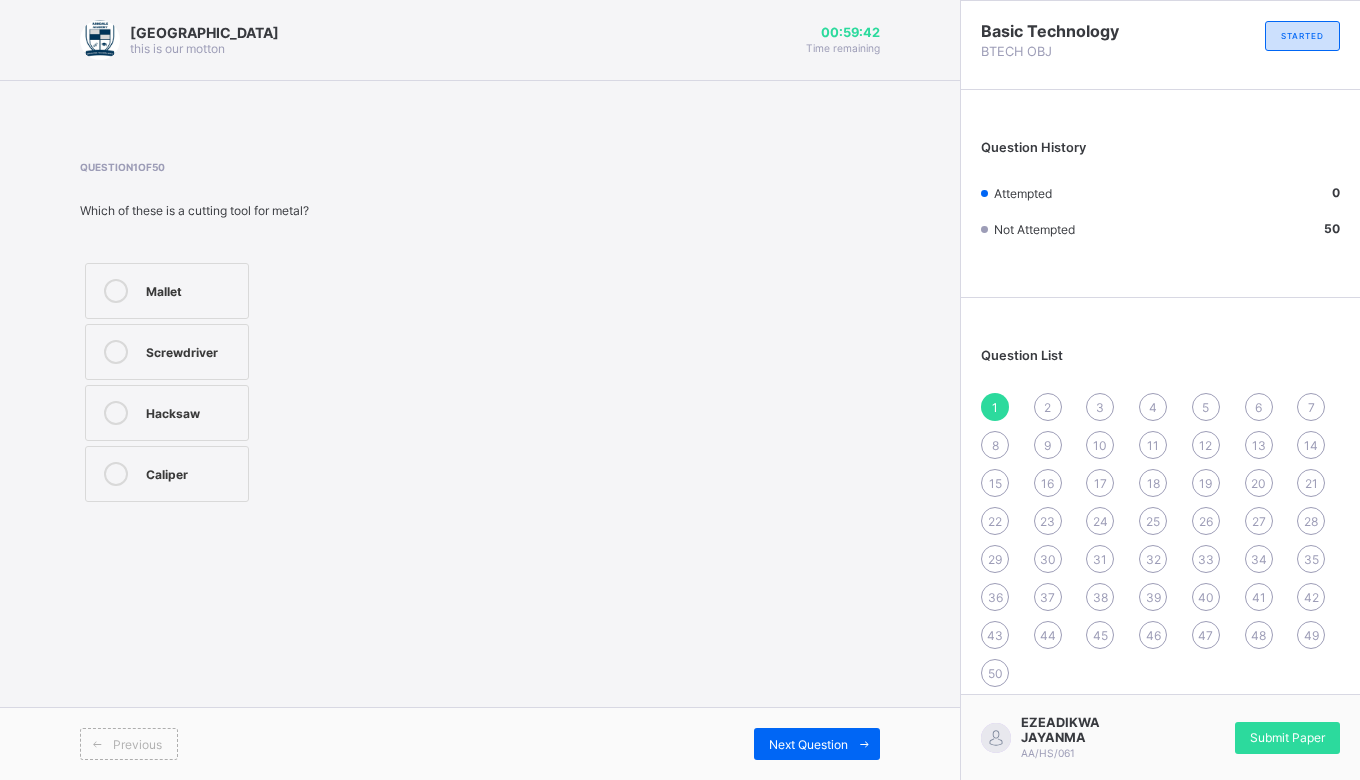 click at bounding box center (116, 413) 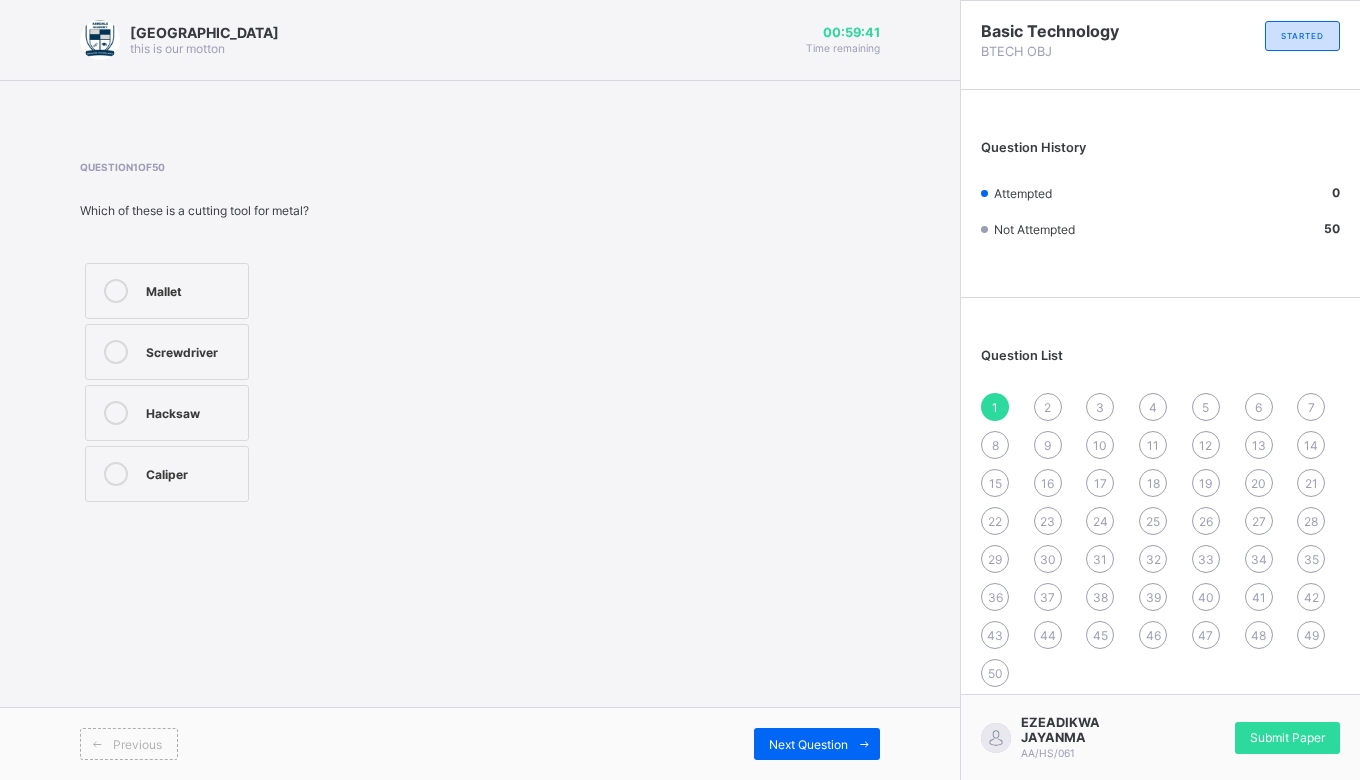click on "Next Question" at bounding box center [808, 744] 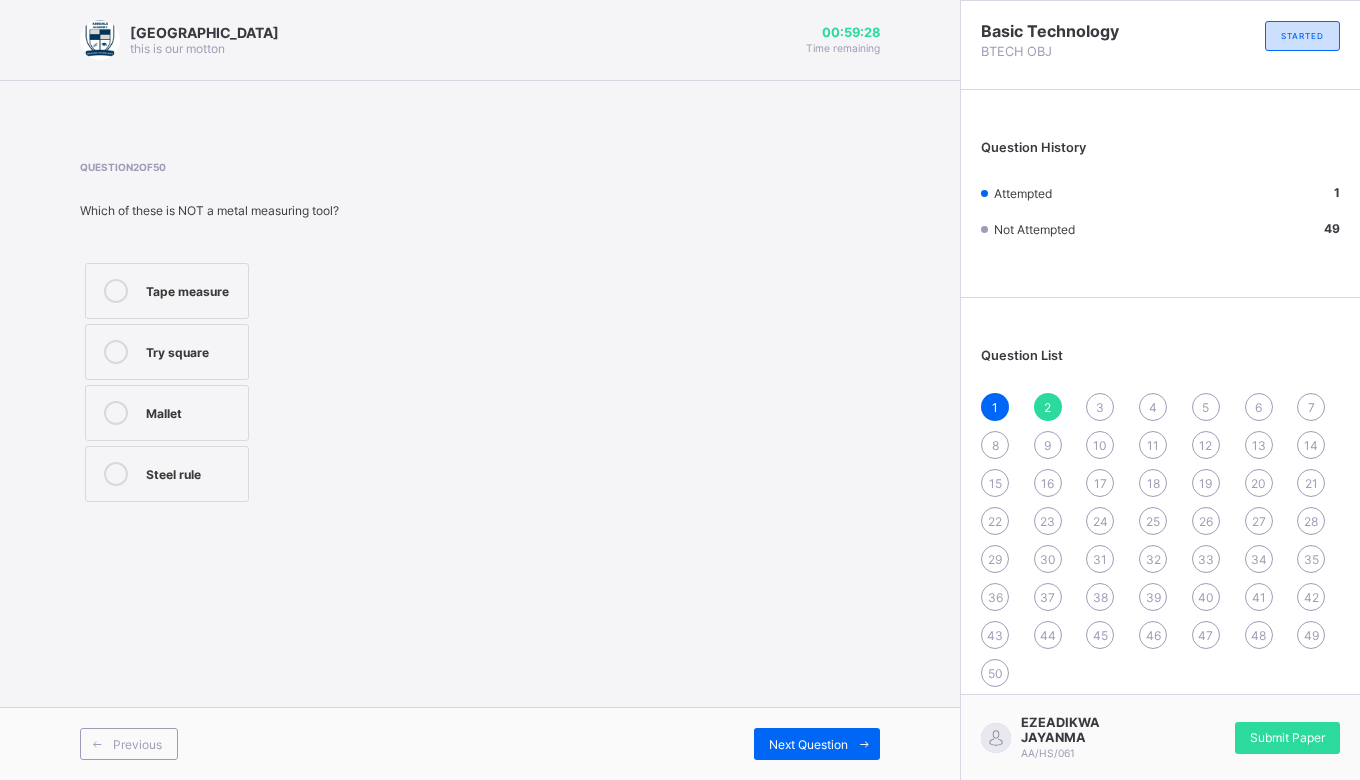 click on "Steel rule" at bounding box center (192, 474) 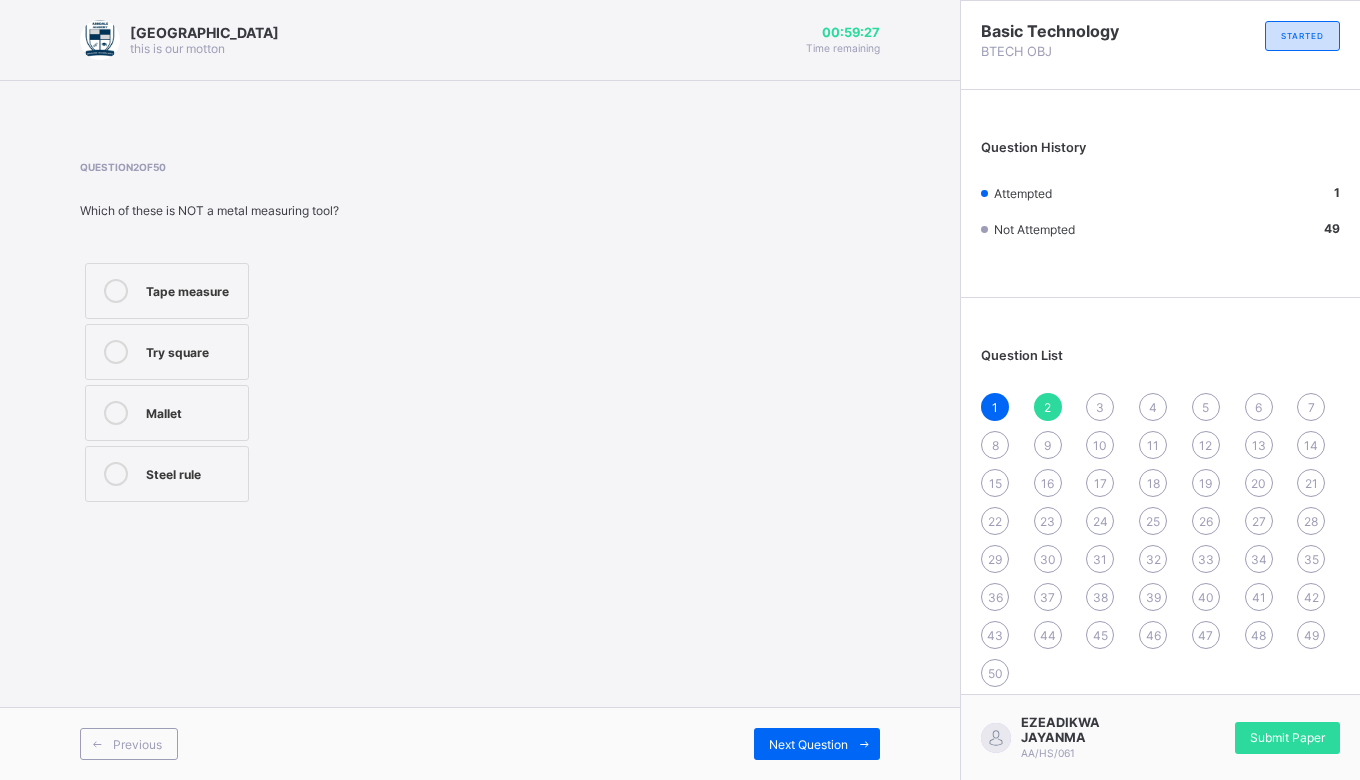click on "Next Question" at bounding box center (808, 744) 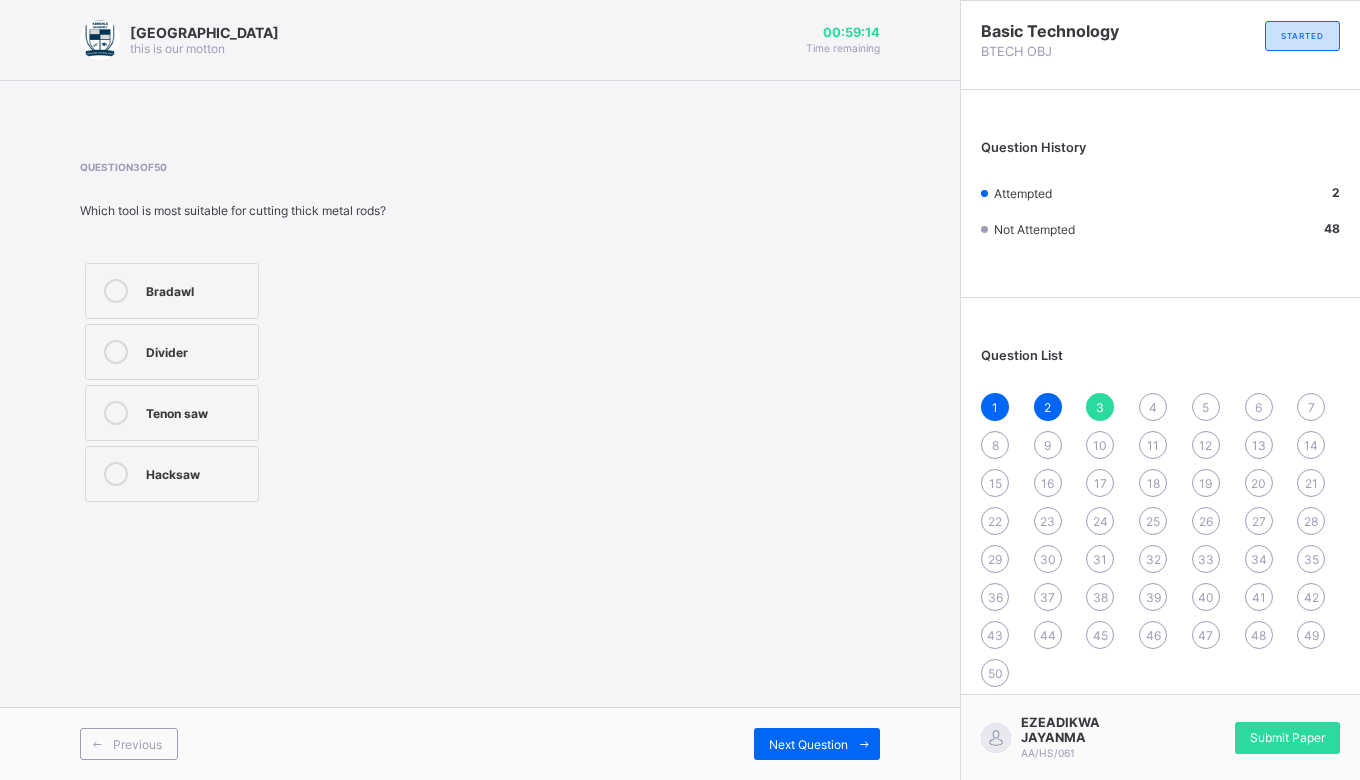 click on "Tenon saw" at bounding box center [172, 413] 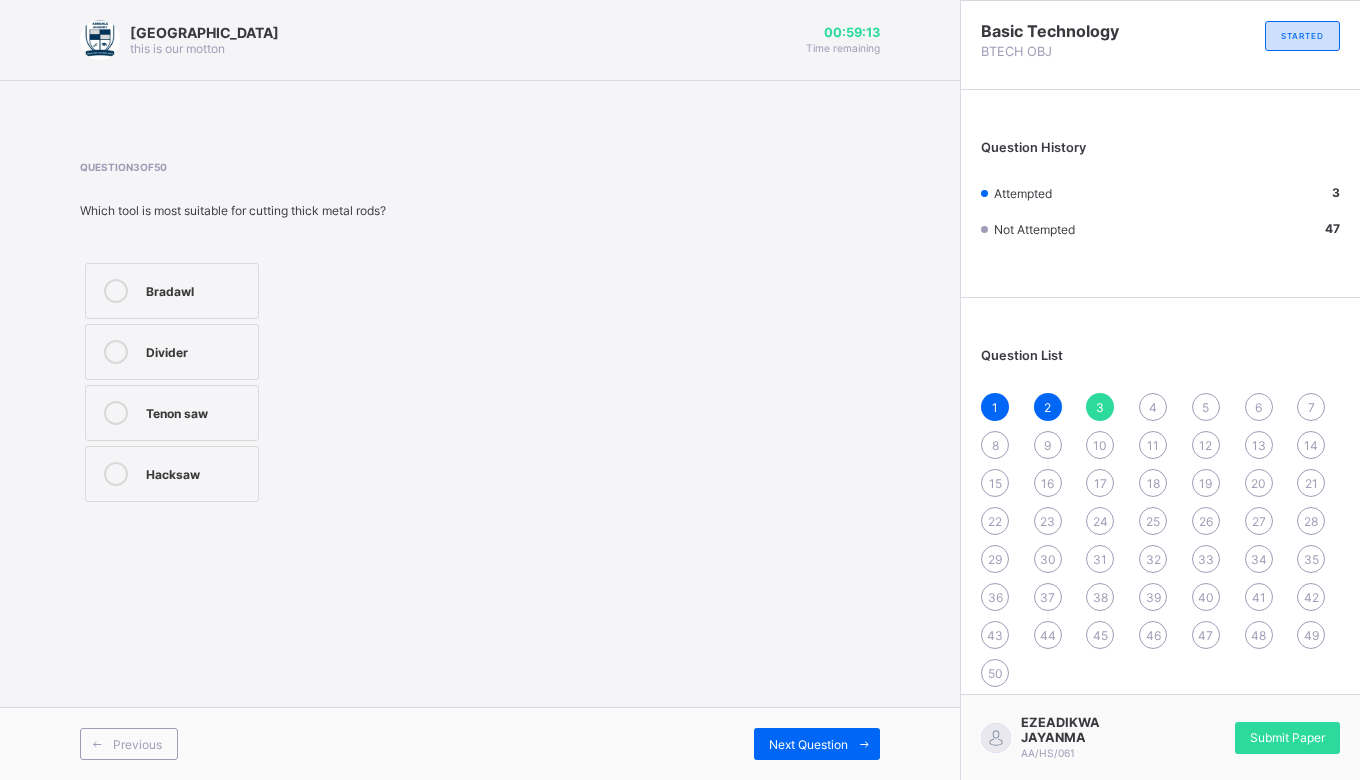click on "Next Question" at bounding box center (808, 744) 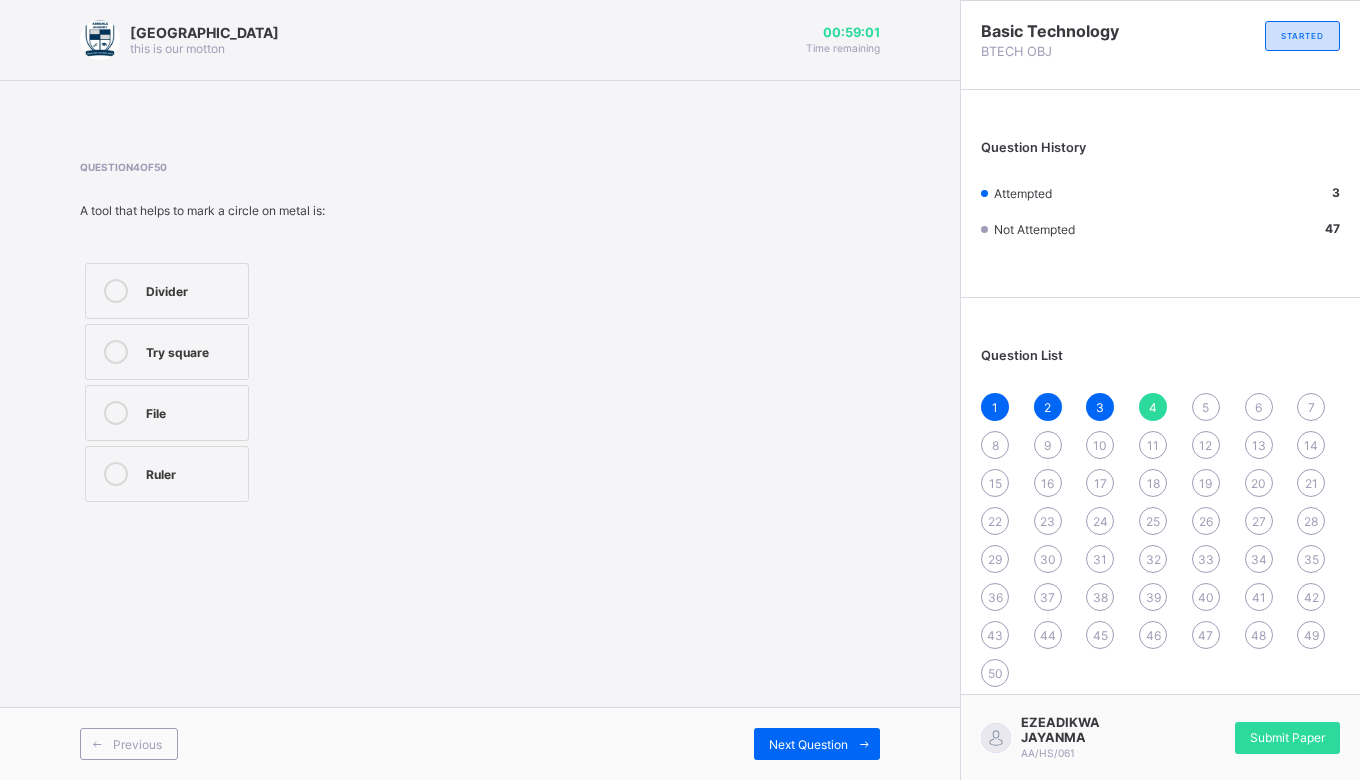 click on "Try square" at bounding box center (167, 352) 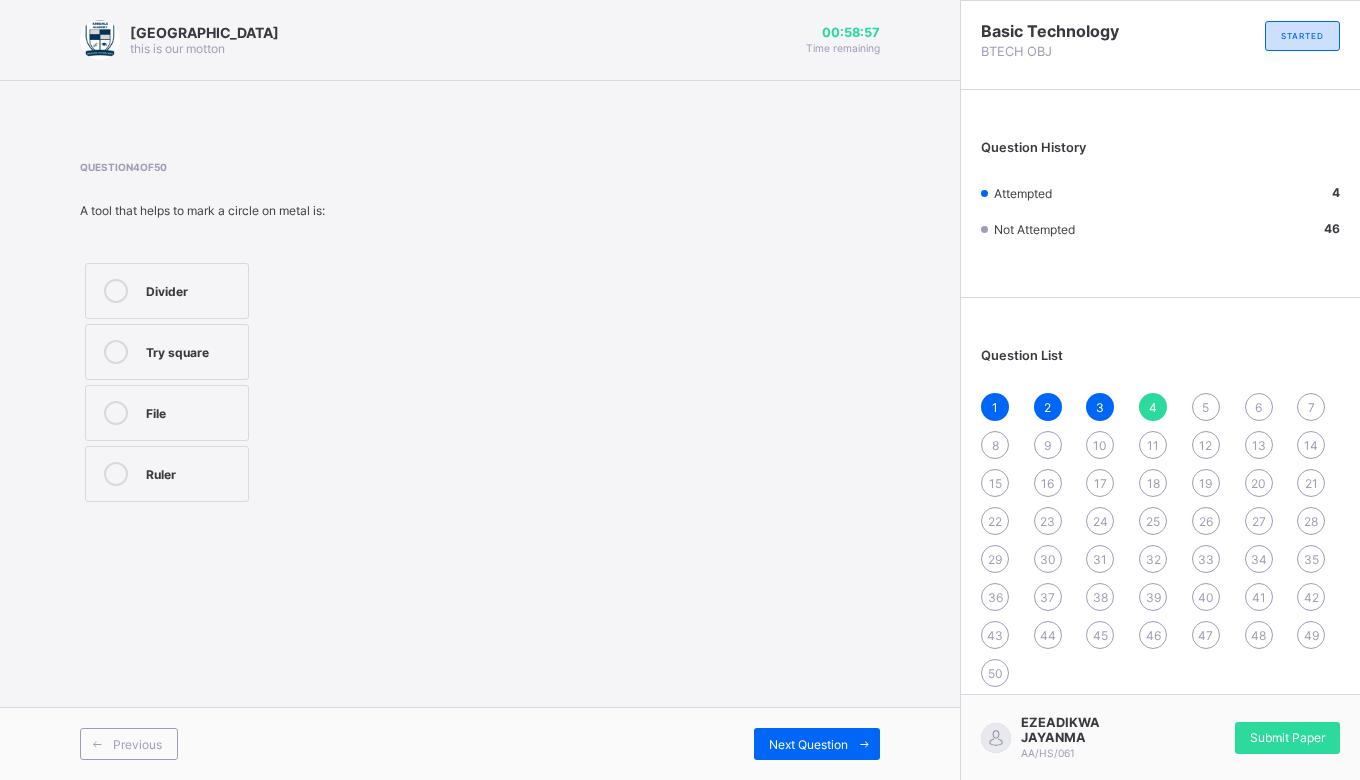 click on "3" at bounding box center (1100, 407) 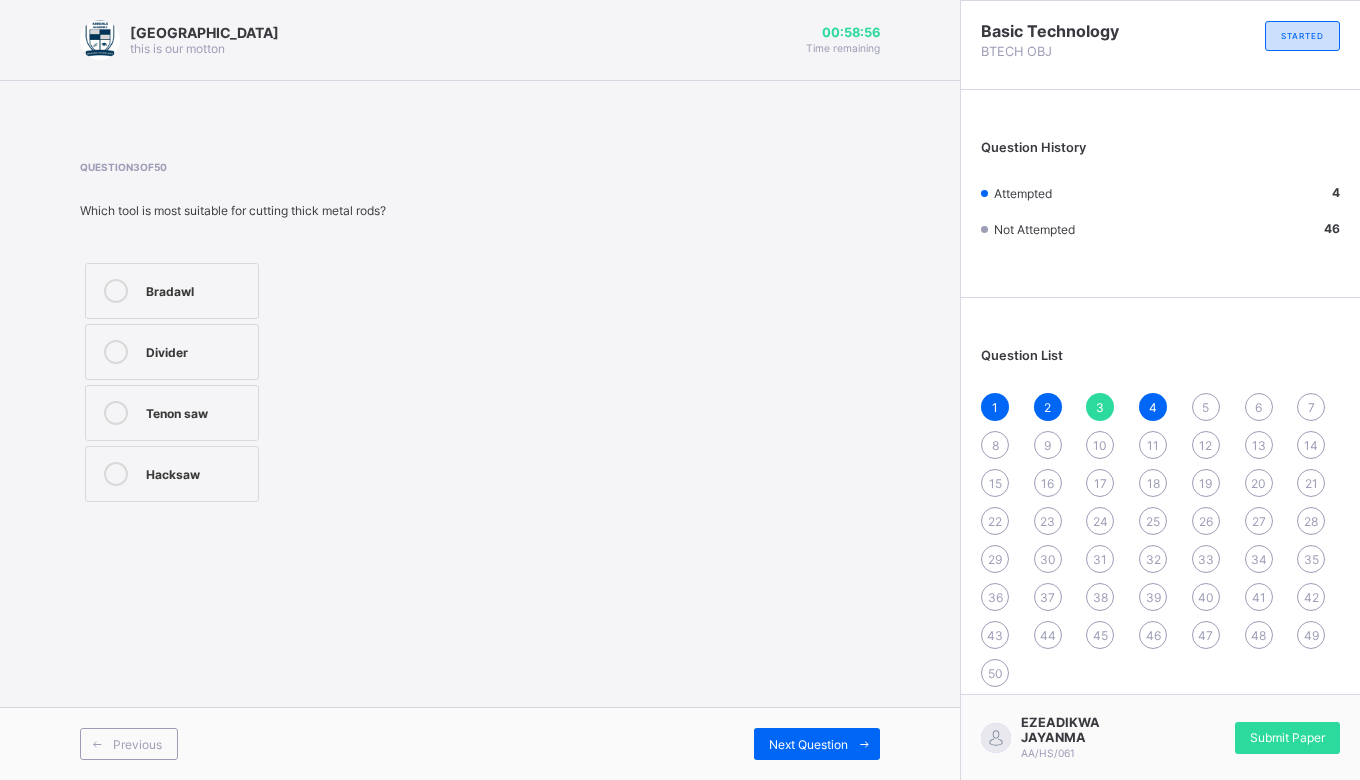 click on "2" at bounding box center (1047, 407) 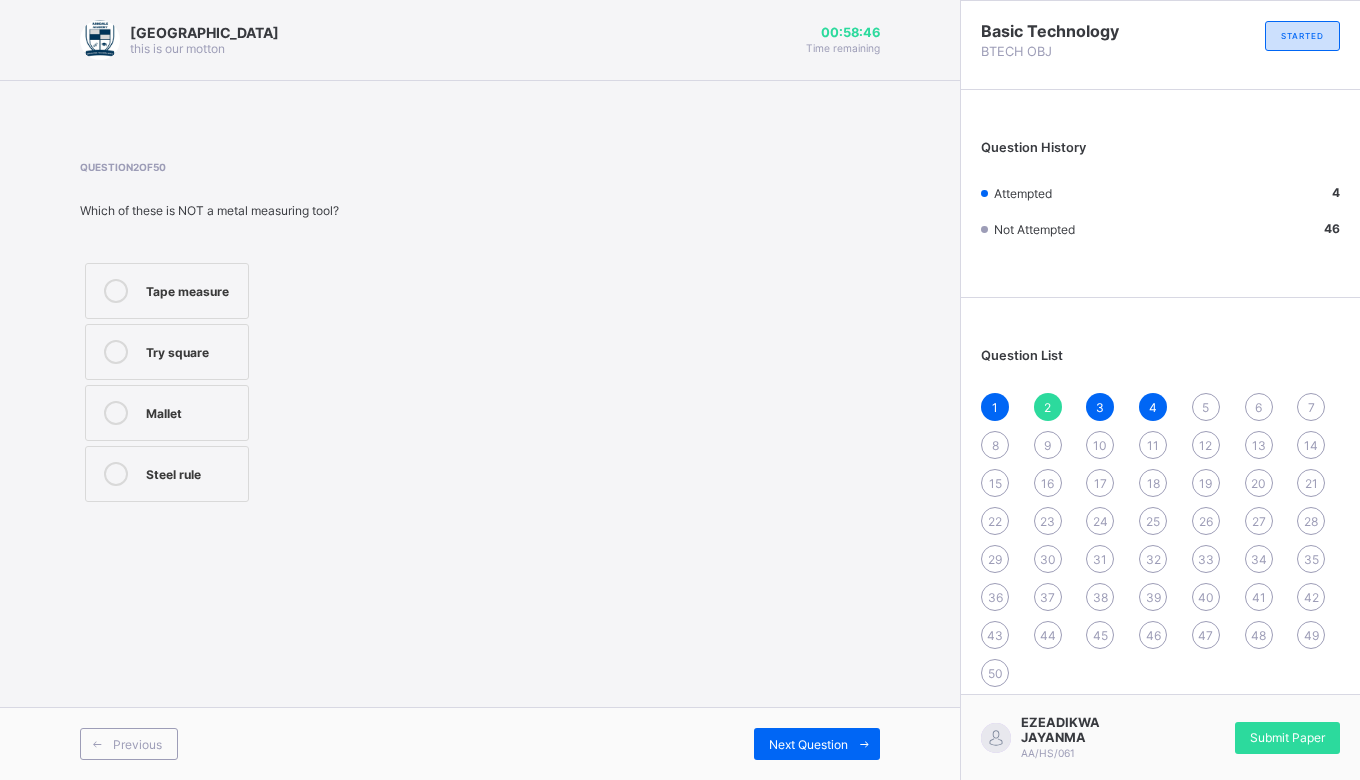 click on "Try square" at bounding box center (192, 350) 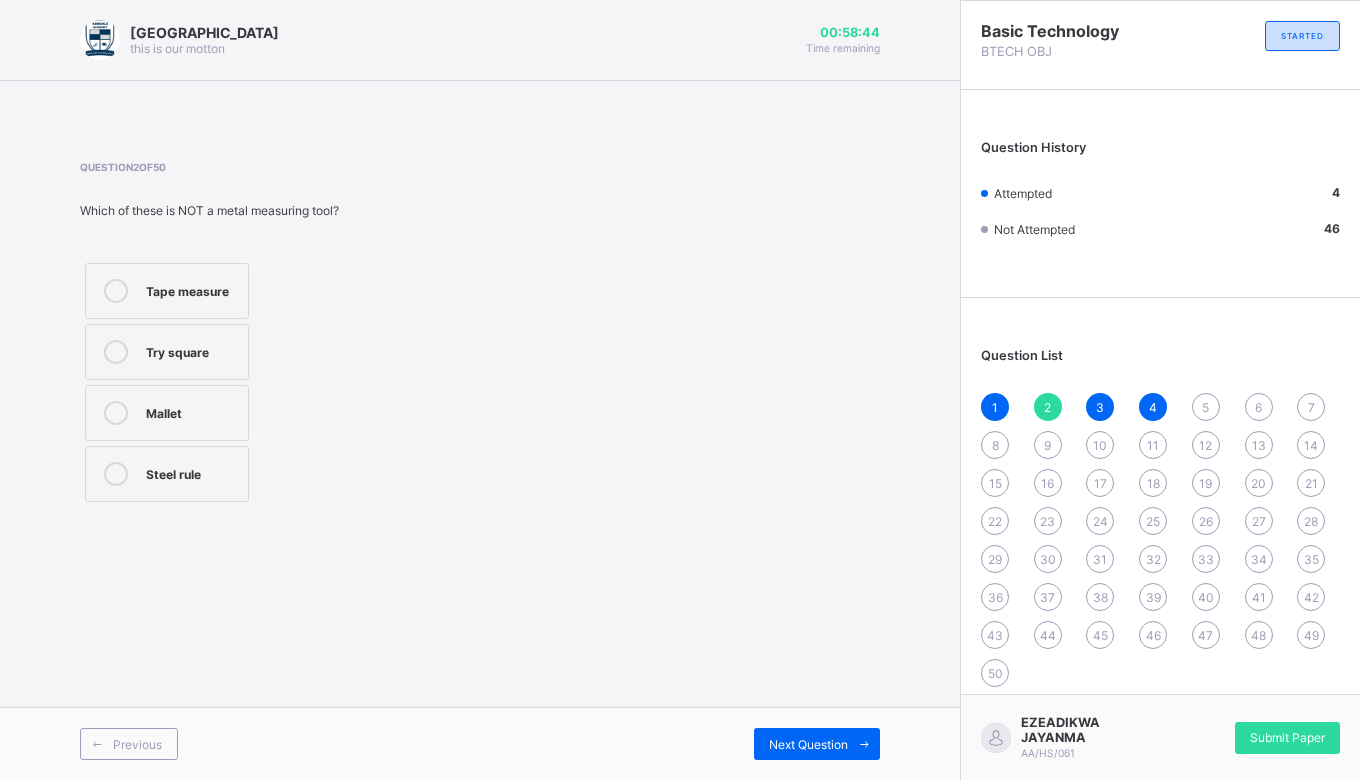 click on "4" at bounding box center (1153, 407) 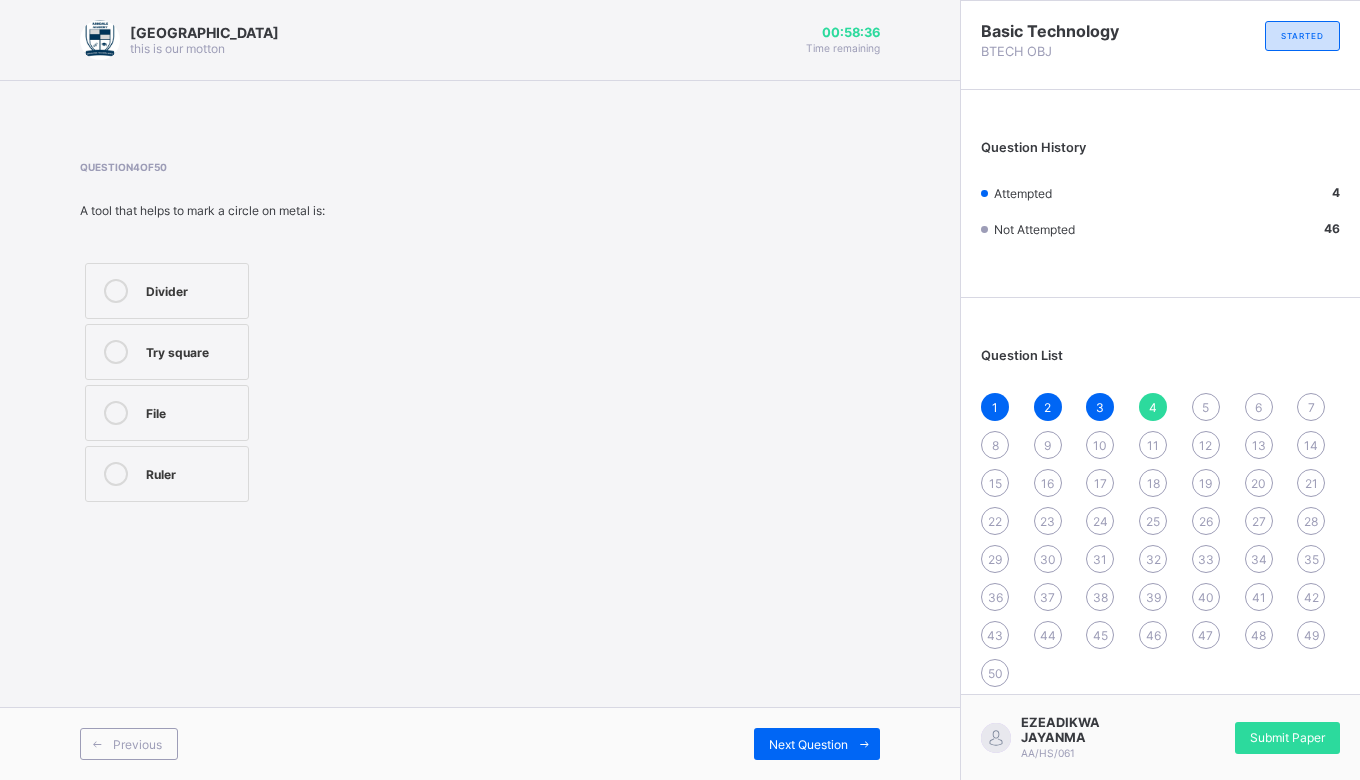 click on "Divider" at bounding box center [192, 291] 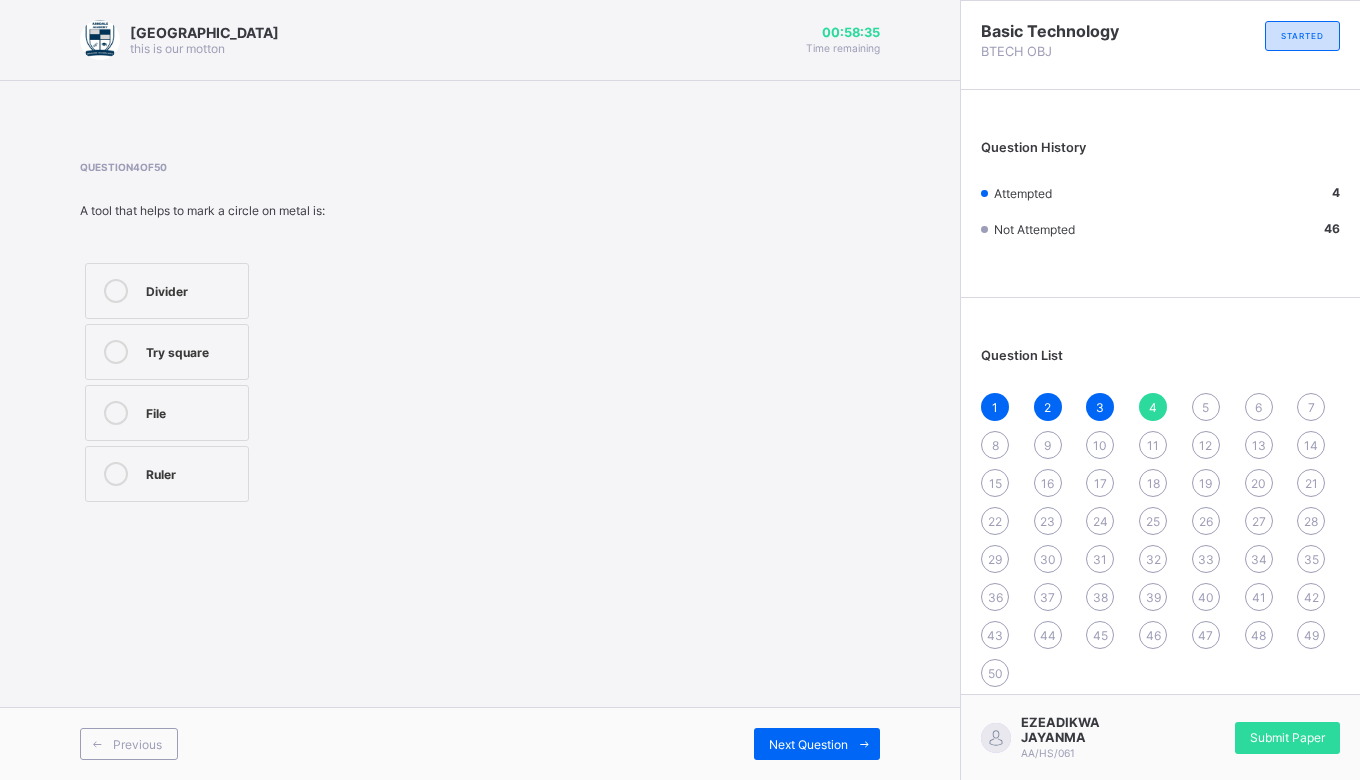 click on "Next Question" at bounding box center [808, 744] 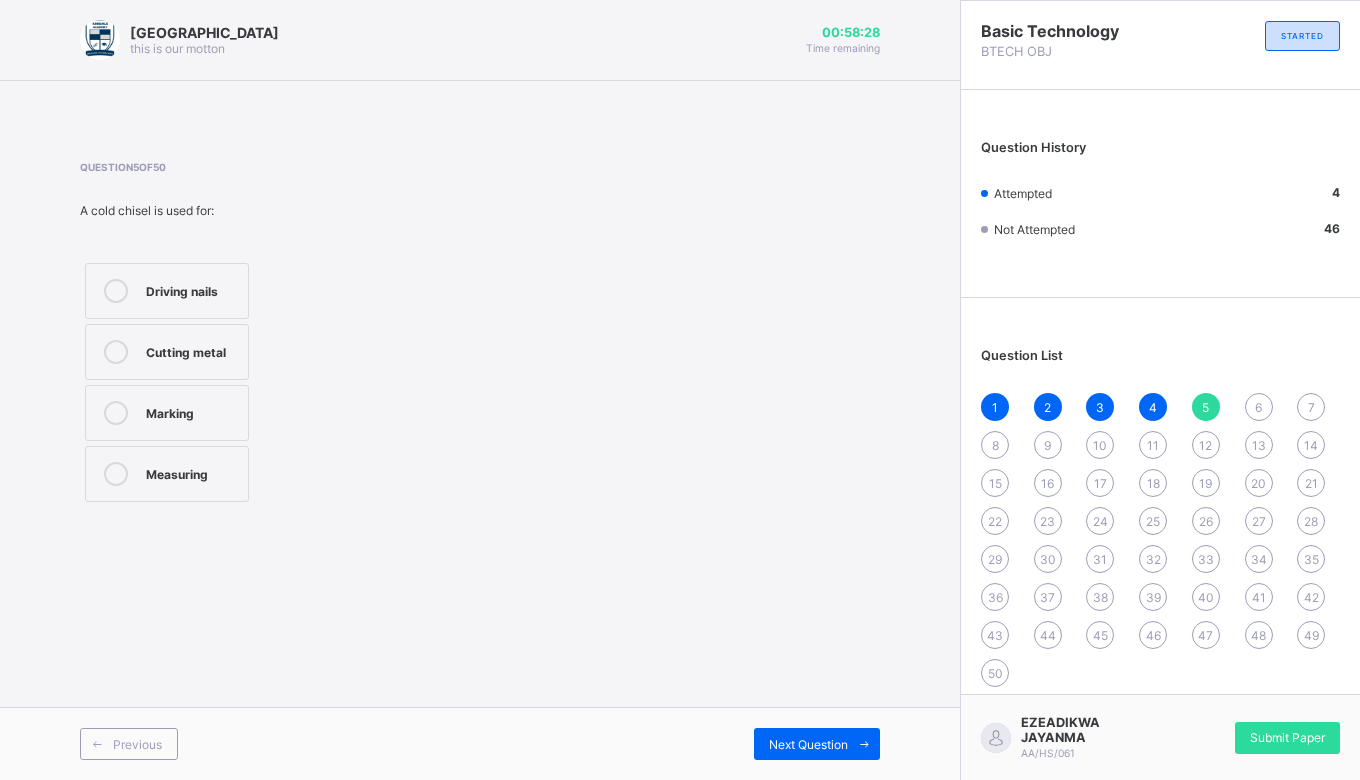 click on "Marking" at bounding box center (192, 411) 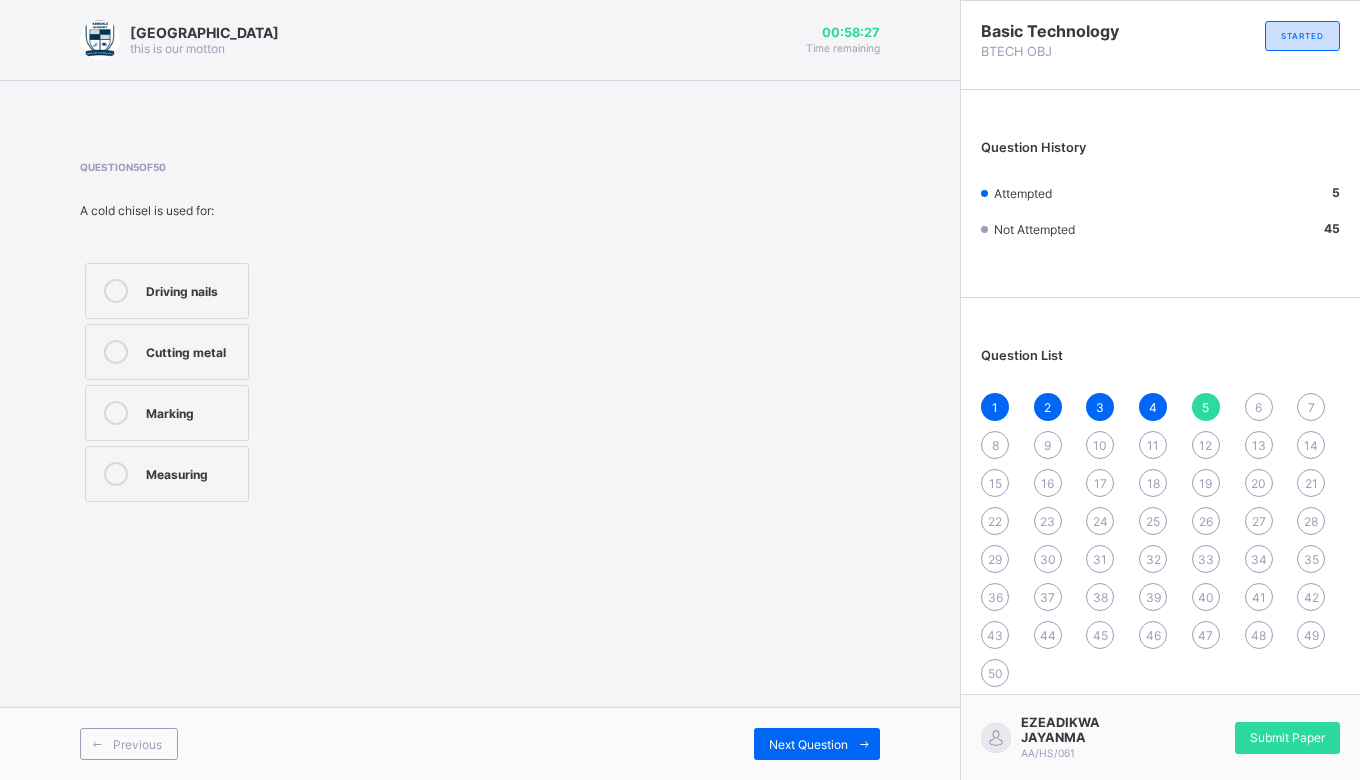 click on "Next Question" at bounding box center (808, 744) 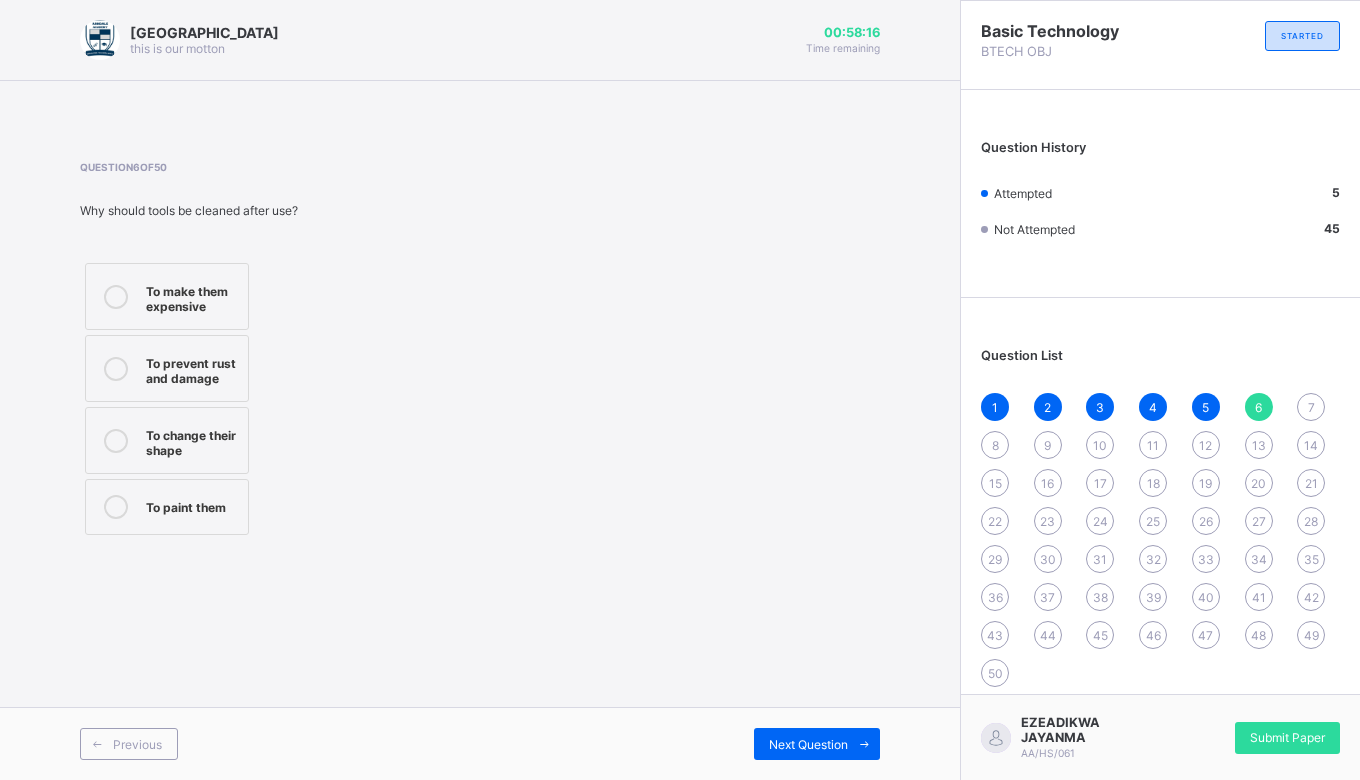 click on "To prevent rust and damage" at bounding box center (192, 368) 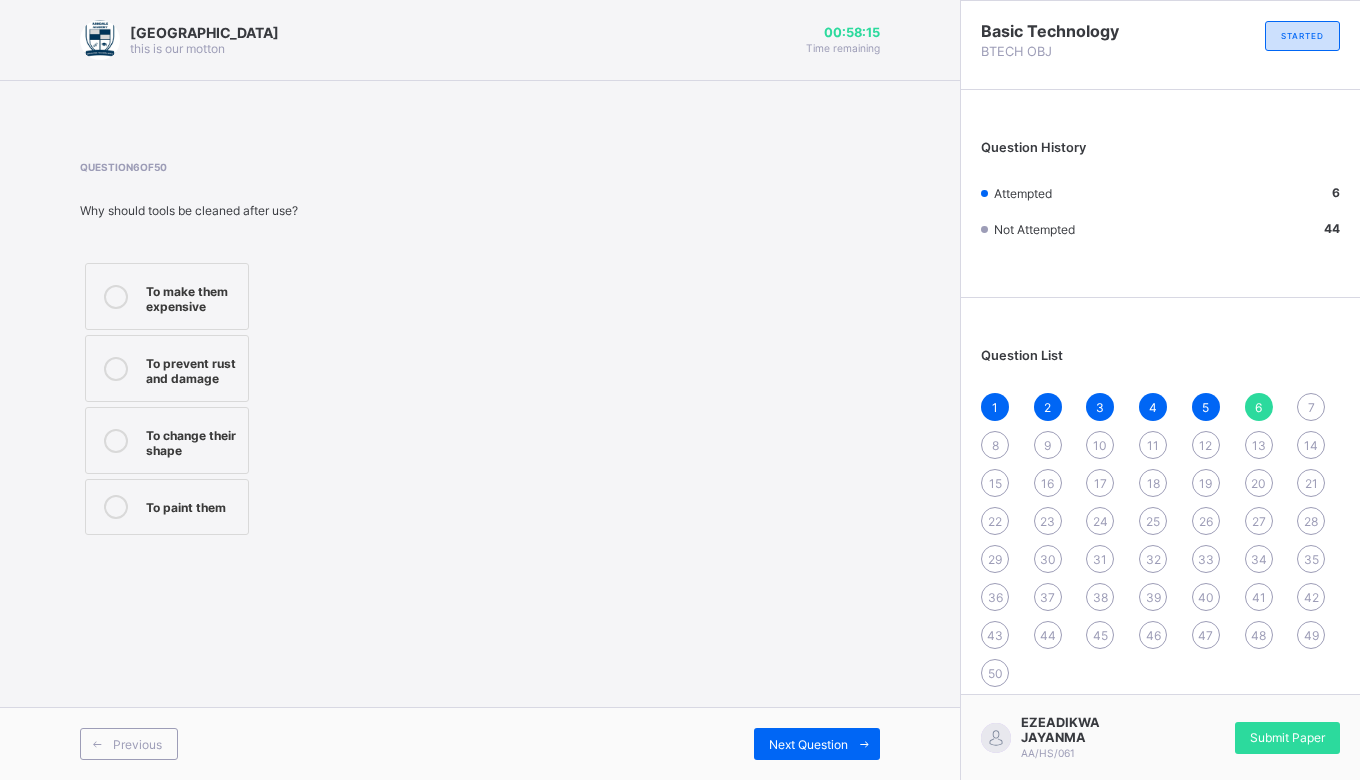click on "Next Question" at bounding box center [808, 744] 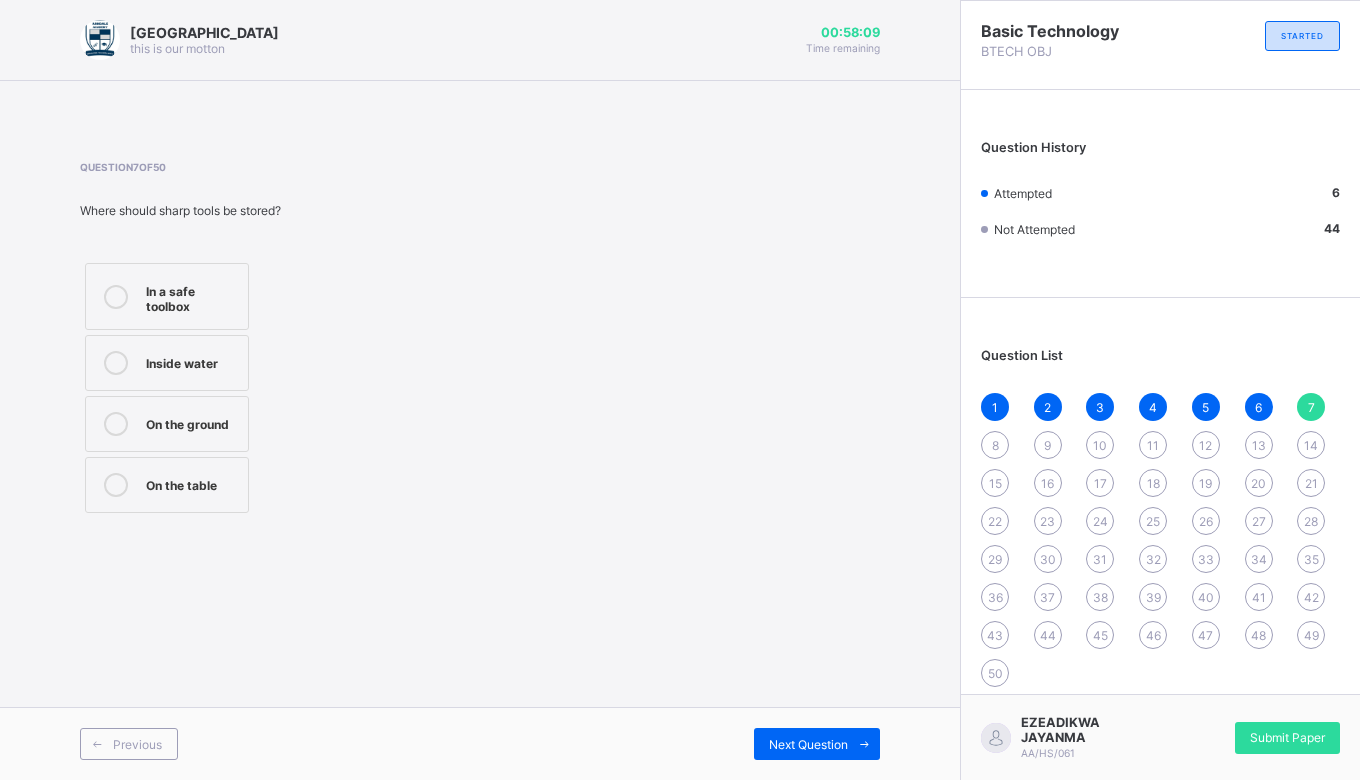 click on "In a safe toolbox" at bounding box center [192, 296] 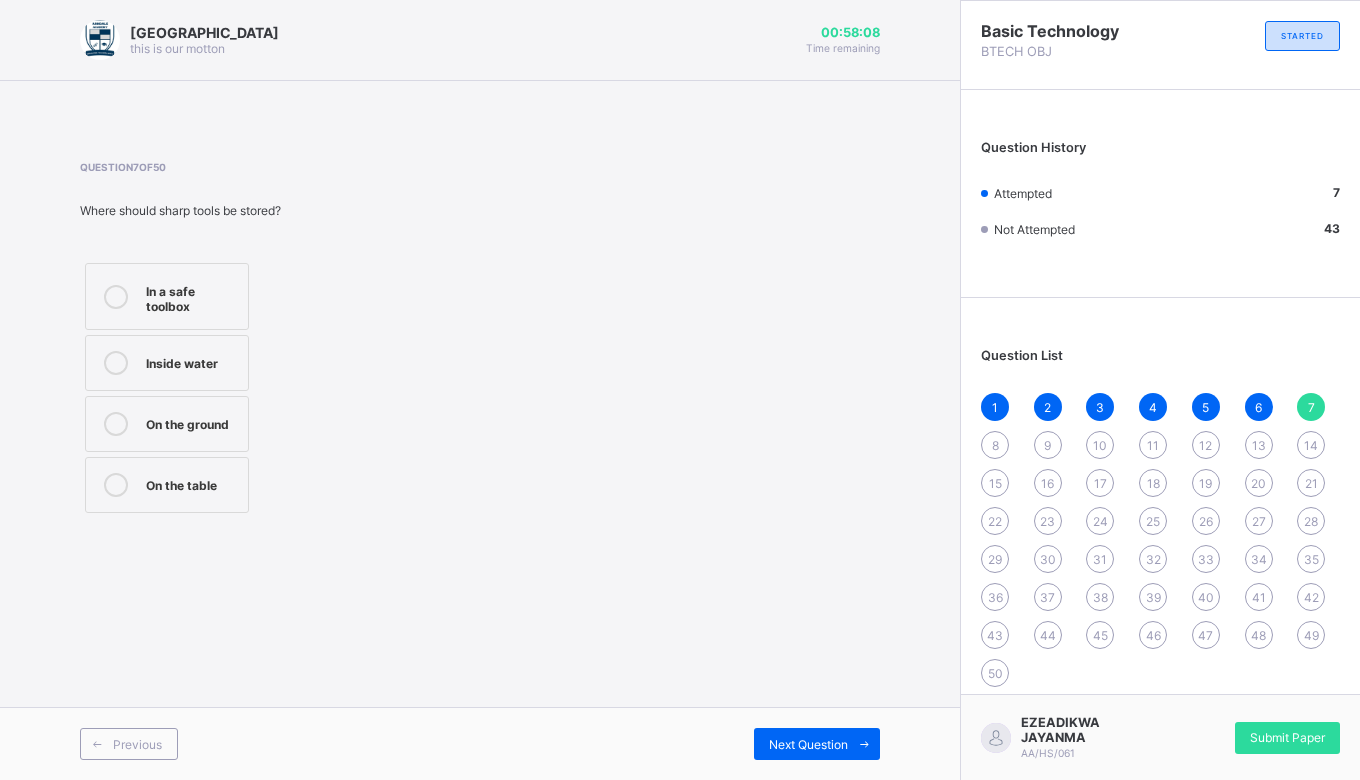 click on "Next Question" at bounding box center (817, 744) 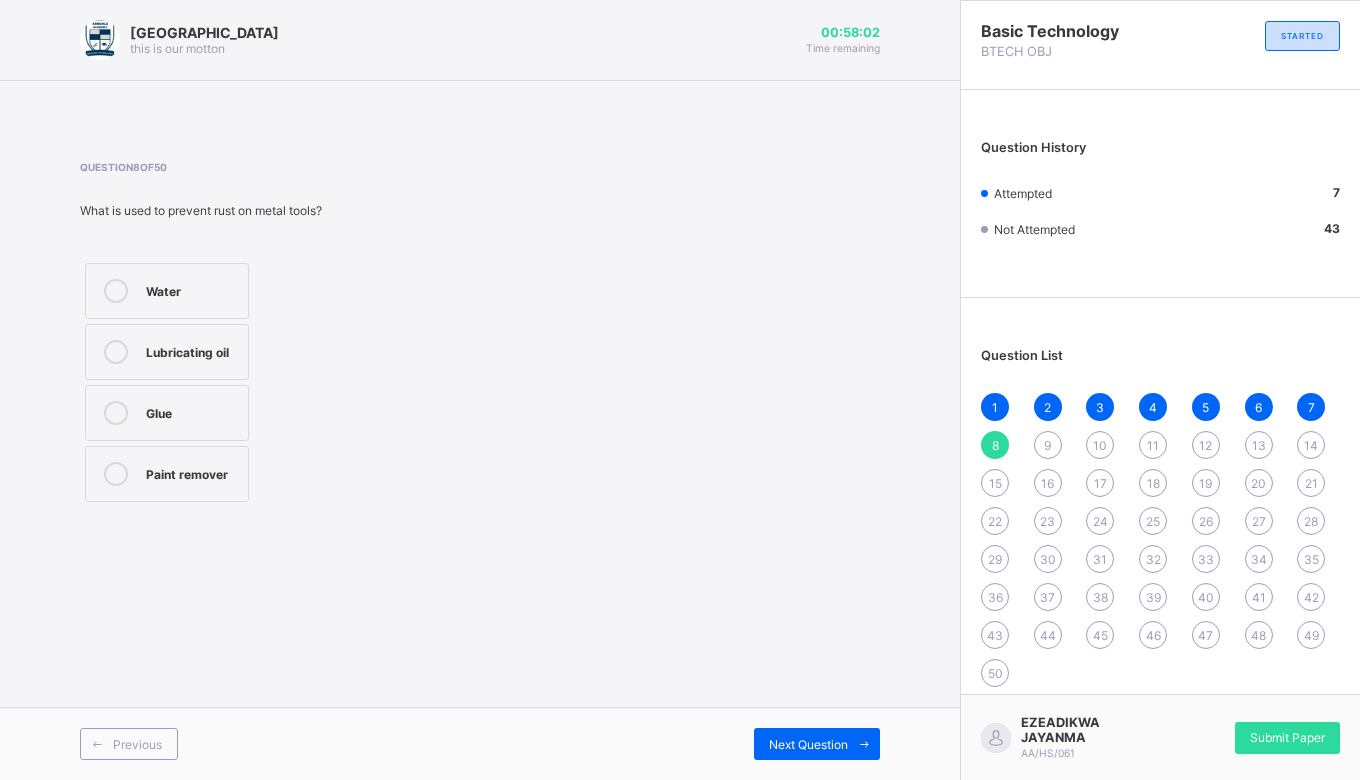 click on "Lubricating oil" at bounding box center (167, 352) 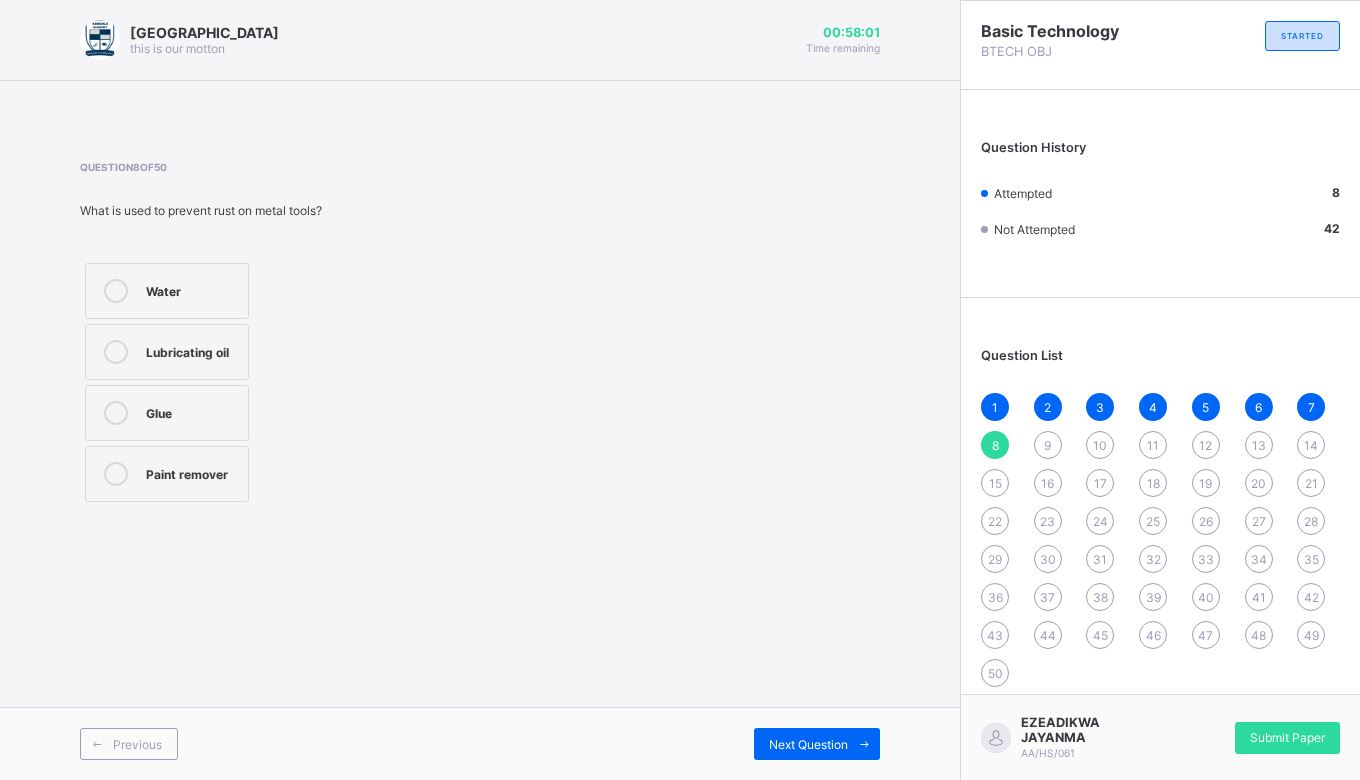 click on "Previous Next Question" at bounding box center (480, 743) 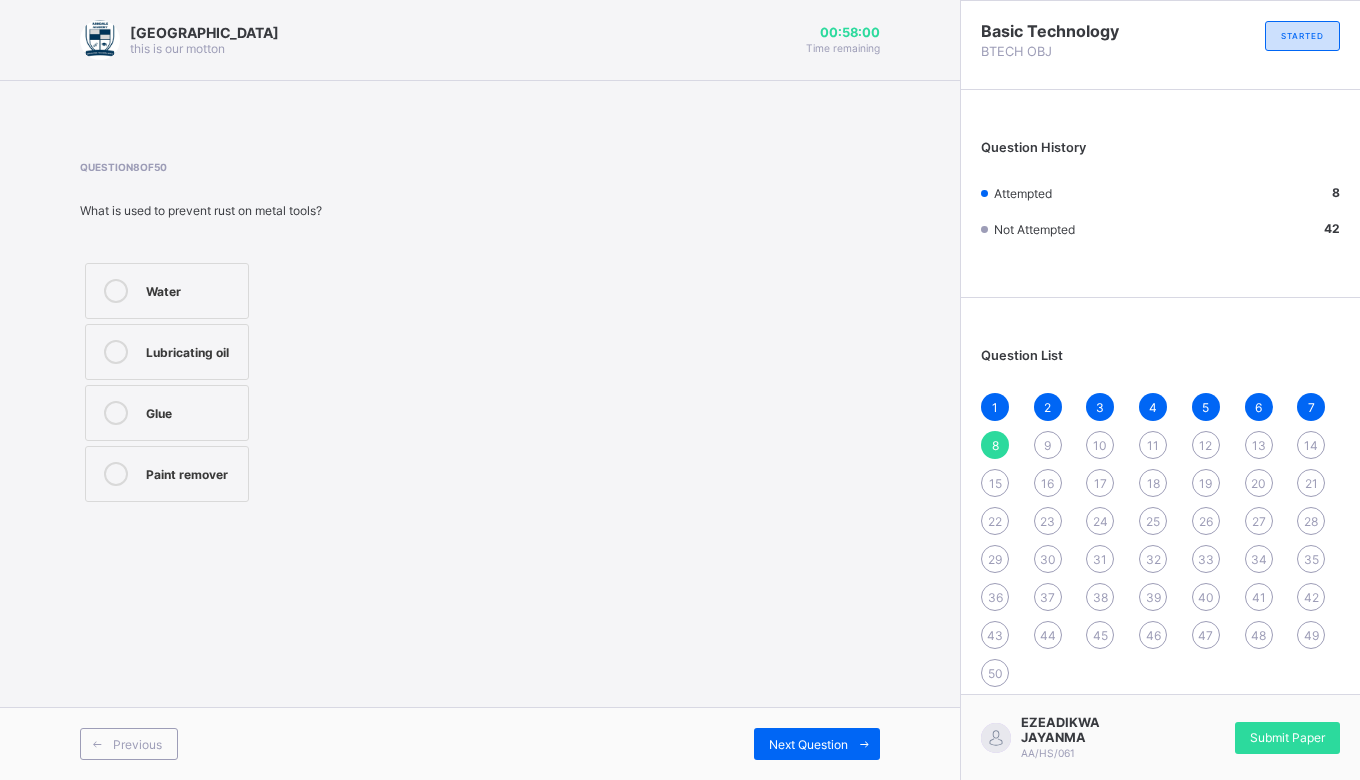 click on "Next Question" at bounding box center (817, 744) 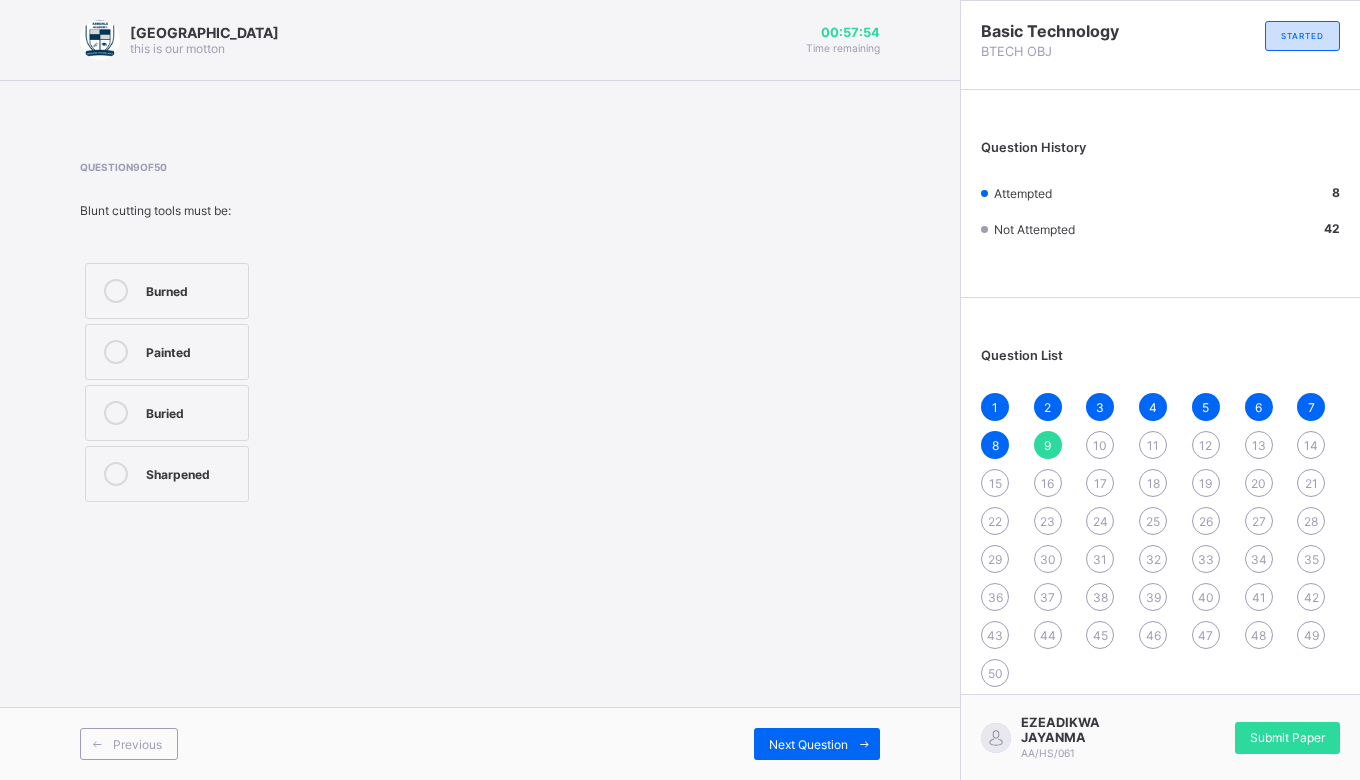 click on "Sharpened" at bounding box center [192, 472] 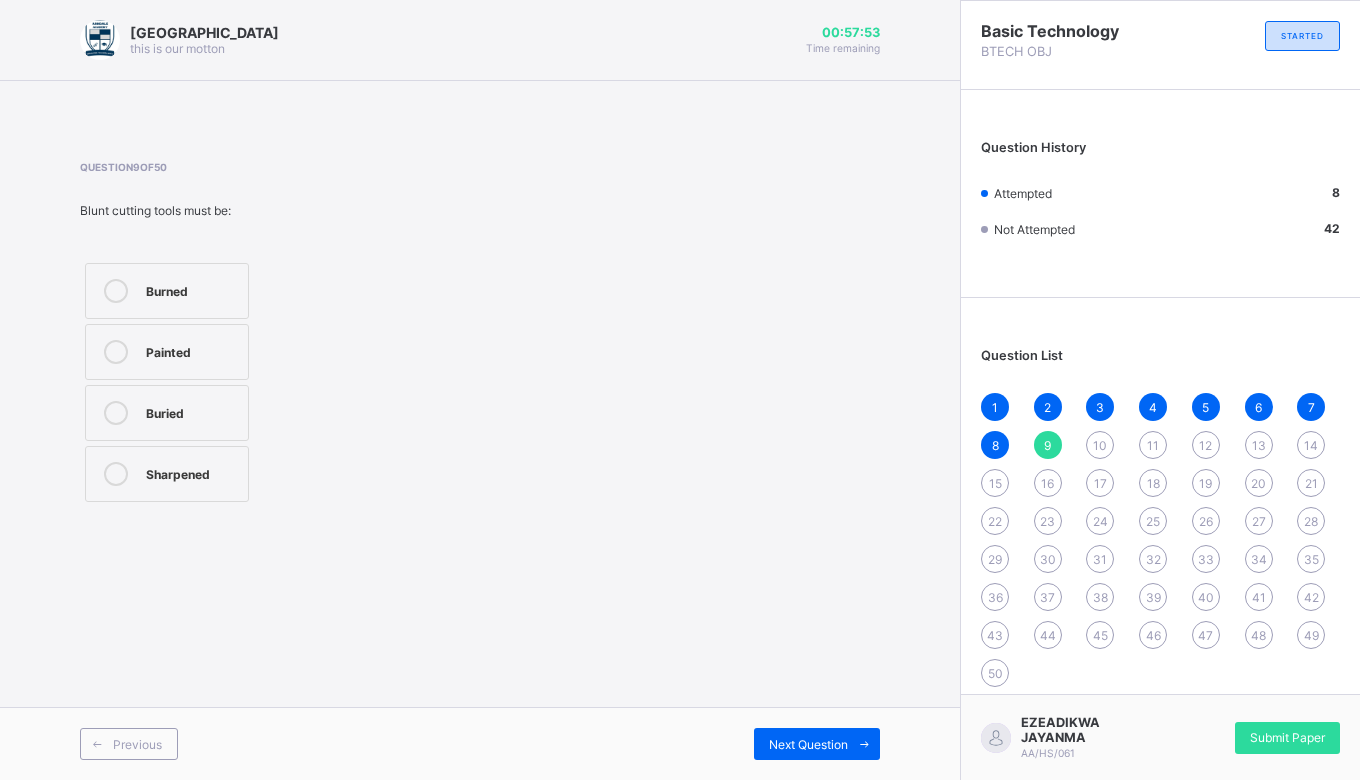 click on "Next Question" at bounding box center (817, 744) 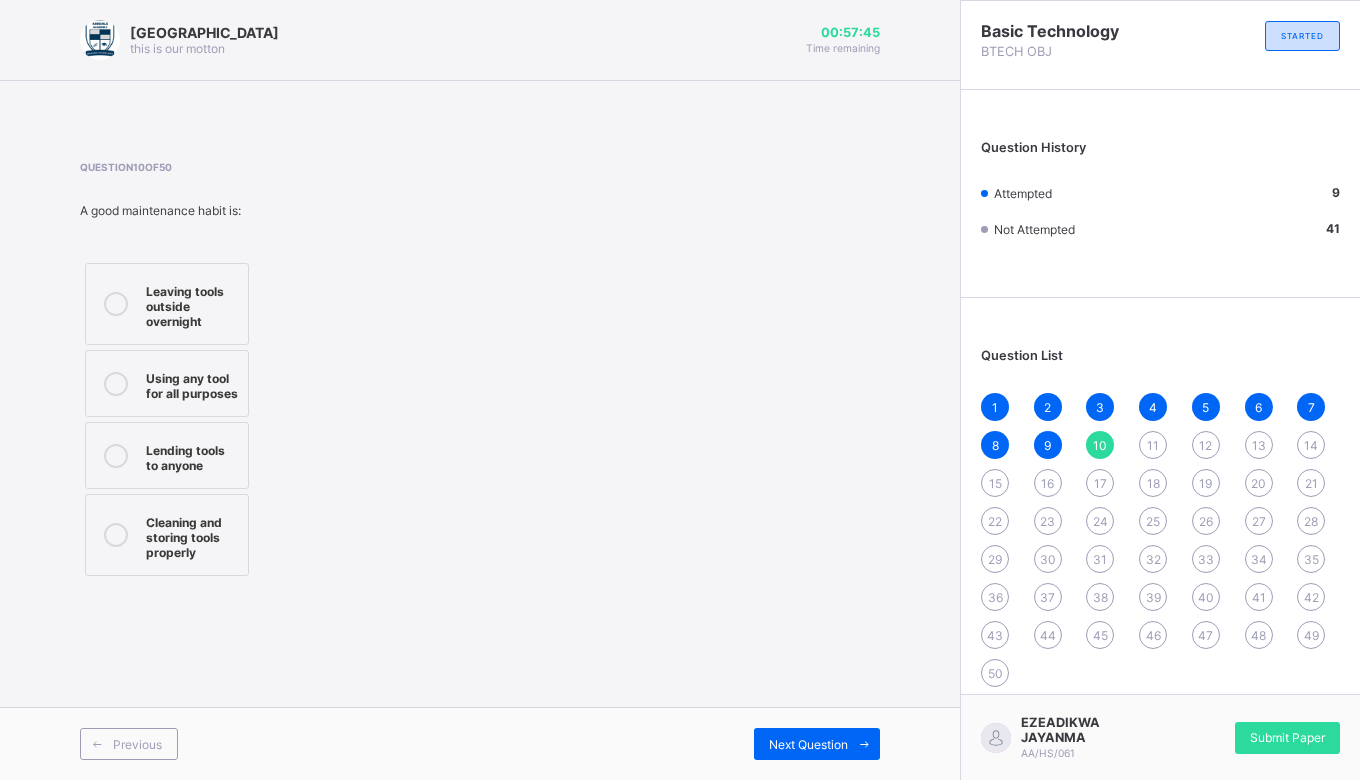 click on "Cleaning and storing tools properly" at bounding box center (192, 535) 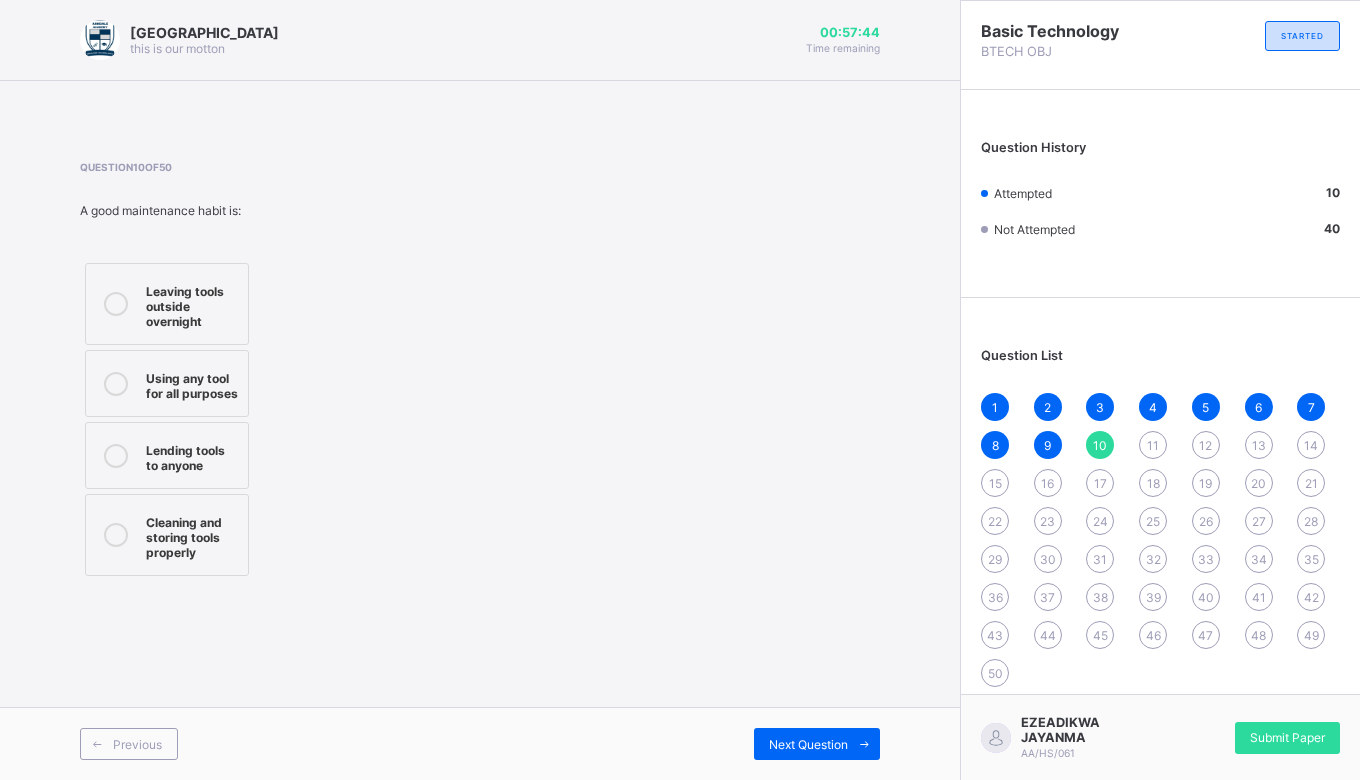 click at bounding box center (864, 744) 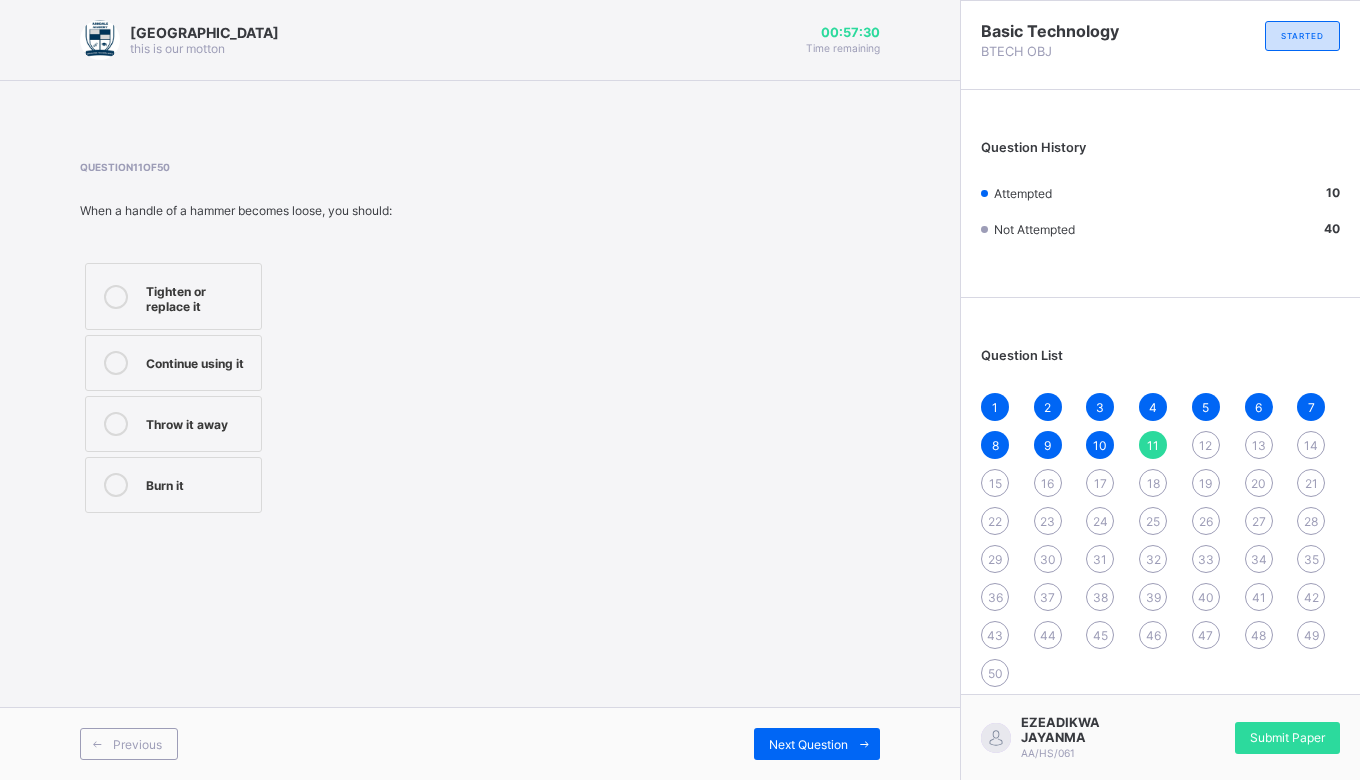 click on "Tighten or replace it" at bounding box center (173, 296) 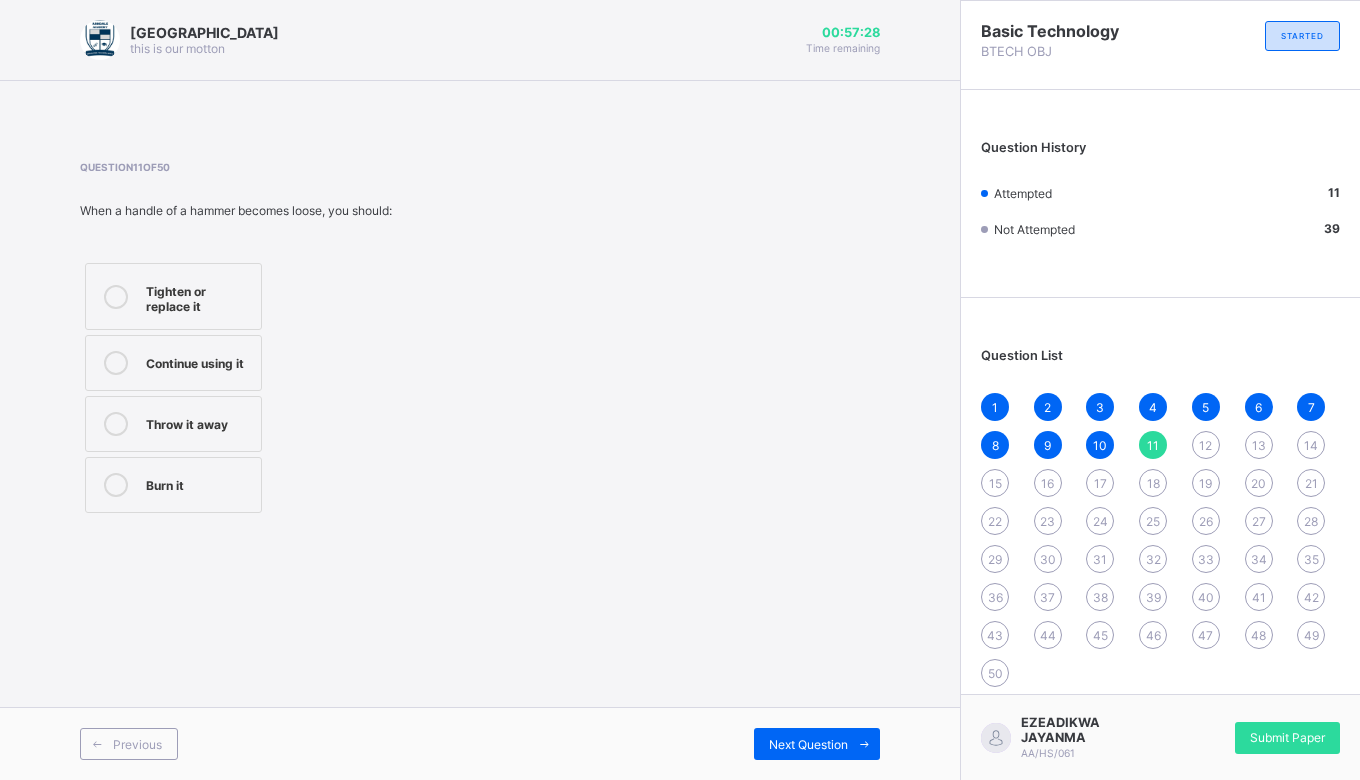 click on "Next Question" at bounding box center [808, 744] 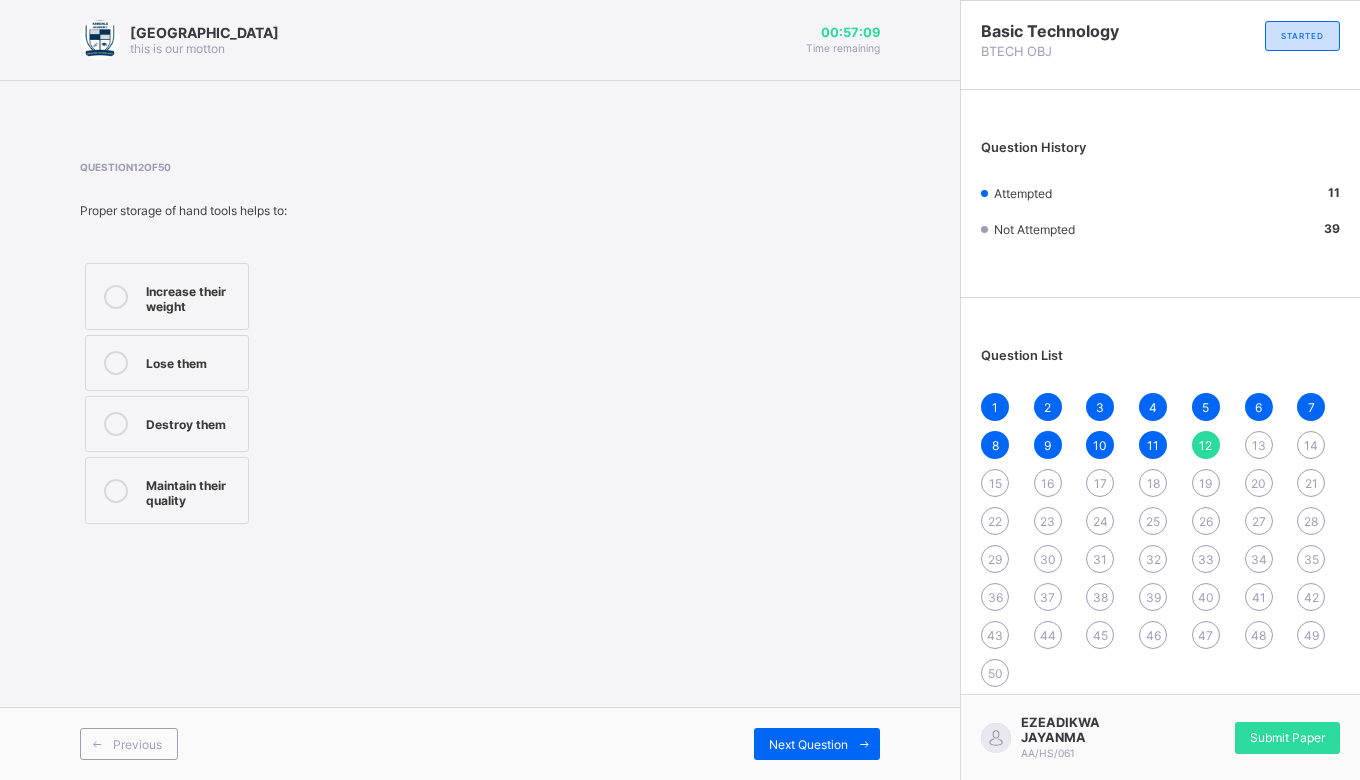 click on "Maintain their quality" at bounding box center [167, 490] 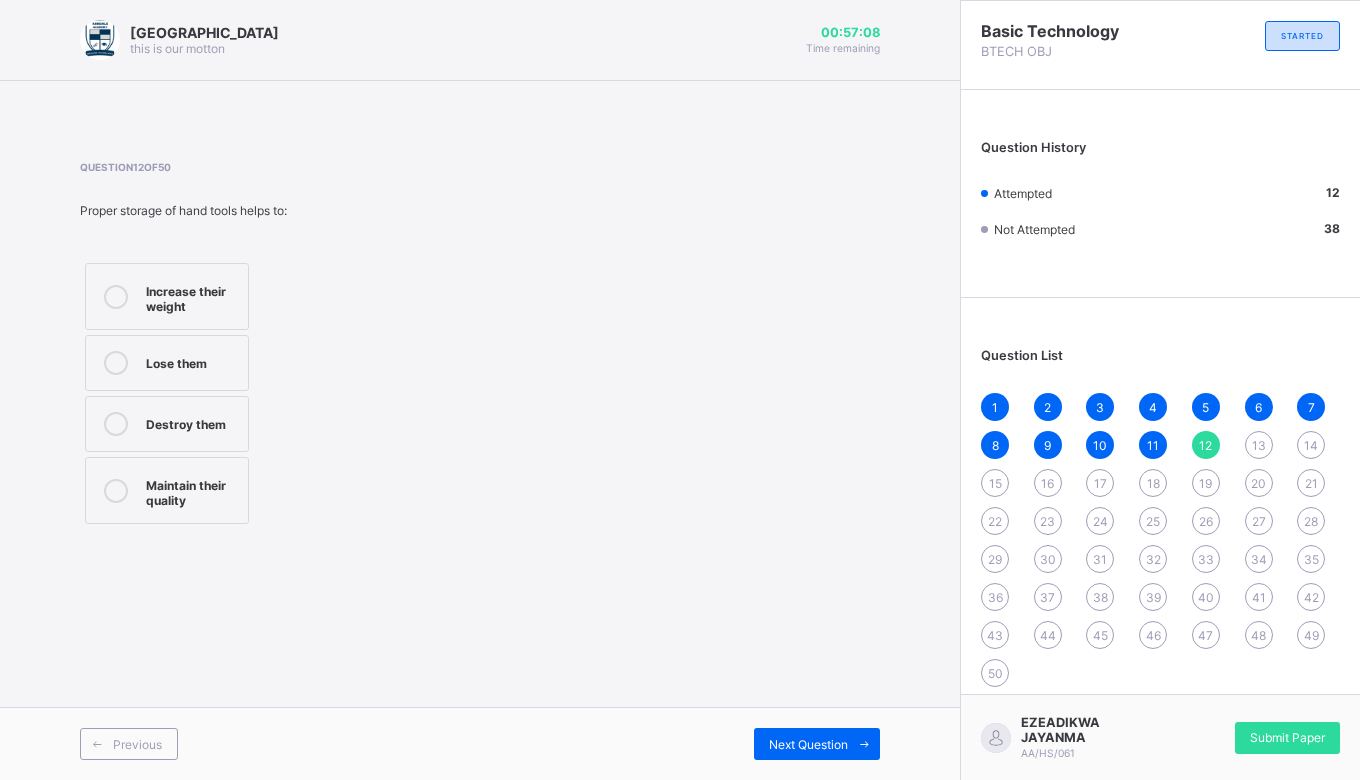 click on "Next Question" at bounding box center [817, 744] 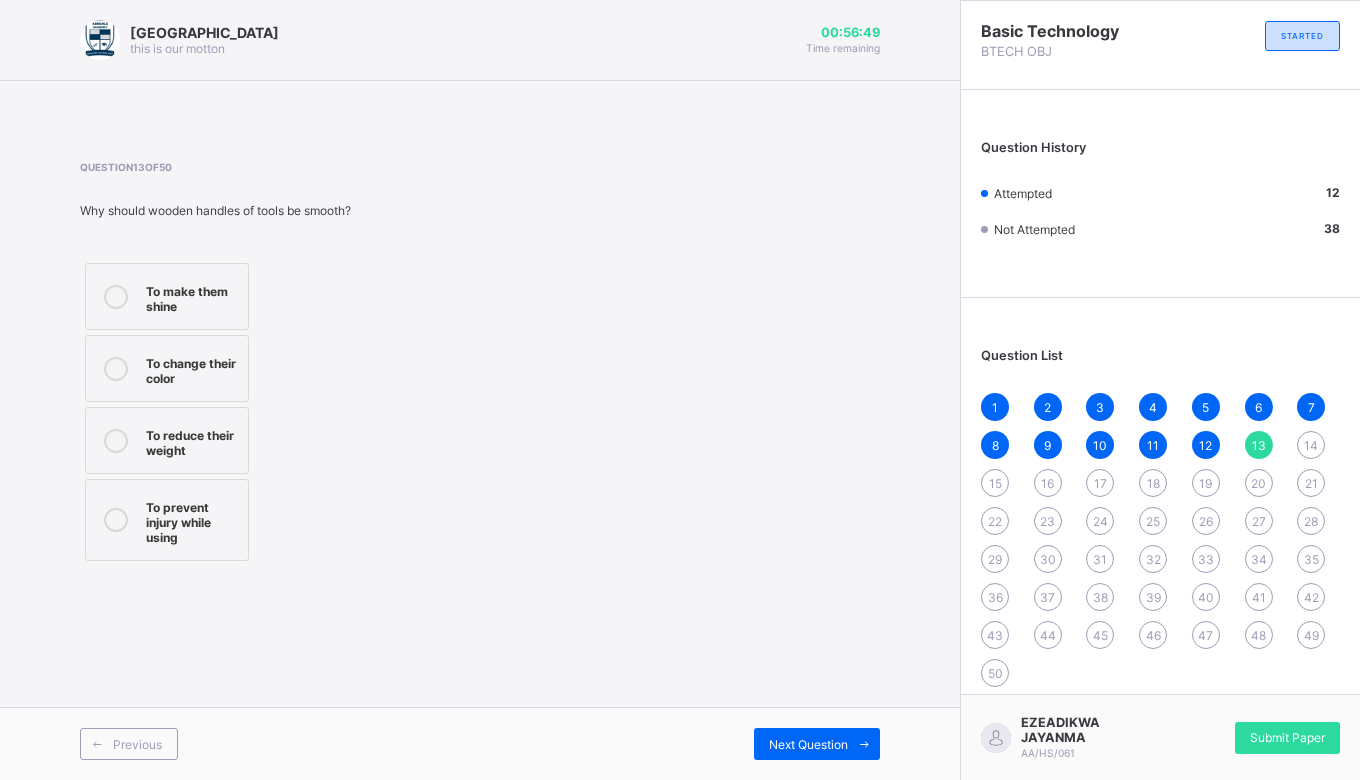 click on "To prevent injury while using" at bounding box center [192, 520] 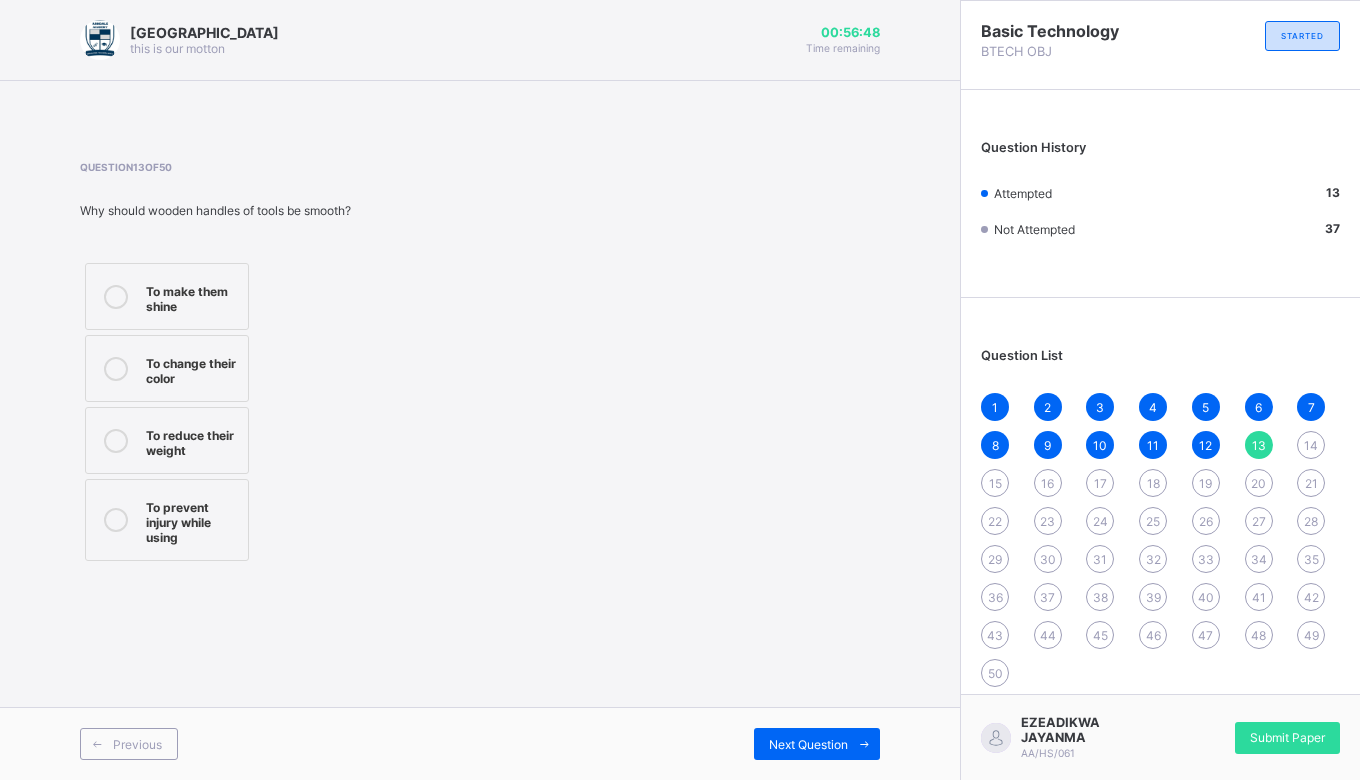click on "Next Question" at bounding box center (808, 744) 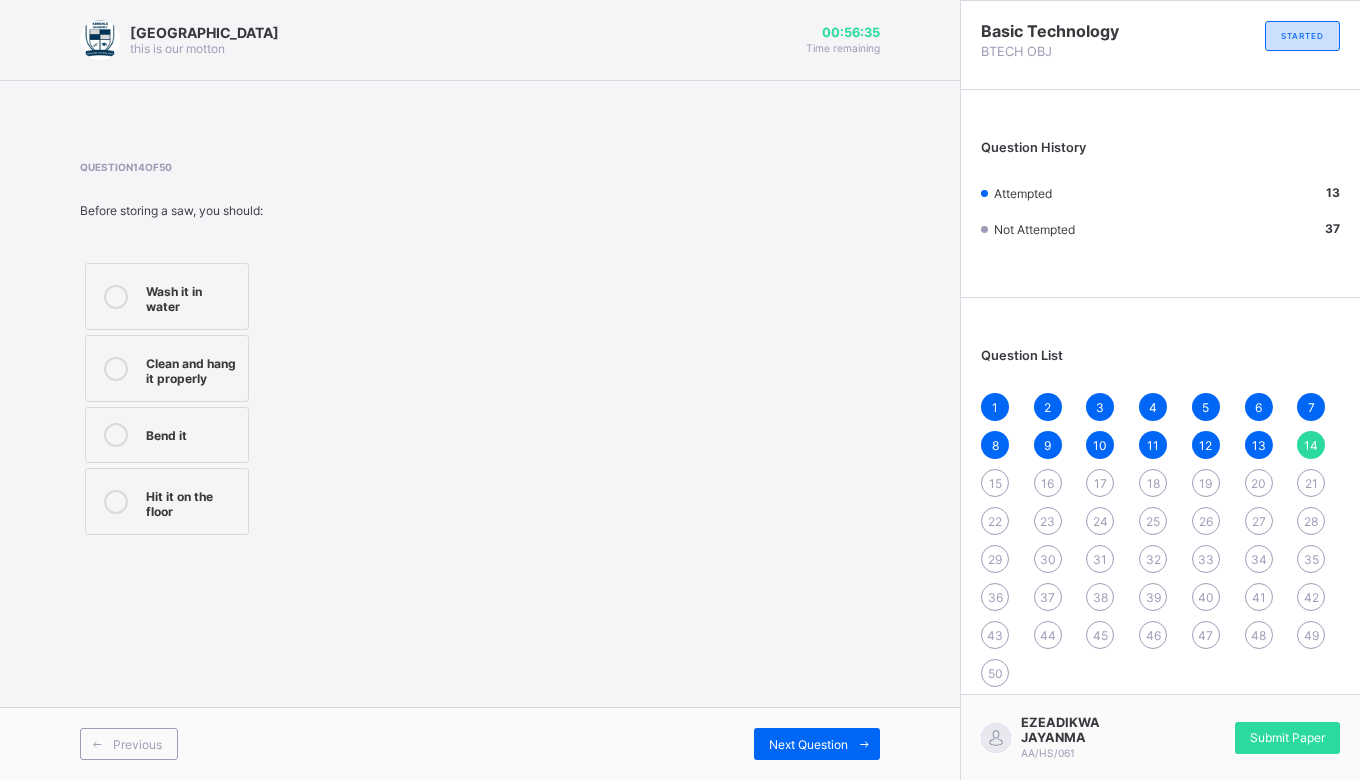 click on "Clean and hang it properly" at bounding box center [192, 368] 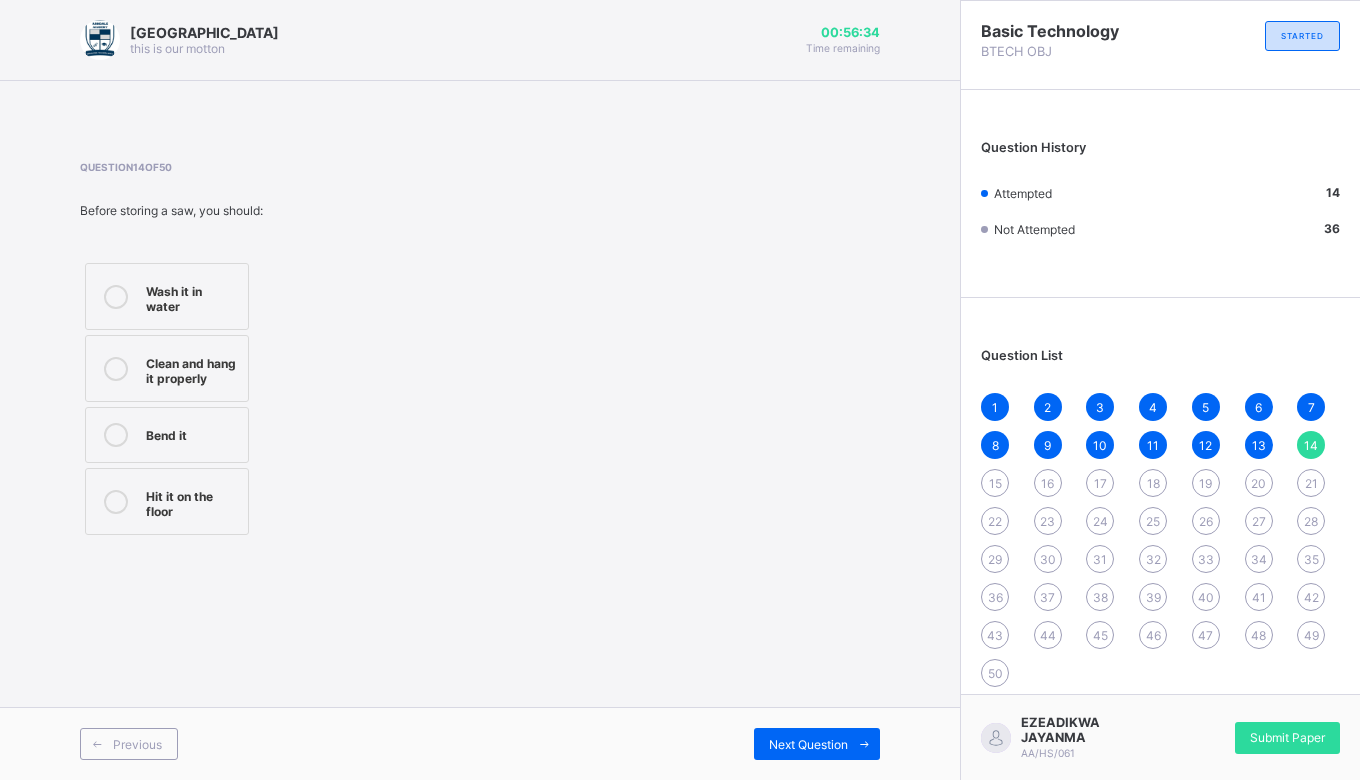 click on "Next Question" at bounding box center (808, 744) 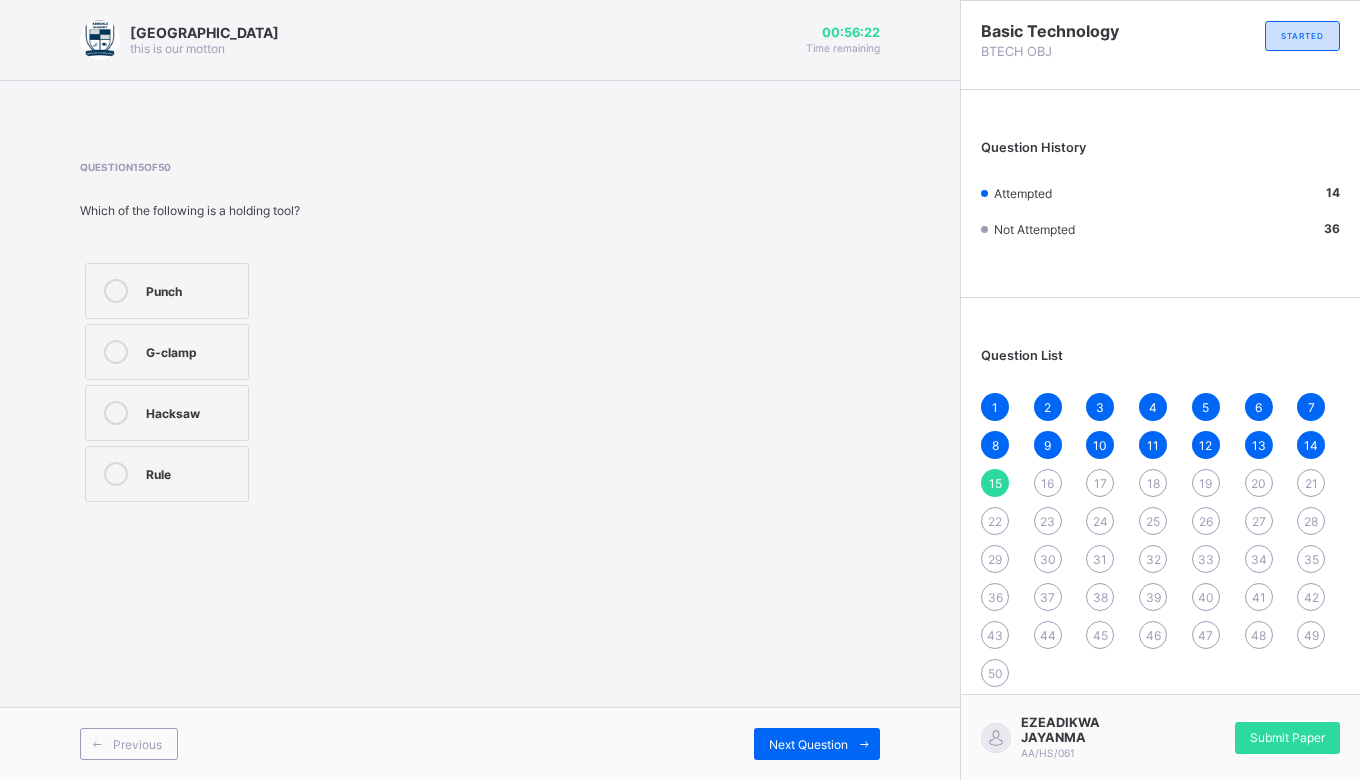 click on "G-clamp" at bounding box center [192, 350] 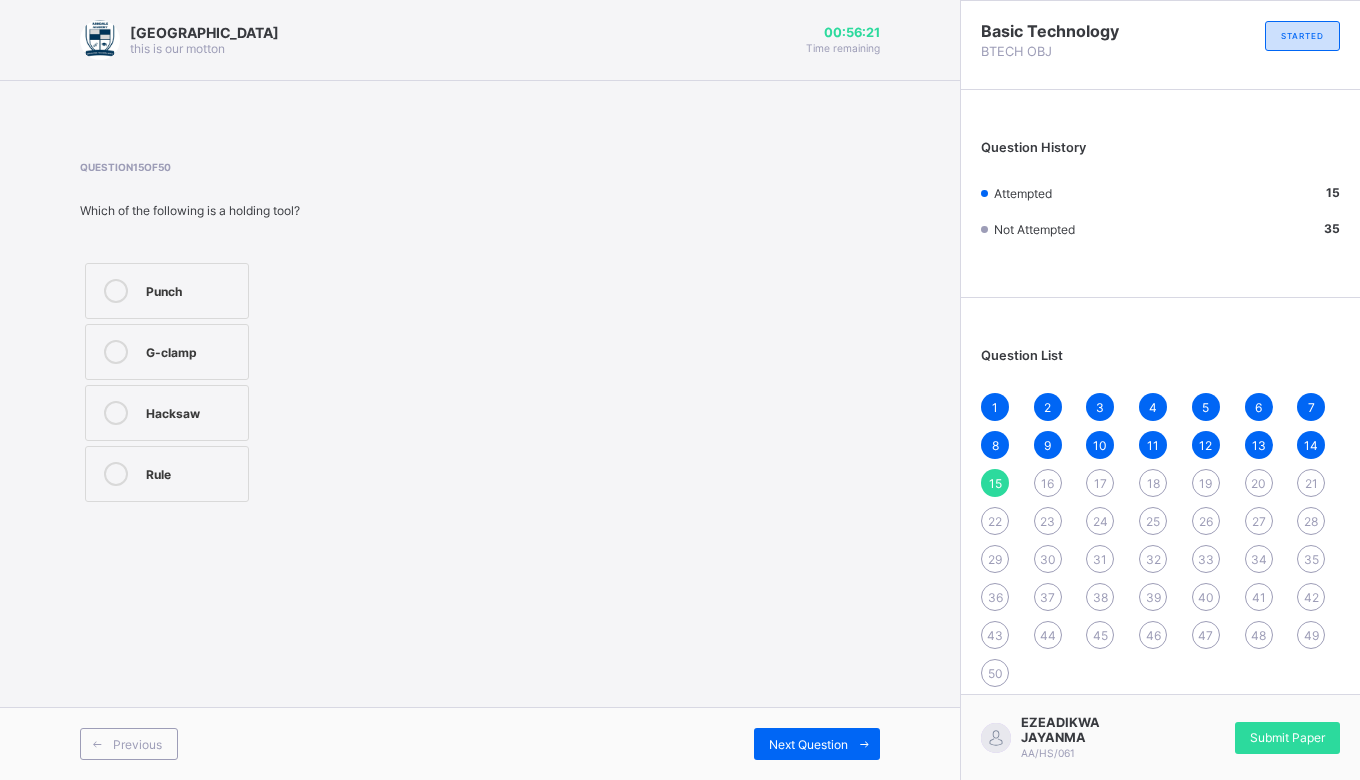 click on "Next Question" at bounding box center (808, 744) 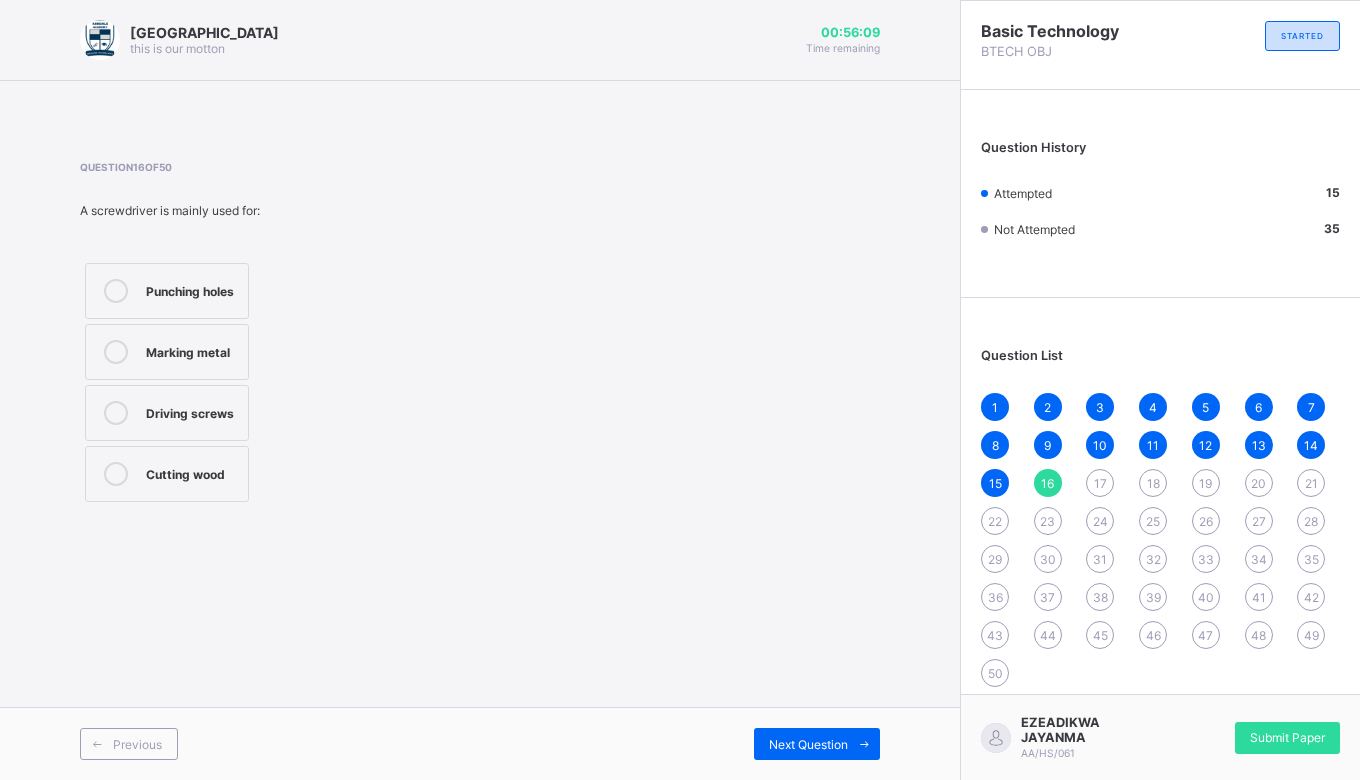 click on "Driving screws" at bounding box center [167, 413] 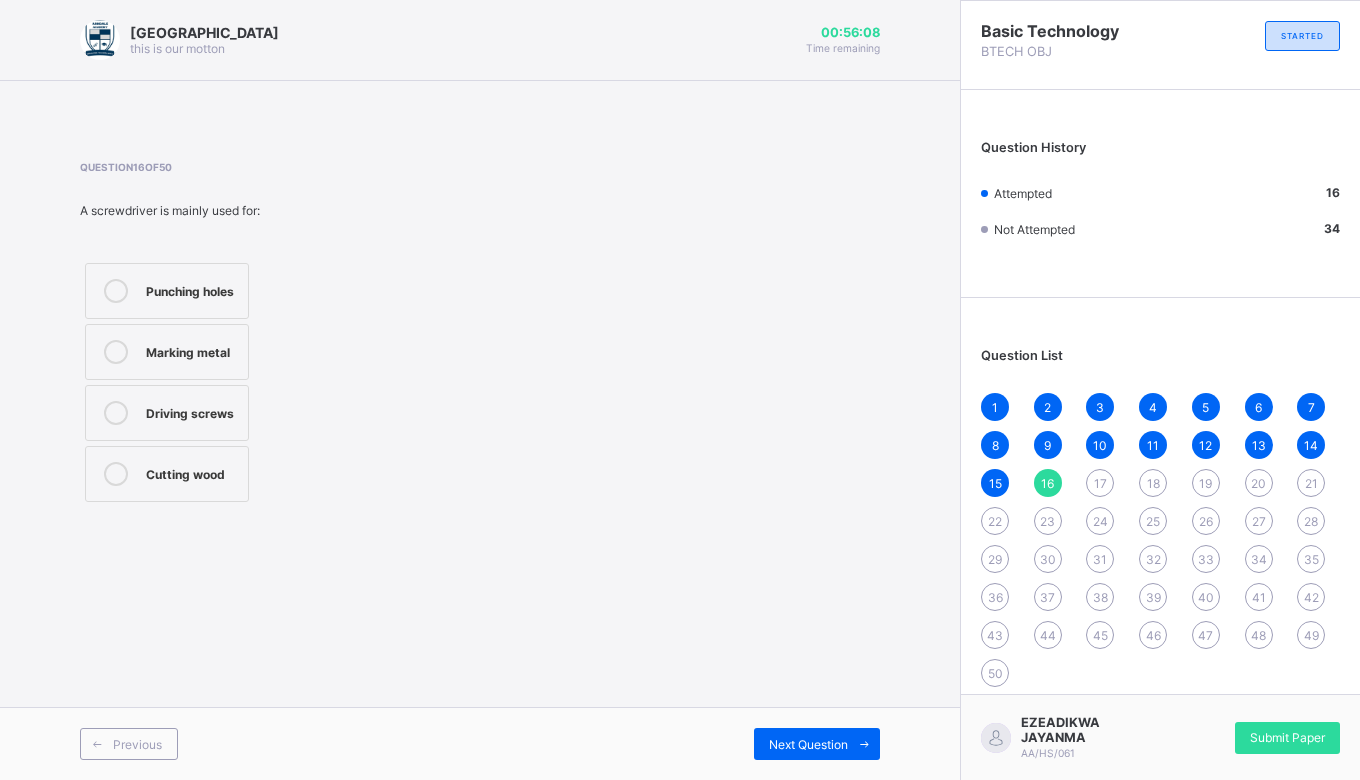 click on "Next Question" at bounding box center (808, 744) 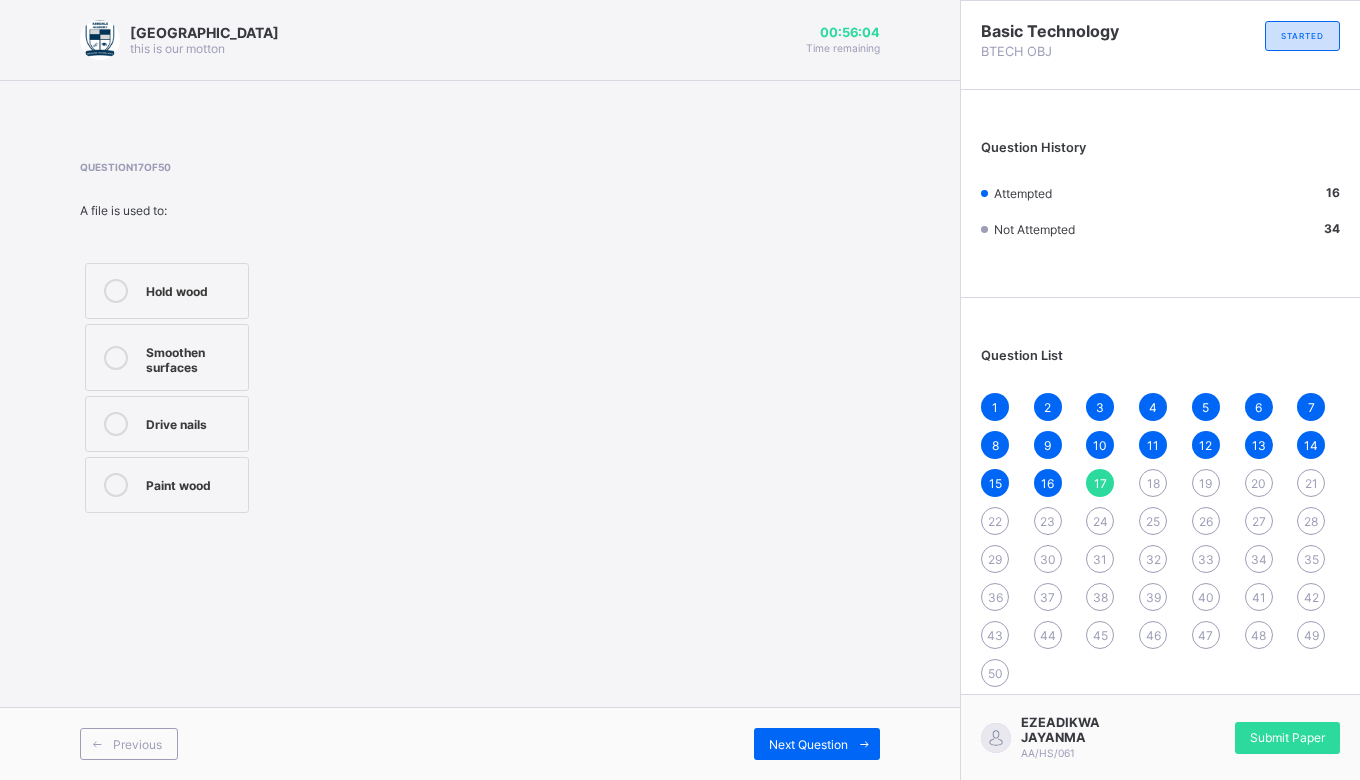 click on "Smoothen surfaces" at bounding box center [167, 357] 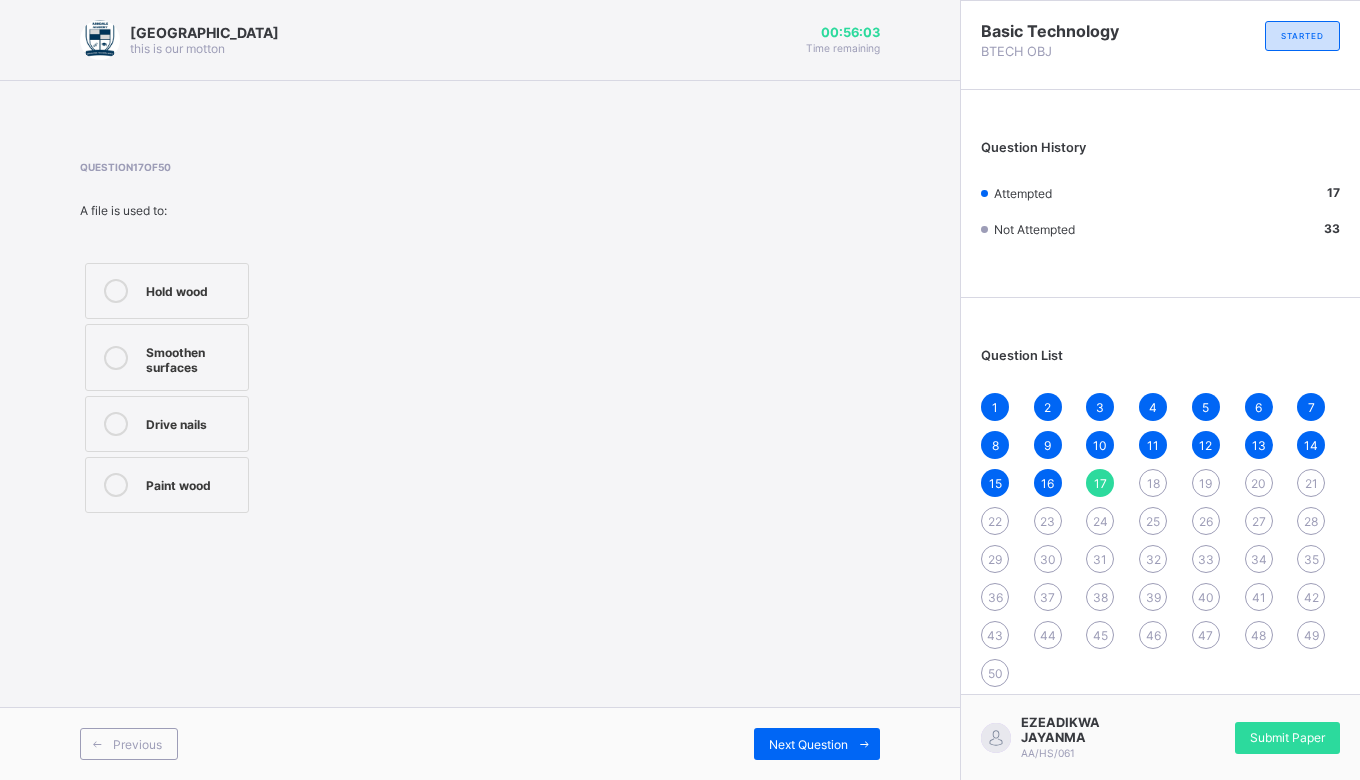 click on "Next Question" at bounding box center [808, 744] 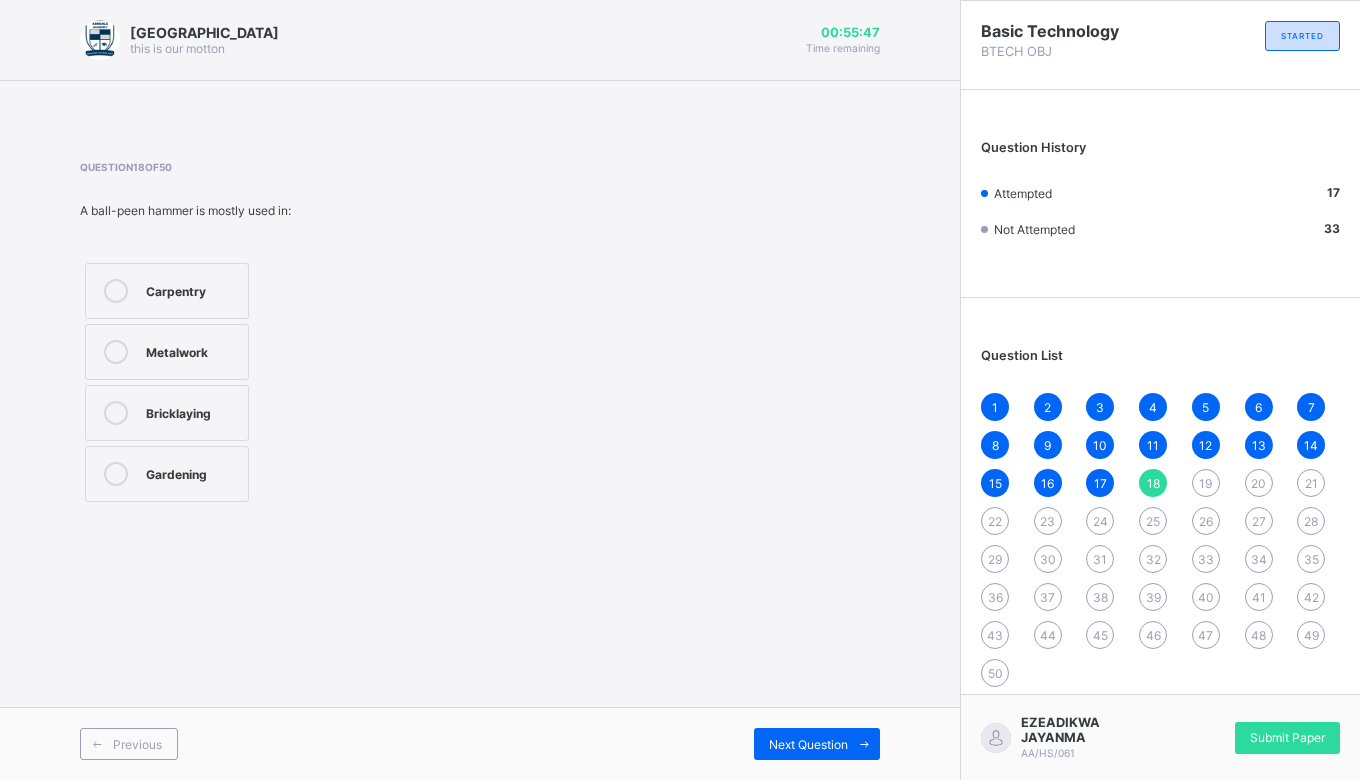 click on "Metalwork" at bounding box center [192, 352] 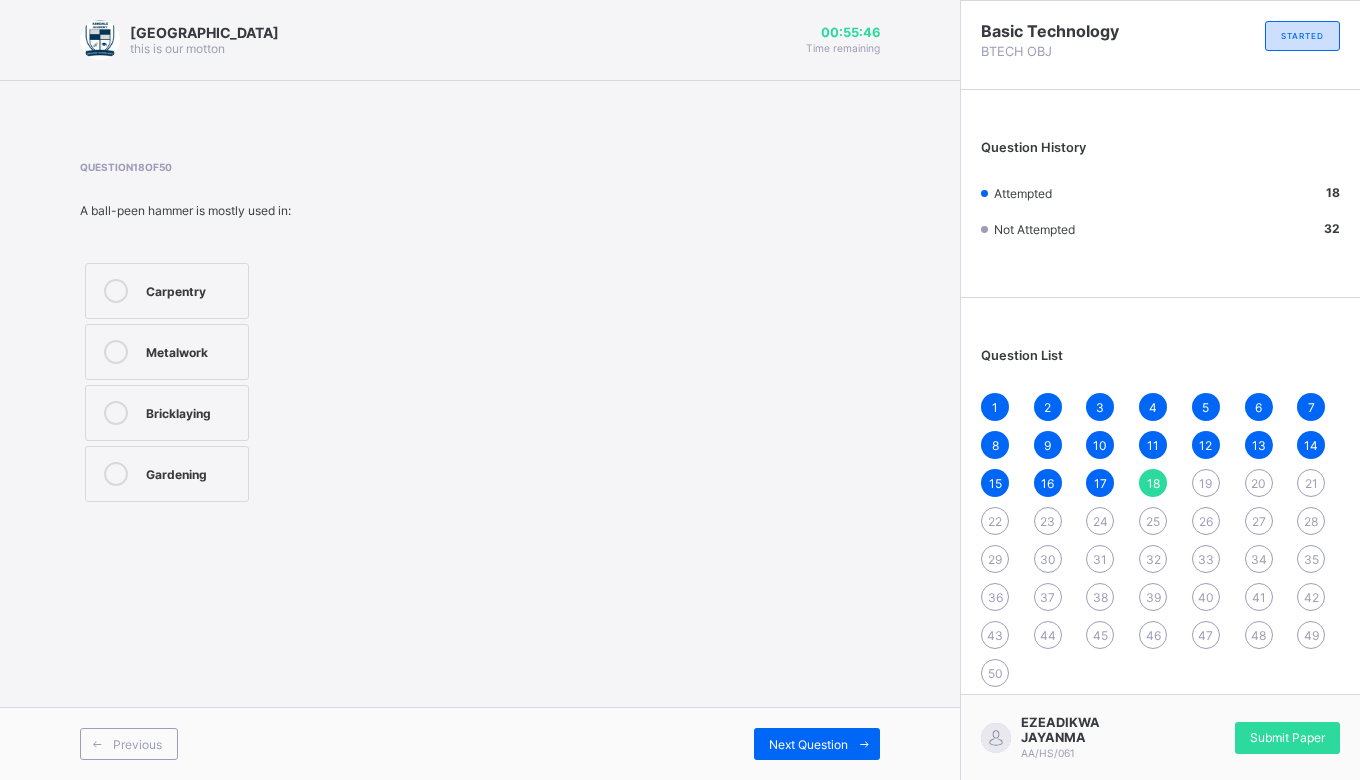 click on "Next Question" at bounding box center [817, 744] 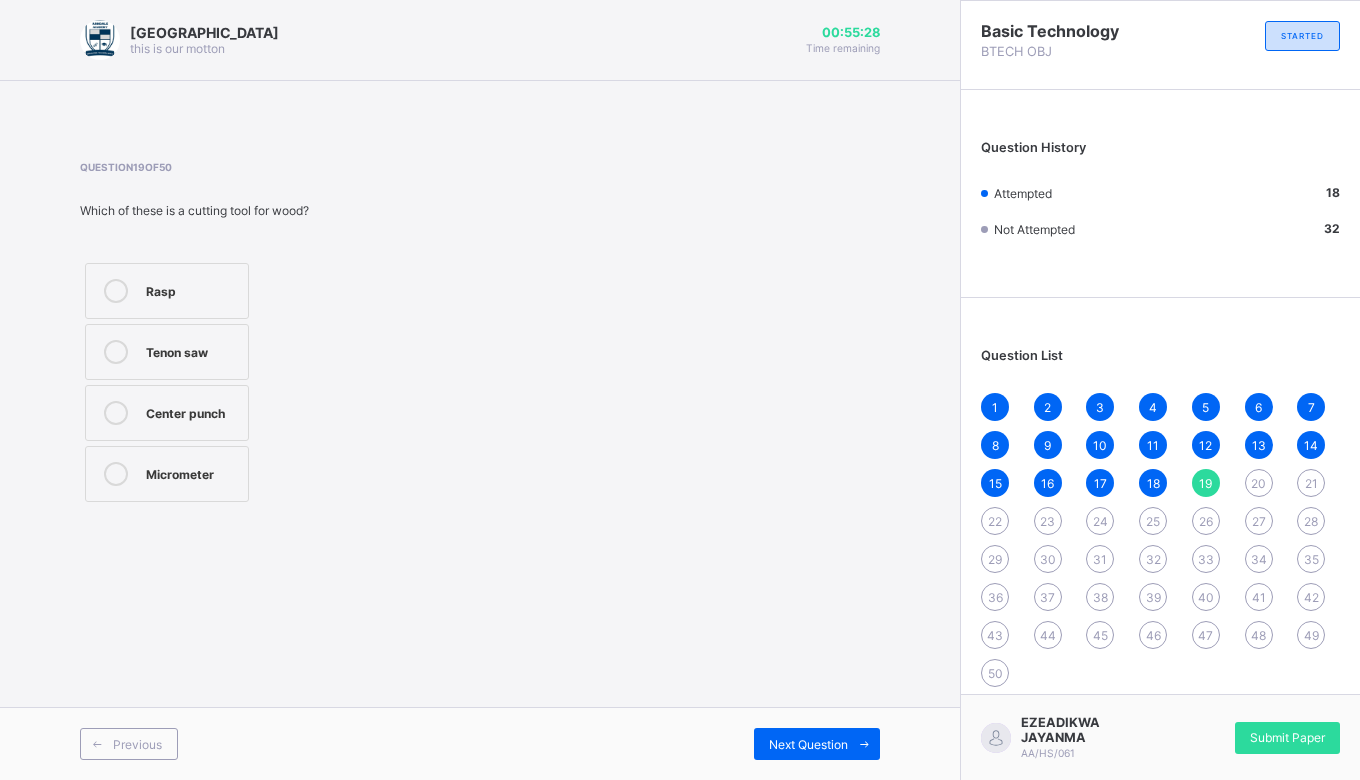 click on "Tenon saw" at bounding box center [192, 352] 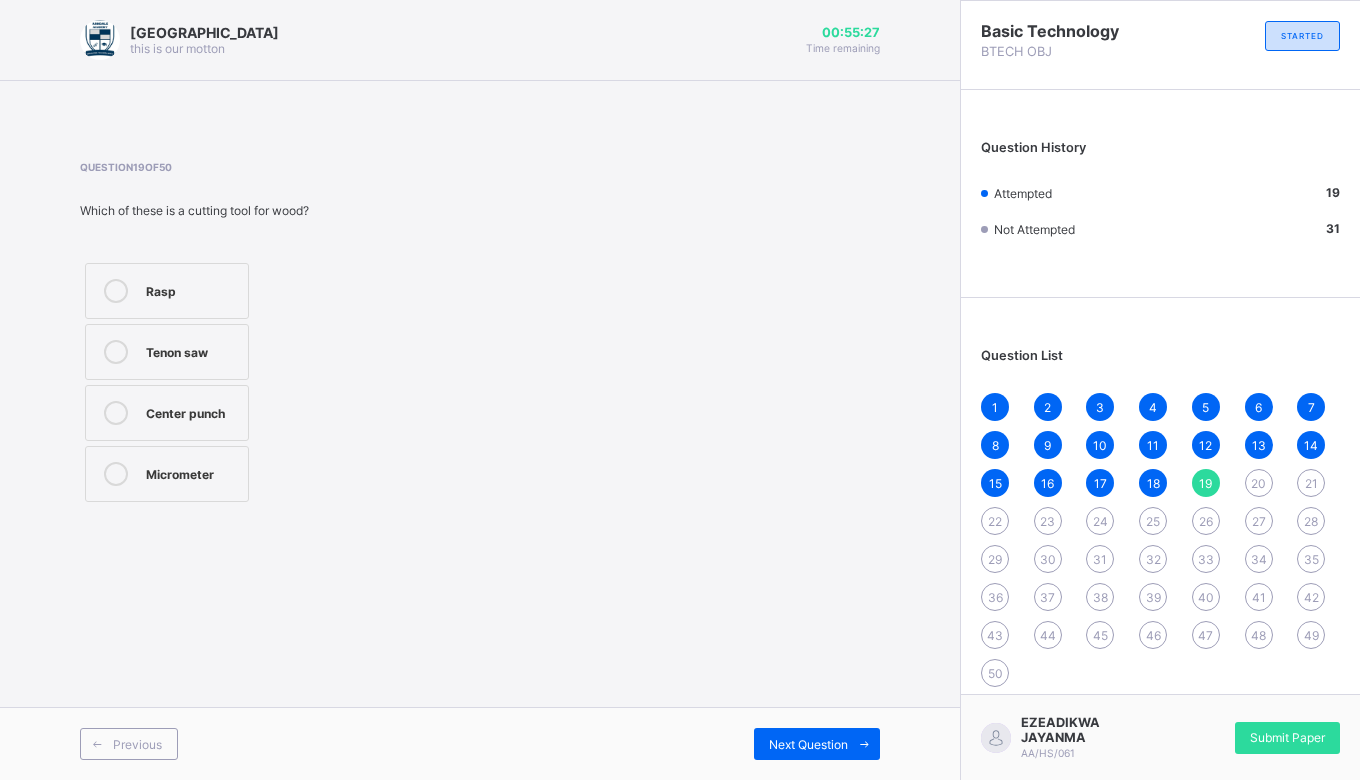 click on "4" at bounding box center (1153, 407) 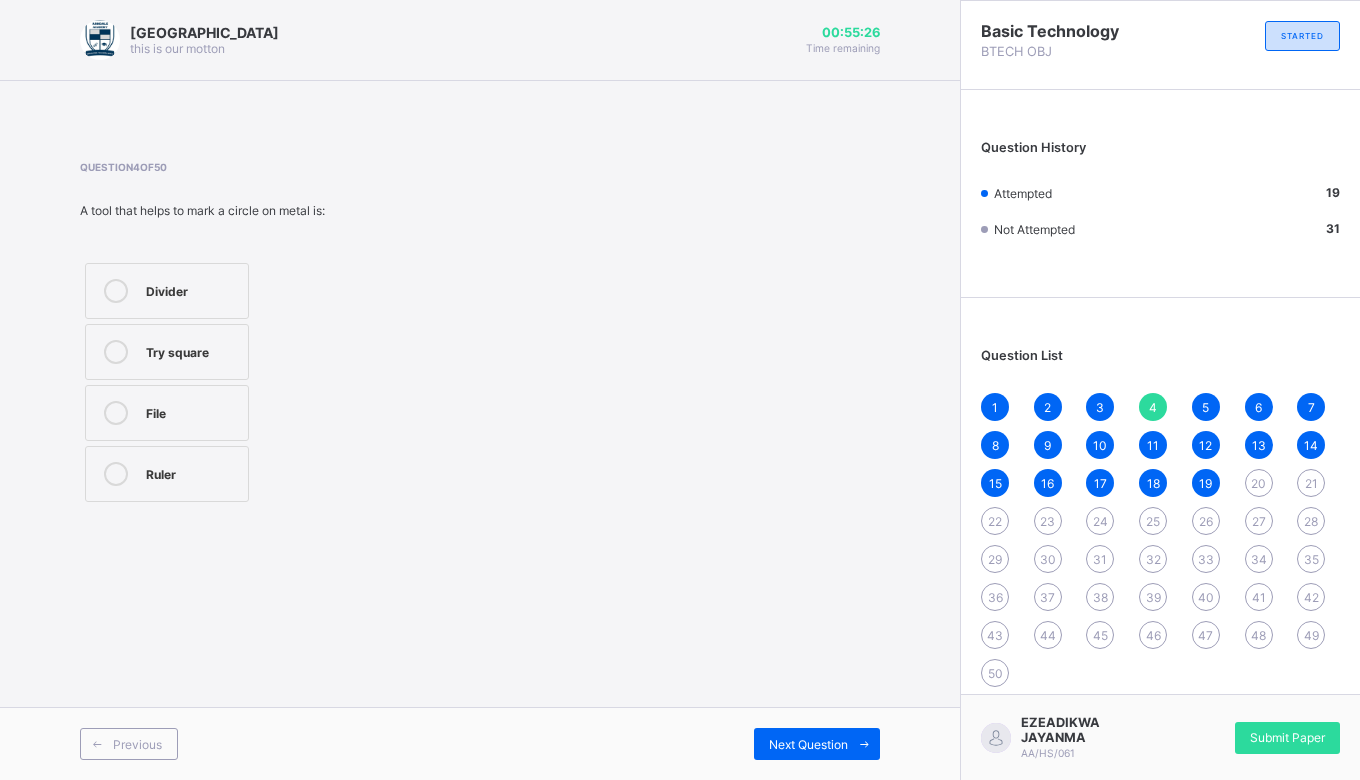 click on "1" at bounding box center (995, 407) 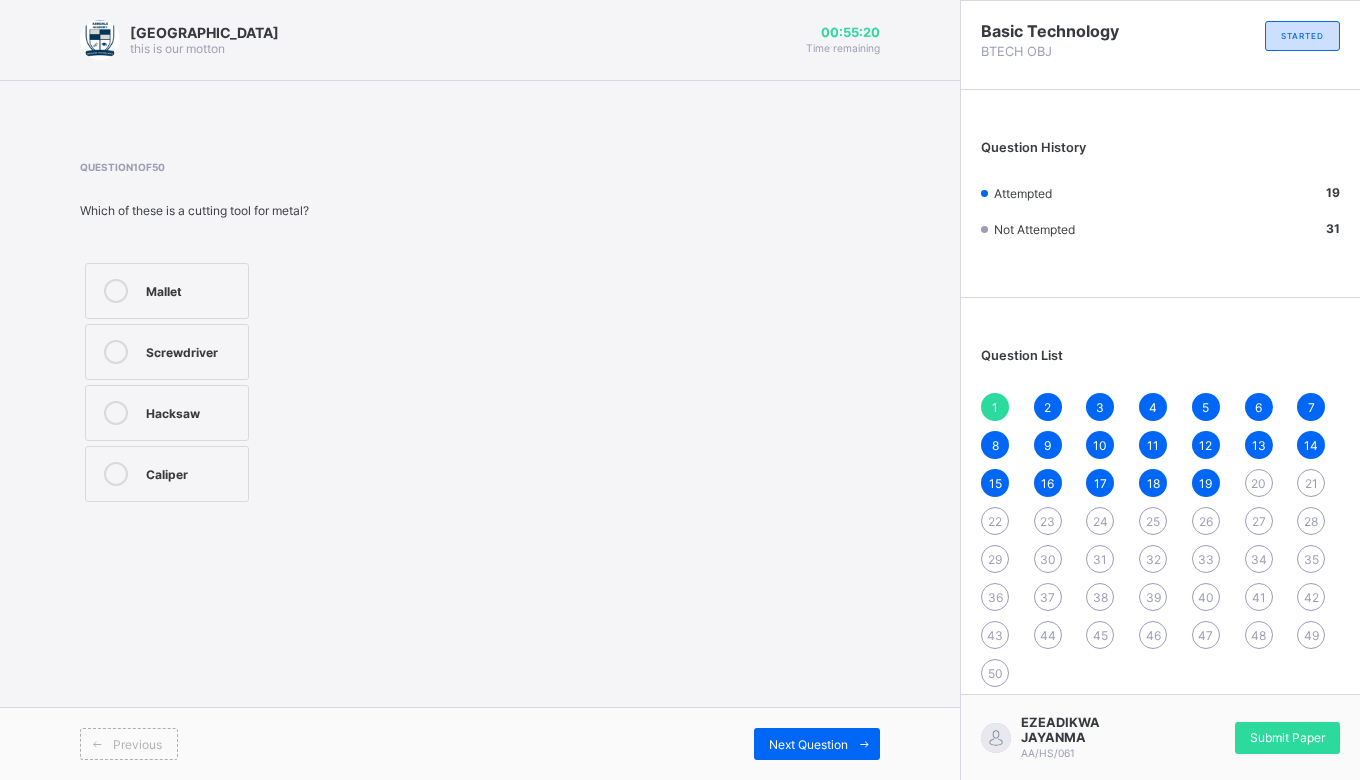 click on "2" at bounding box center [1048, 407] 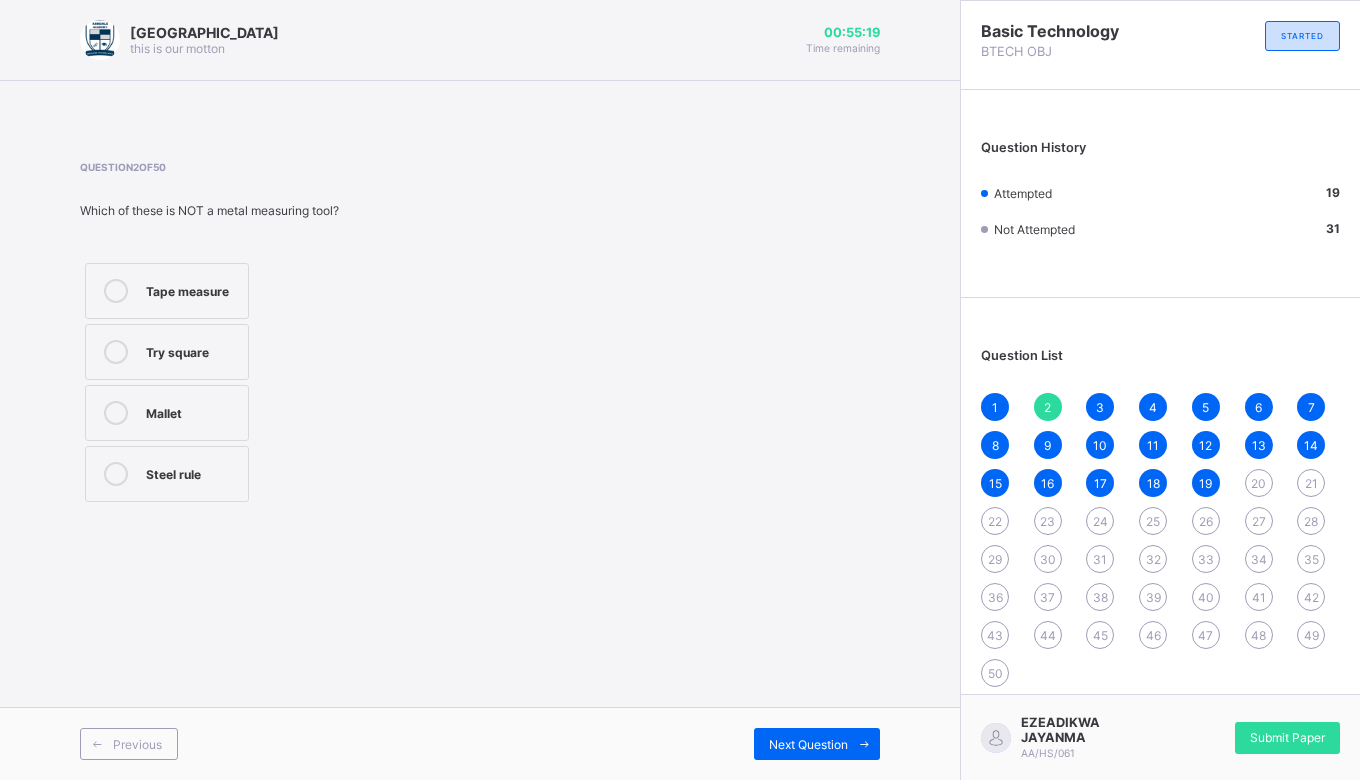 click on "3" at bounding box center (1100, 407) 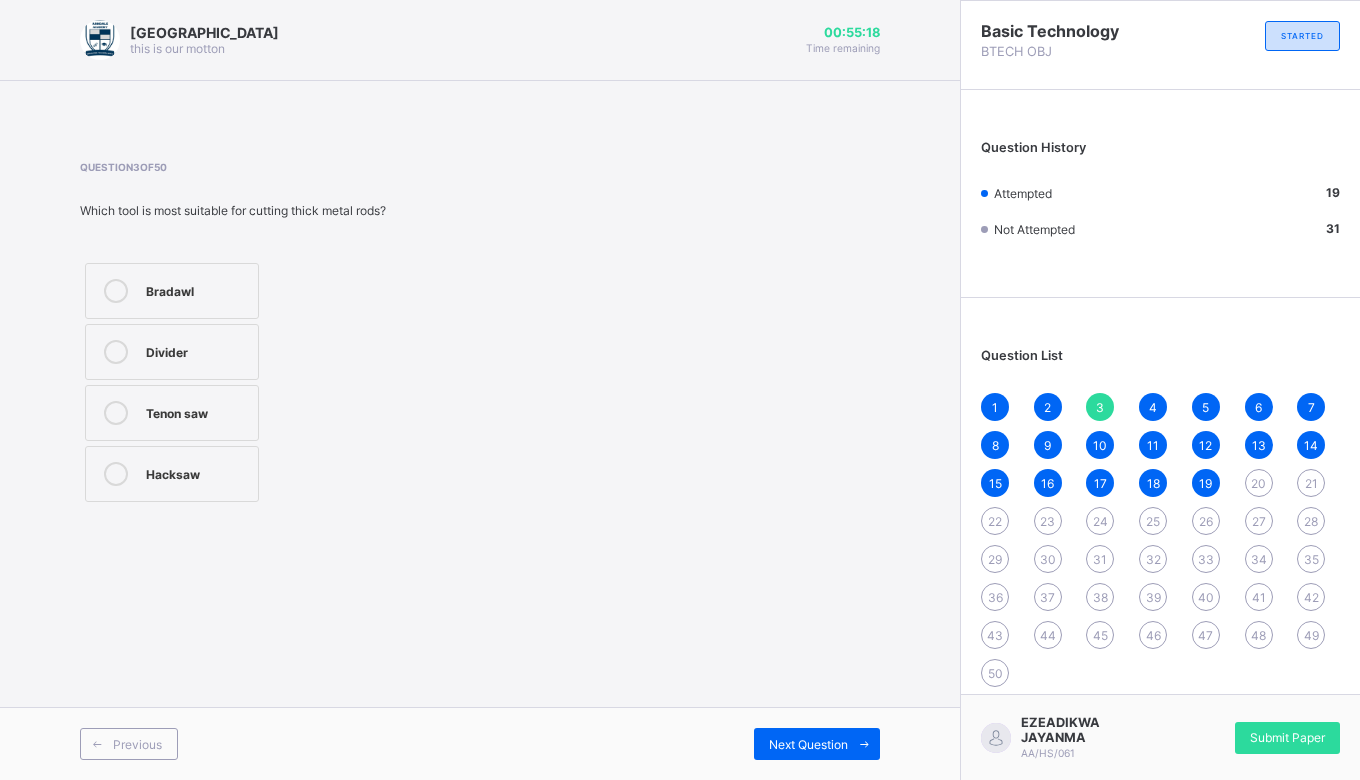 click on "4" at bounding box center (1153, 407) 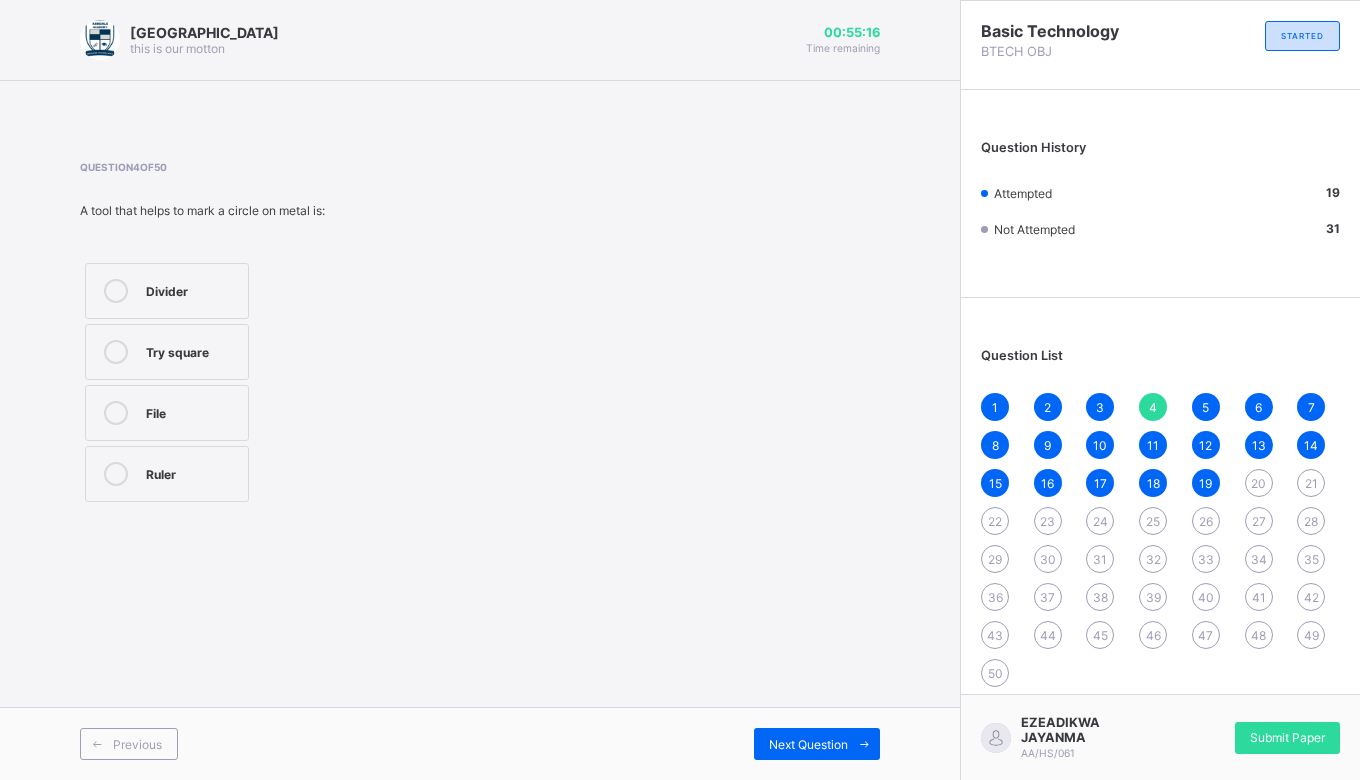 click on "5" at bounding box center [1205, 407] 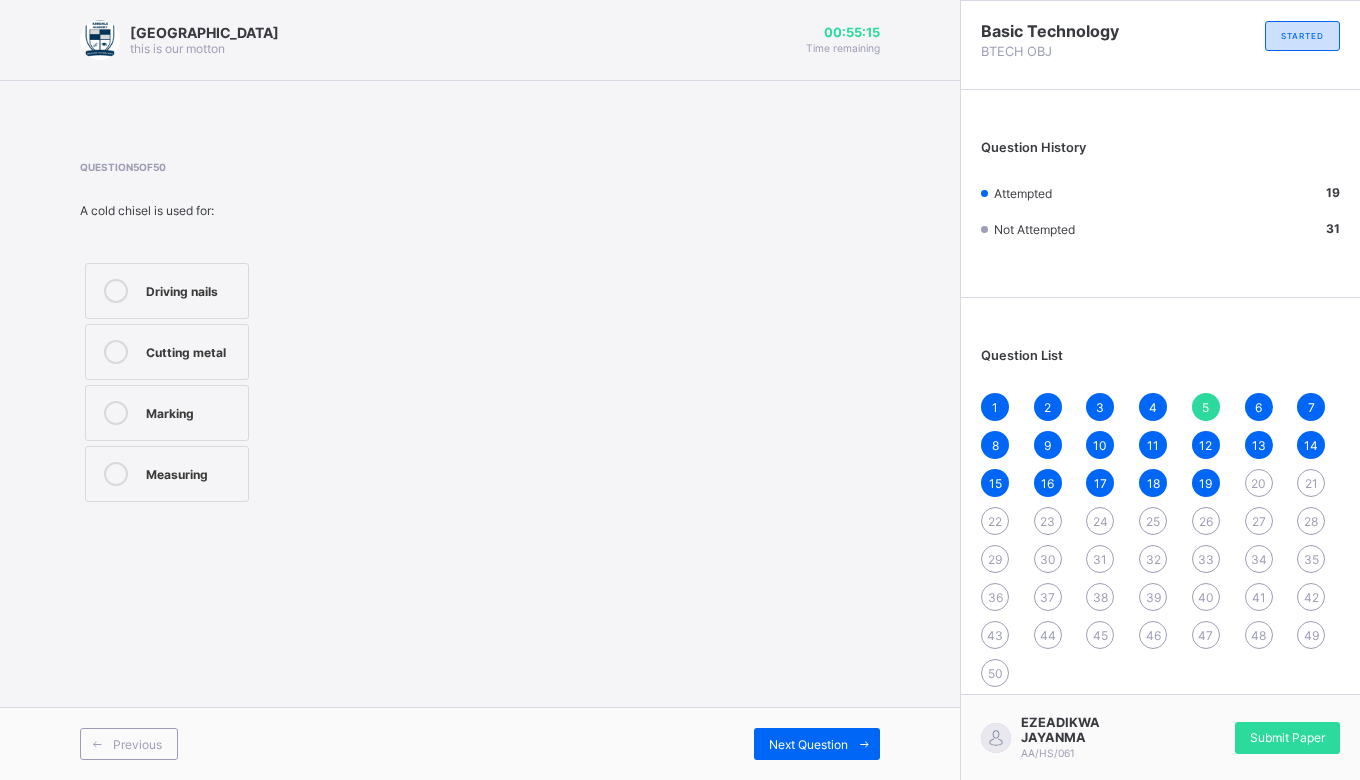 click on "6" at bounding box center (1258, 407) 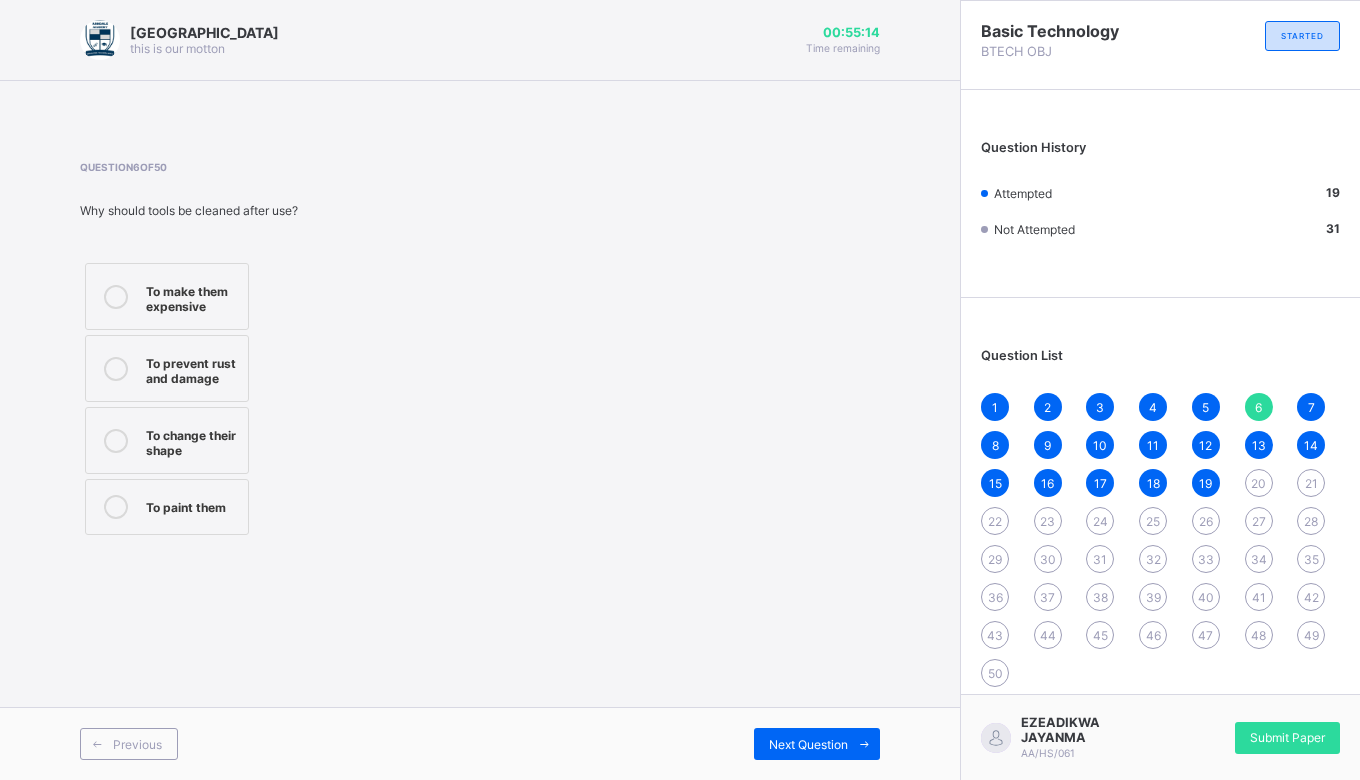 click on "7" at bounding box center [1311, 407] 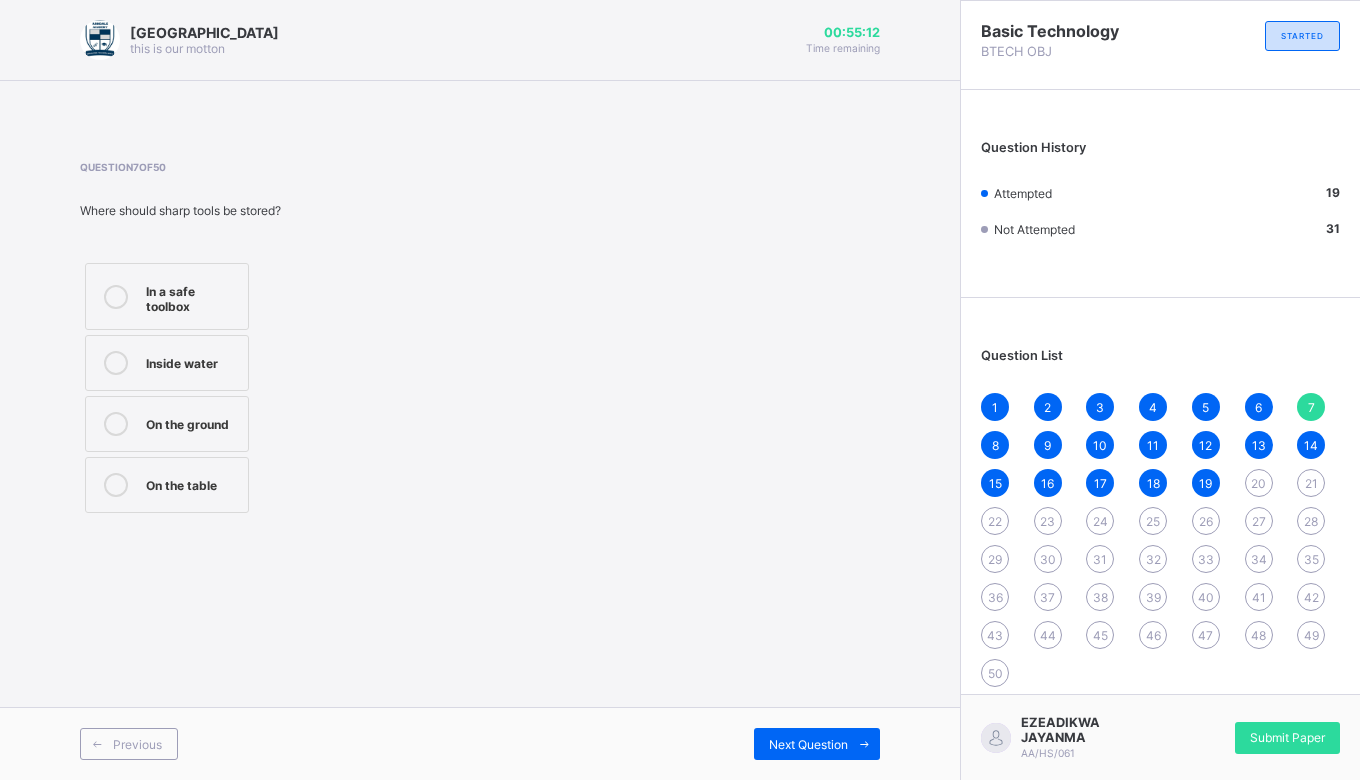 click on "8" at bounding box center [995, 445] 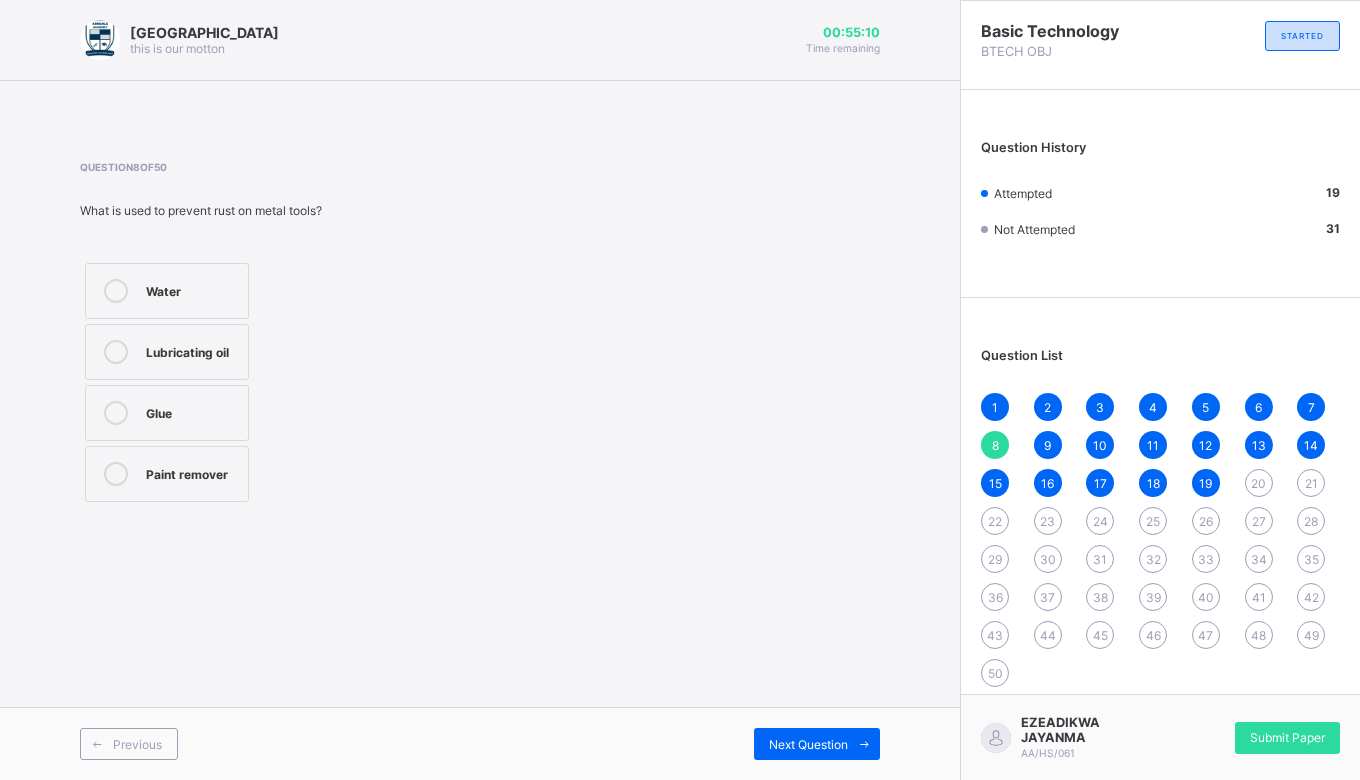 click on "9" at bounding box center [1047, 445] 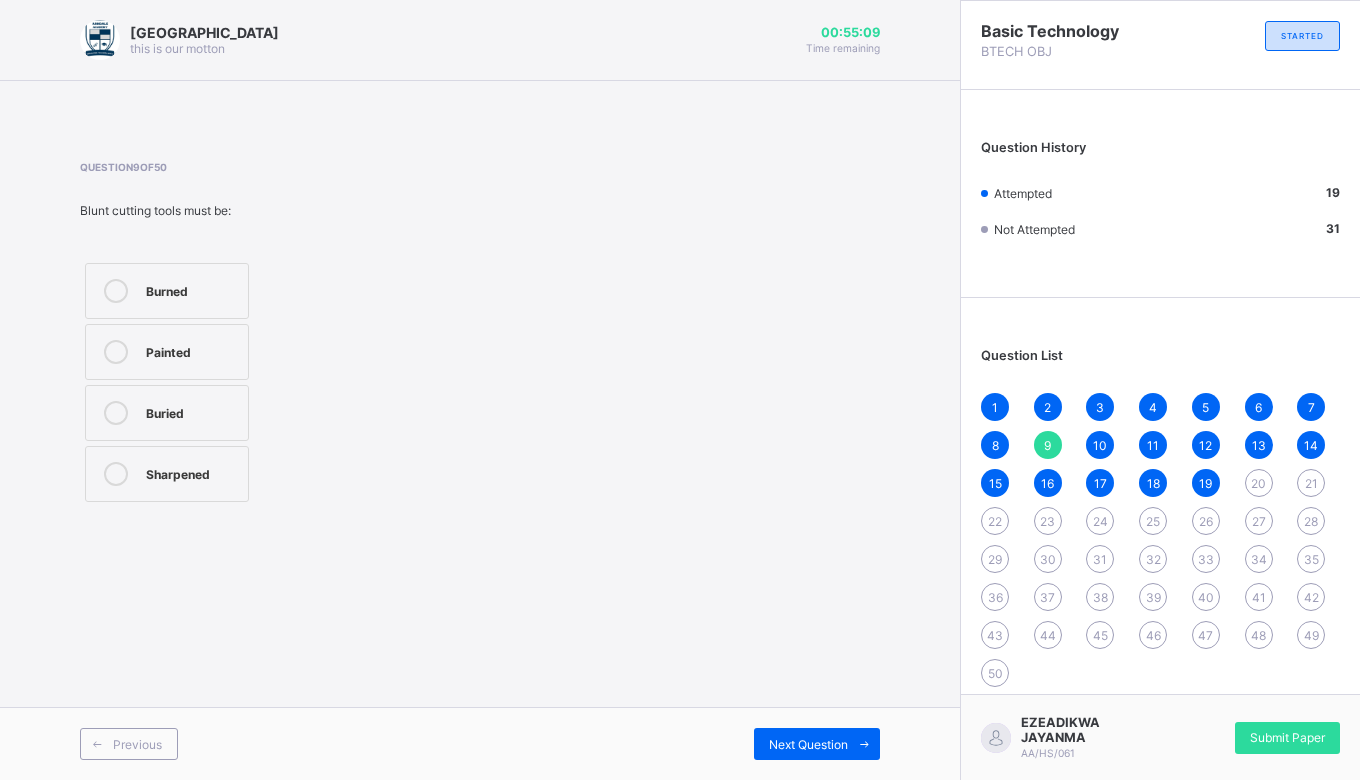click on "10" at bounding box center [1100, 445] 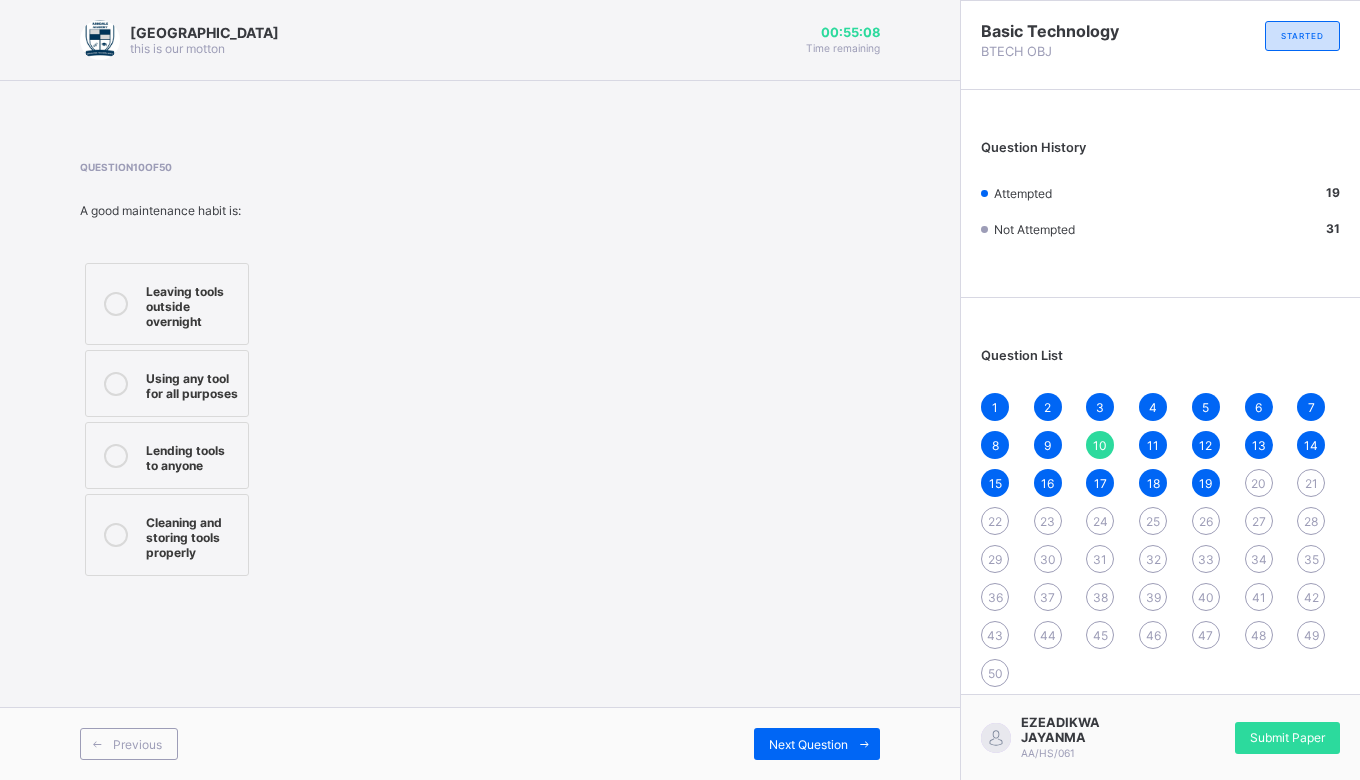 click on "11" at bounding box center [1153, 445] 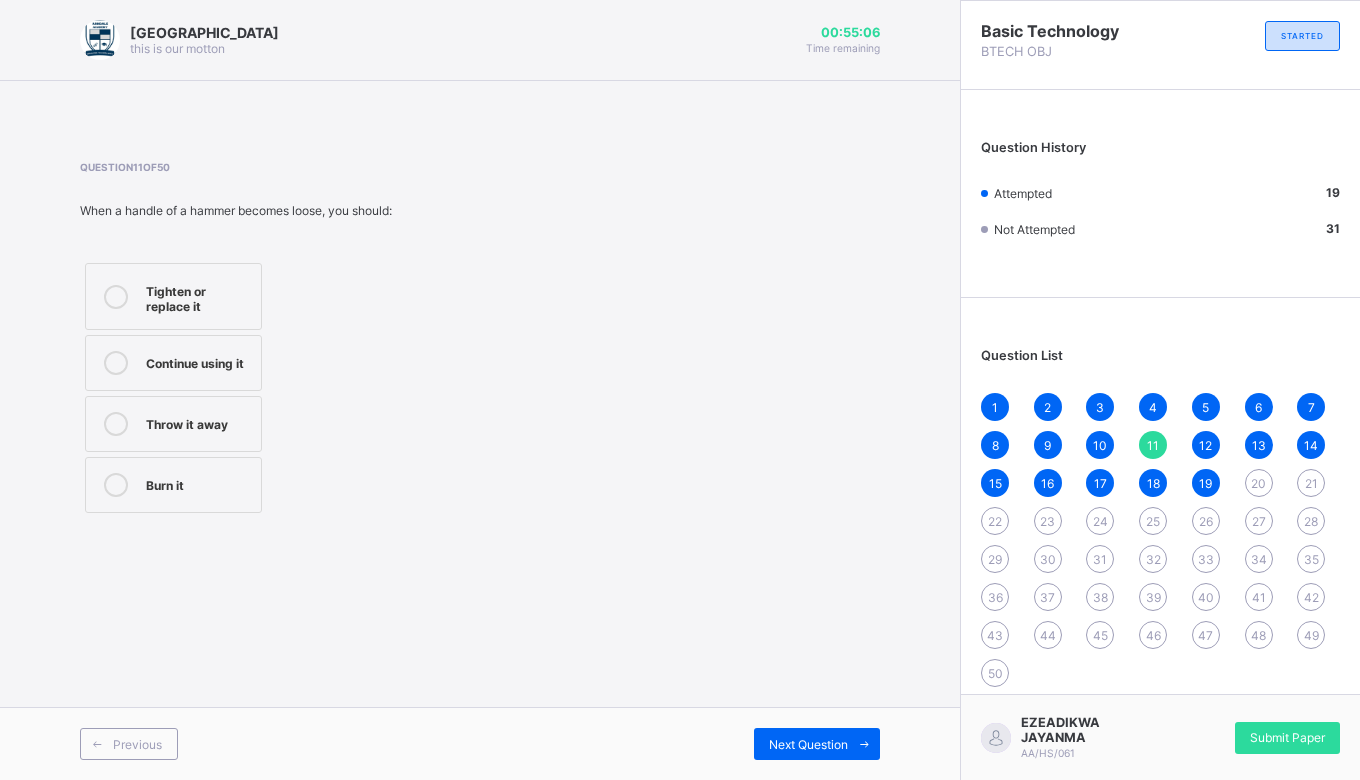 click on "12" at bounding box center (1205, 445) 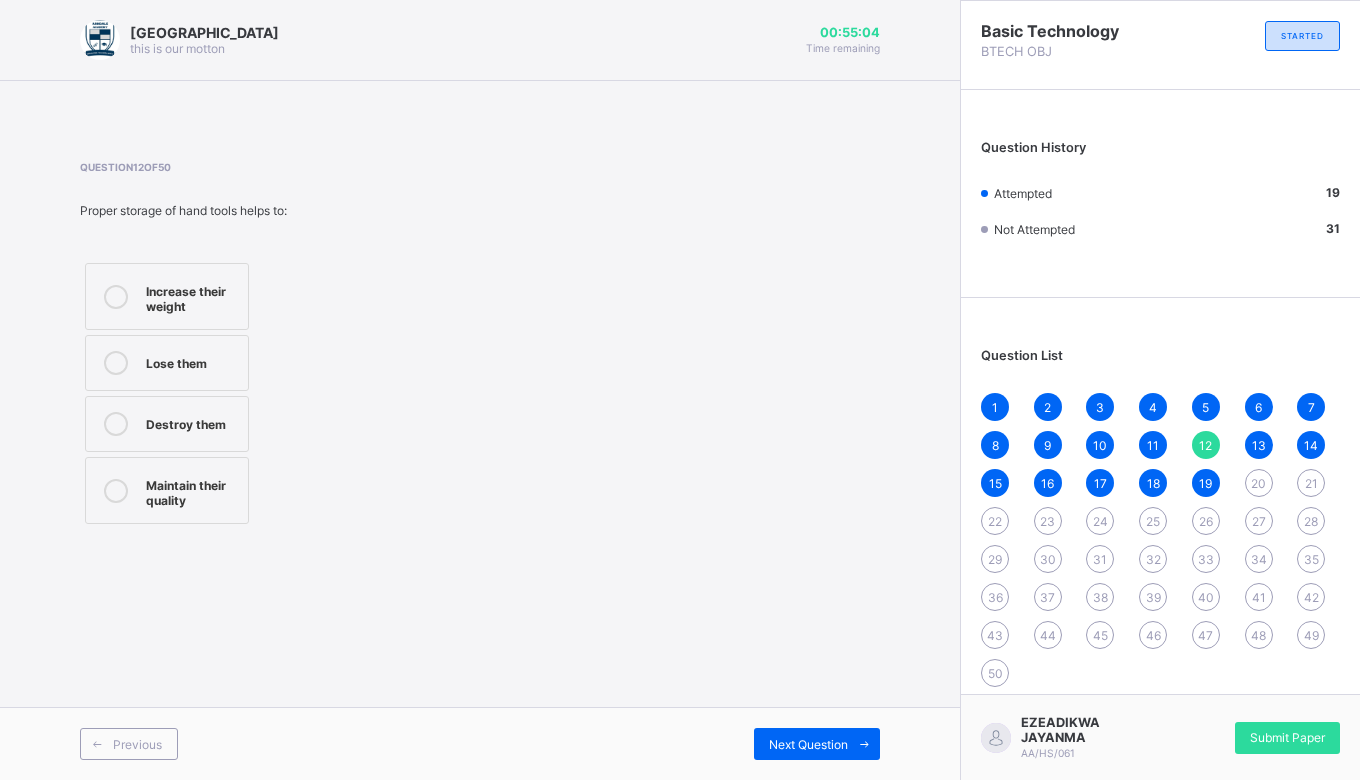 click on "13" at bounding box center [1259, 445] 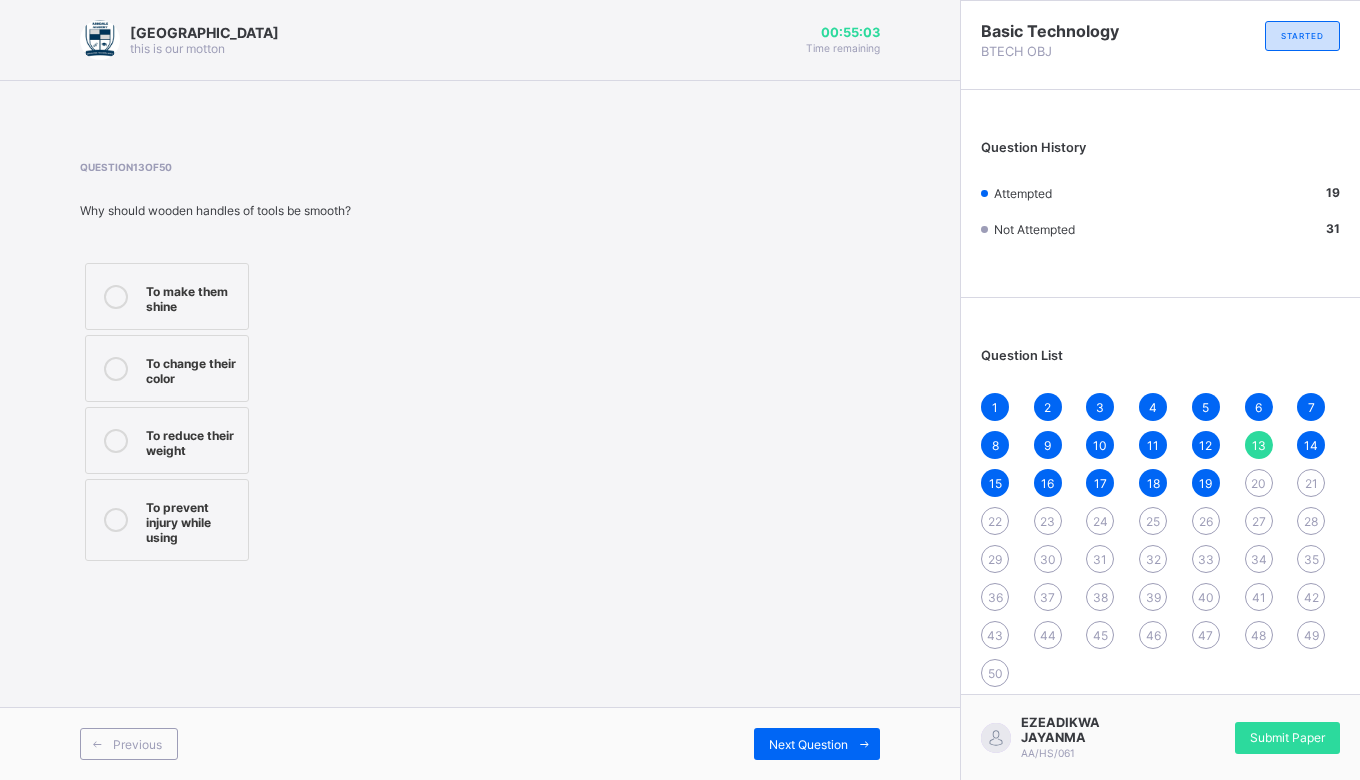click on "14" at bounding box center [1311, 445] 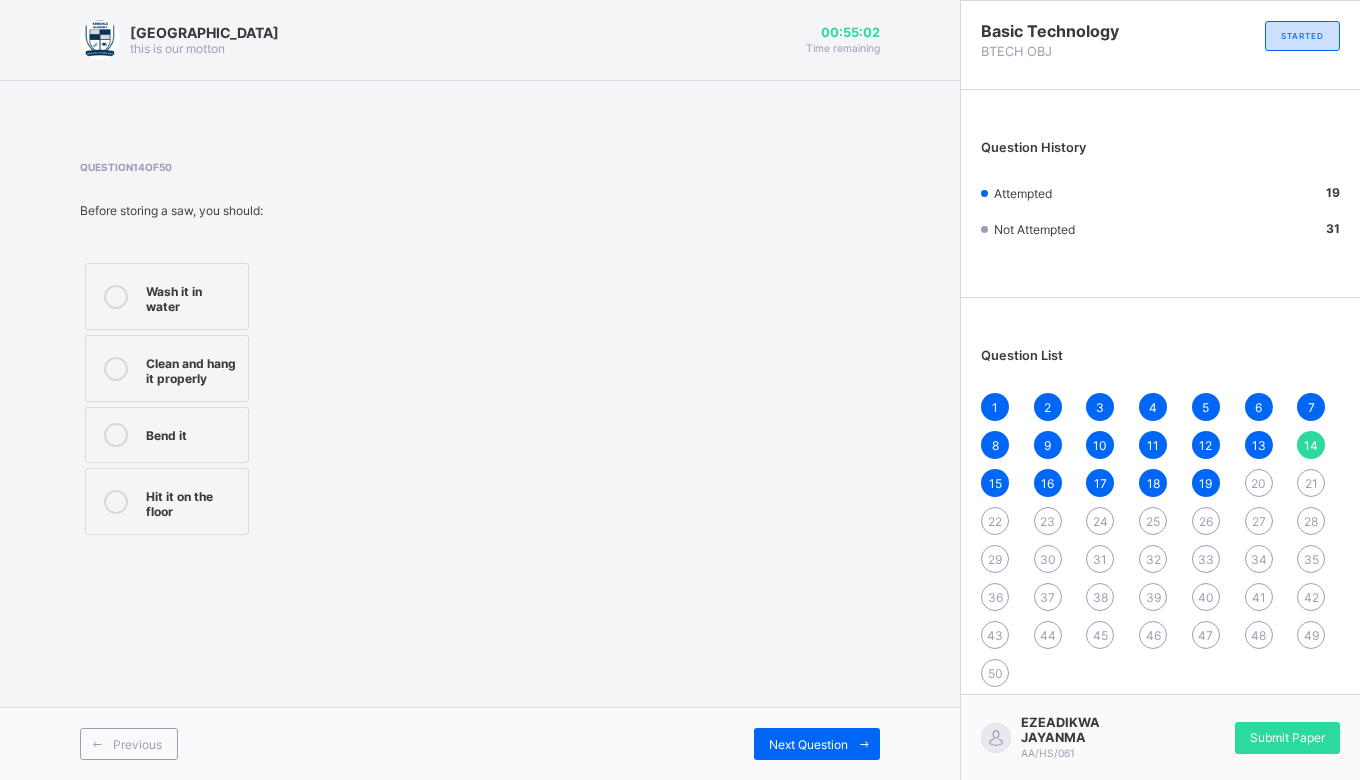 click on "15" at bounding box center (995, 483) 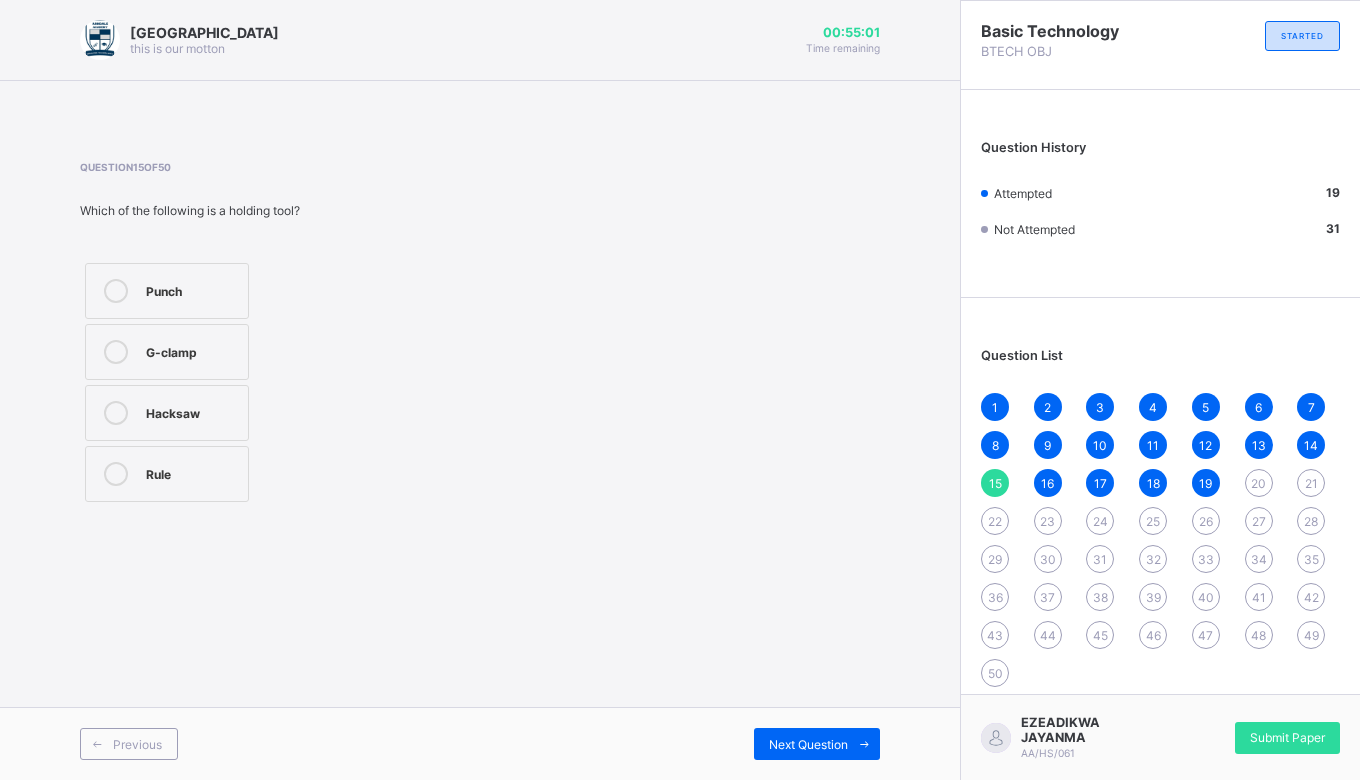 click on "16" at bounding box center (1048, 483) 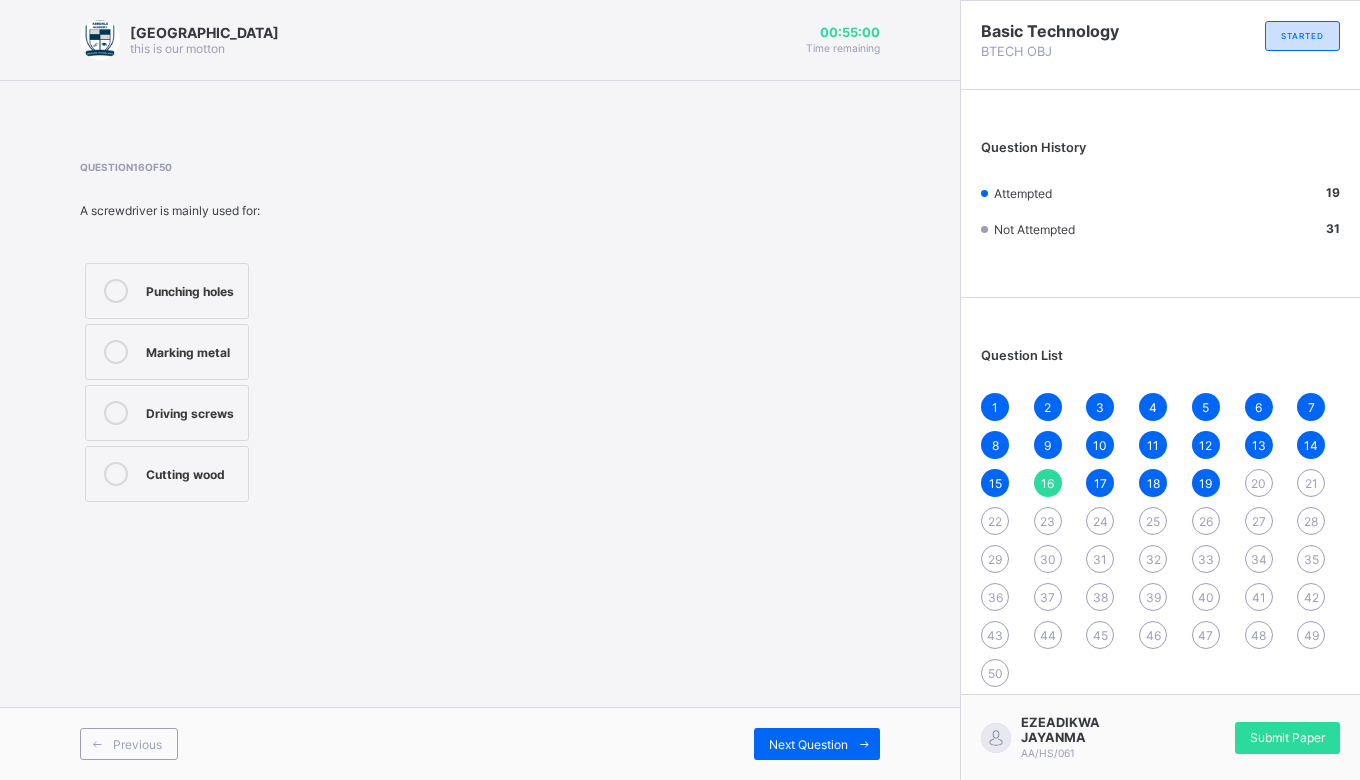 click on "15" at bounding box center [995, 483] 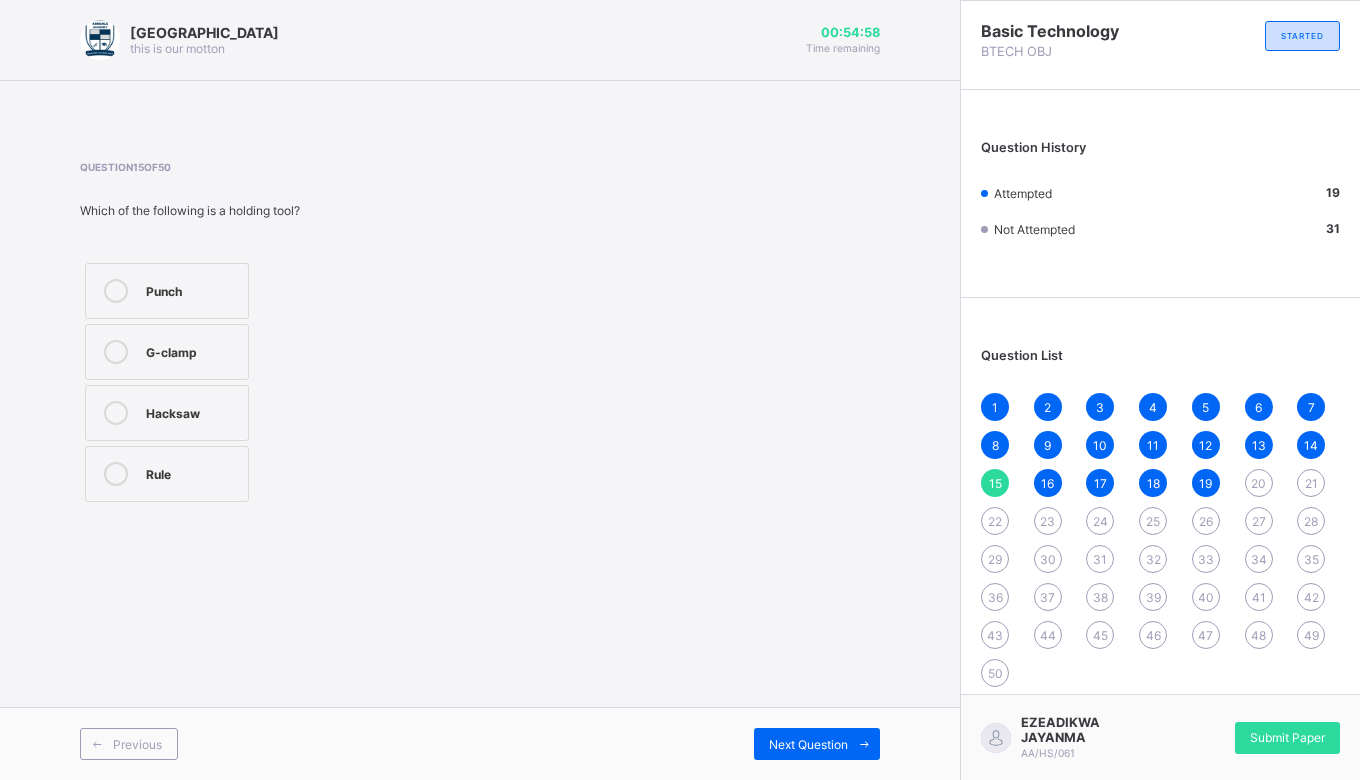 click on "16" at bounding box center (1047, 483) 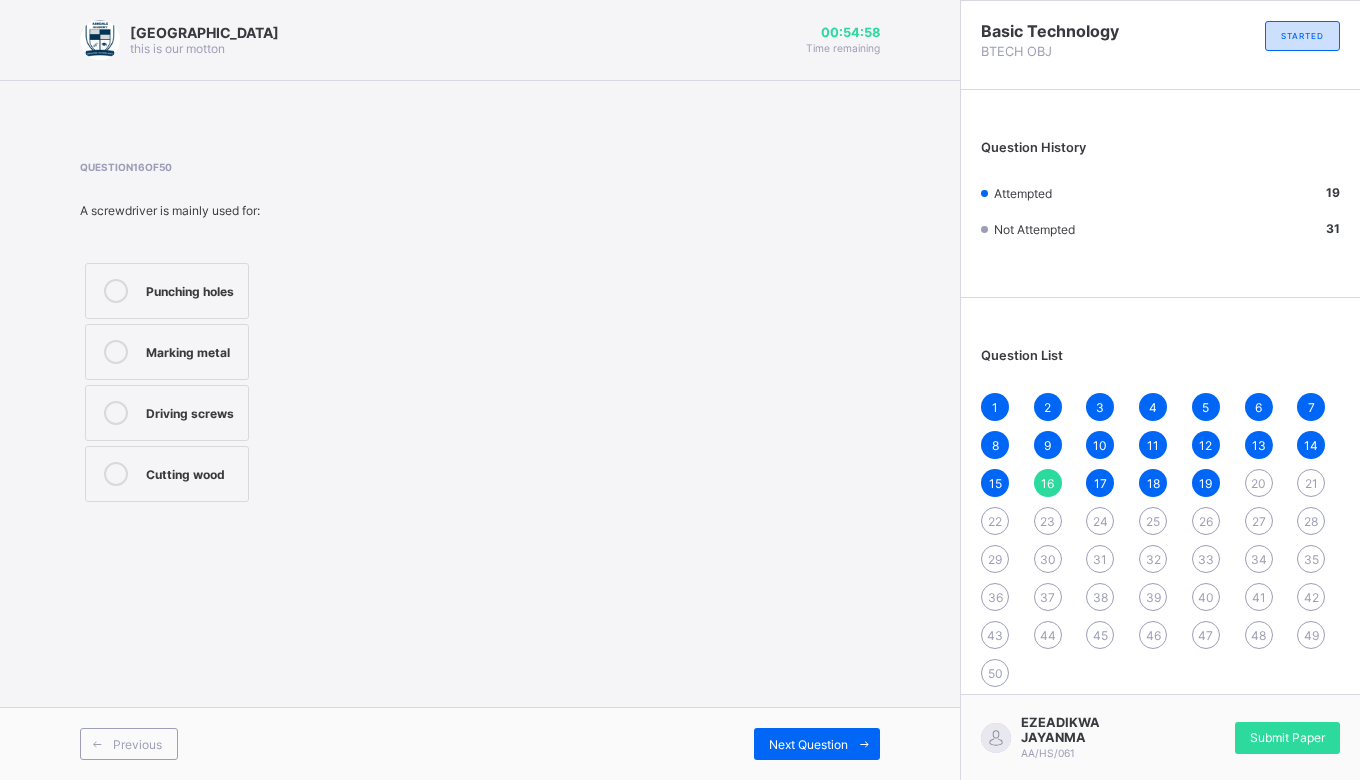 click on "17" at bounding box center (1100, 483) 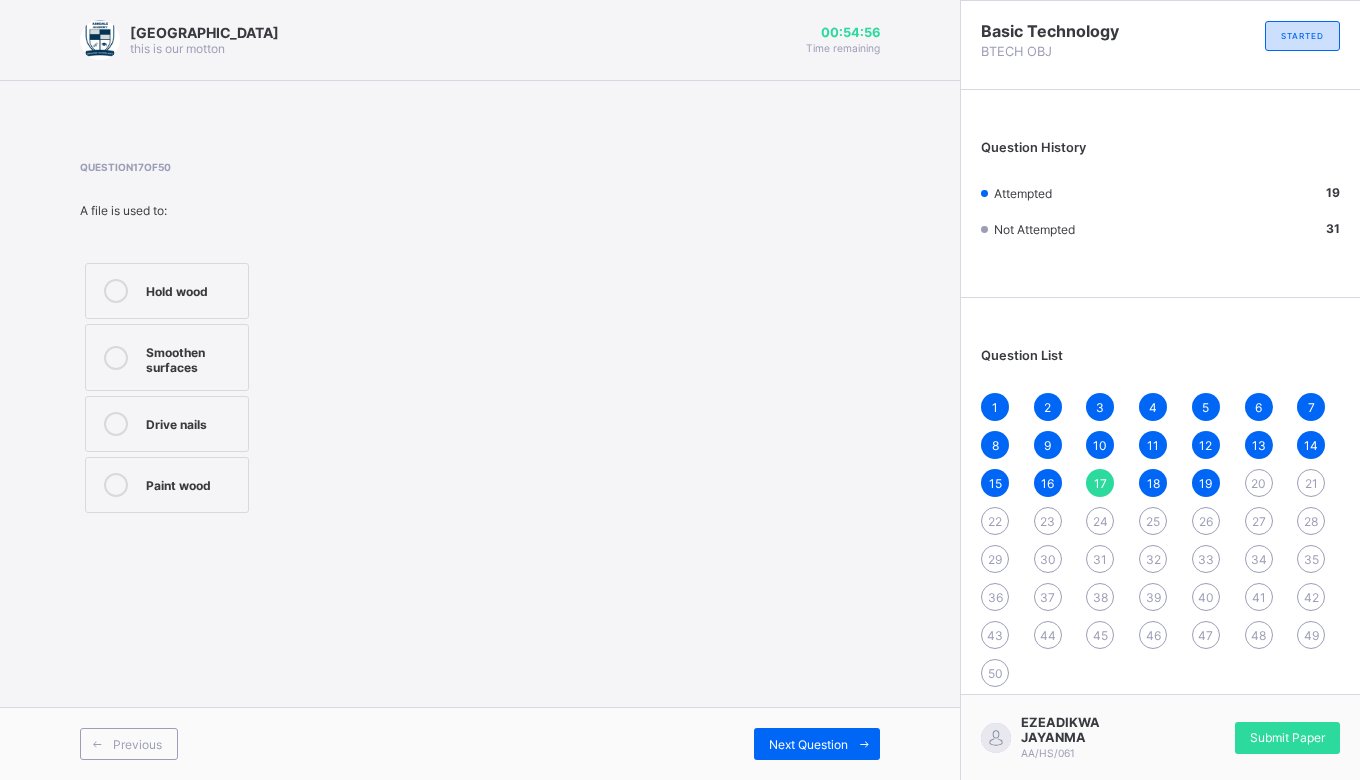 click on "18" at bounding box center (1153, 483) 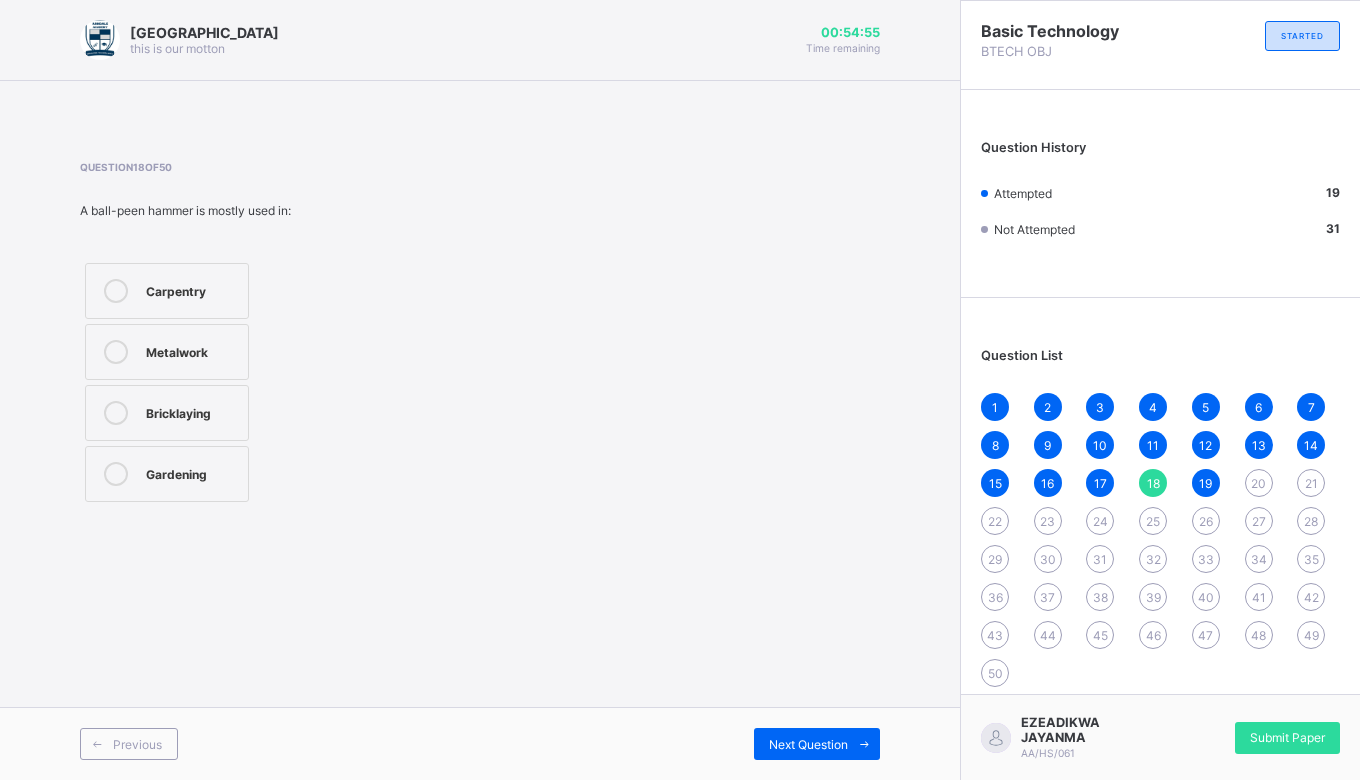 click on "19" at bounding box center [1205, 483] 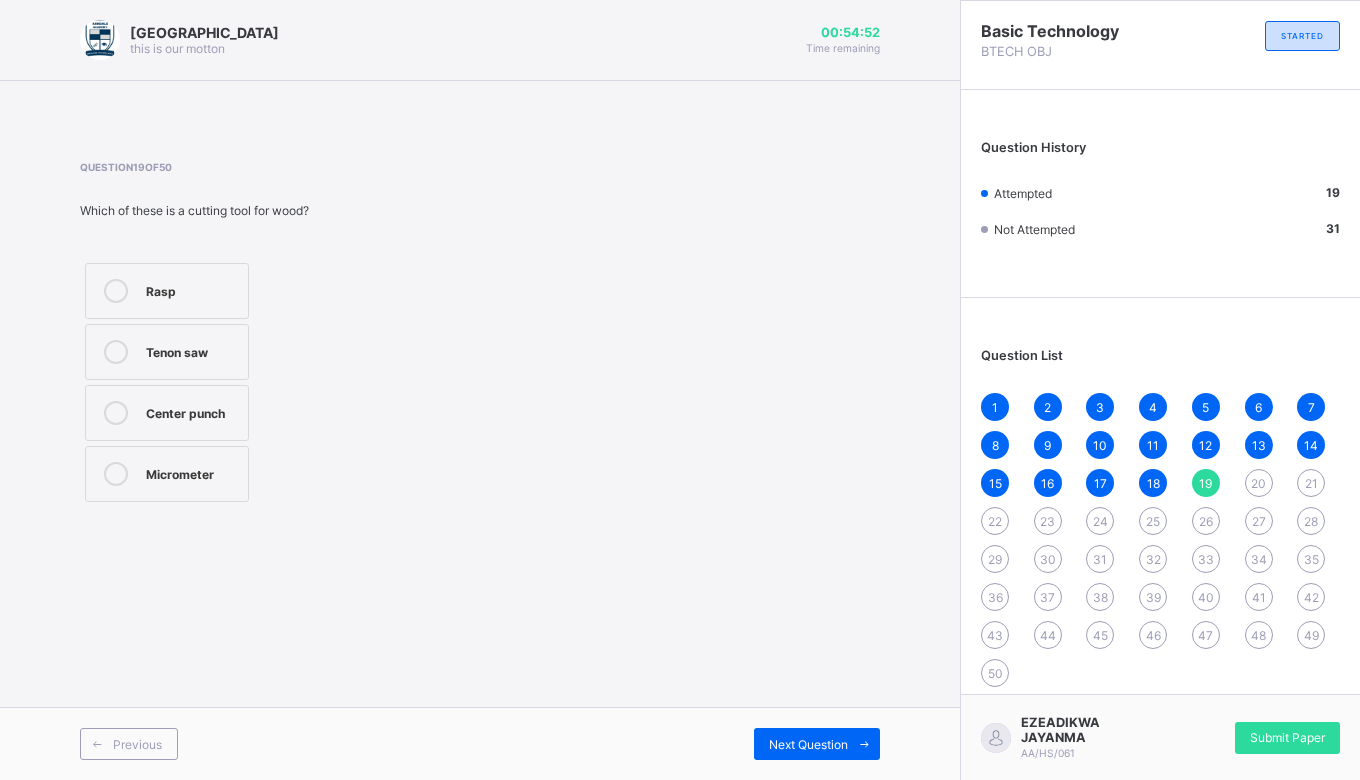 click on "Next Question" at bounding box center (808, 744) 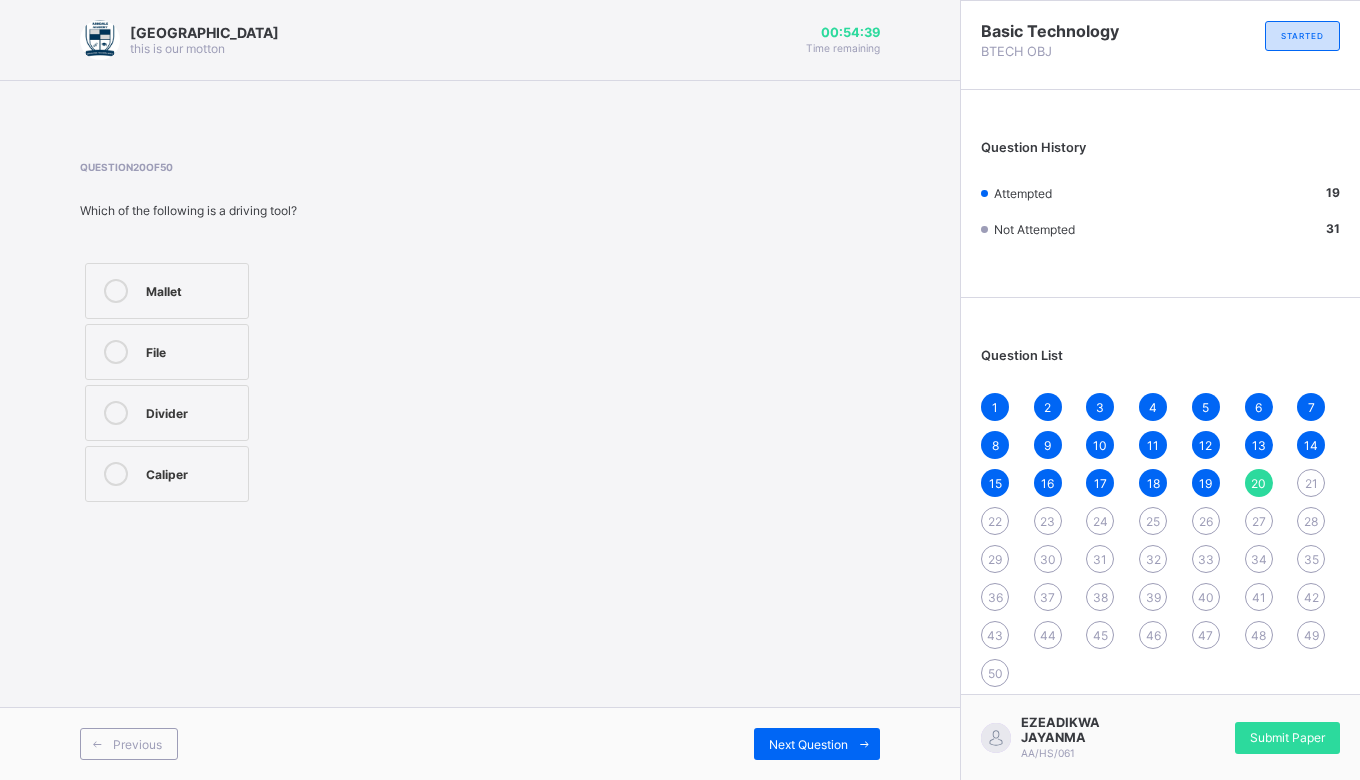 click on "Mallet" at bounding box center (192, 289) 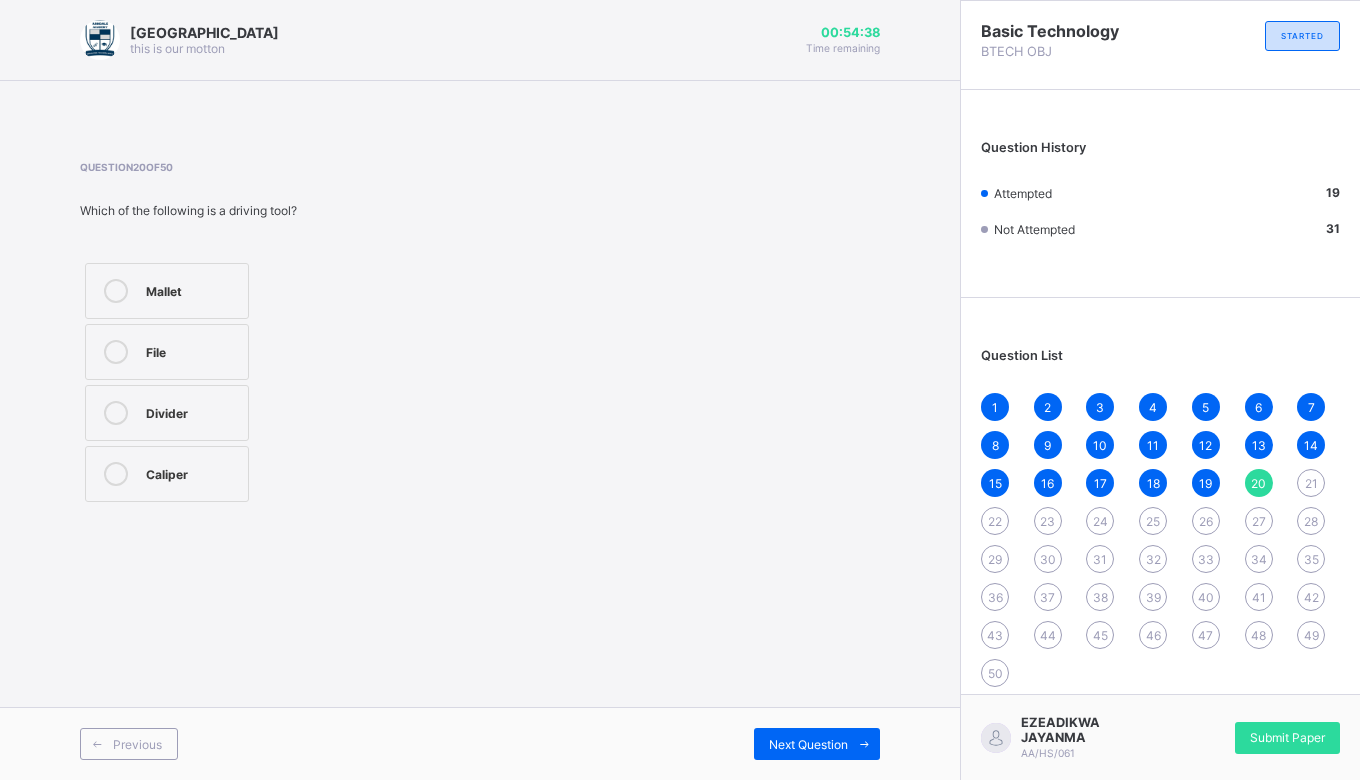 click on "Next Question" at bounding box center [808, 744] 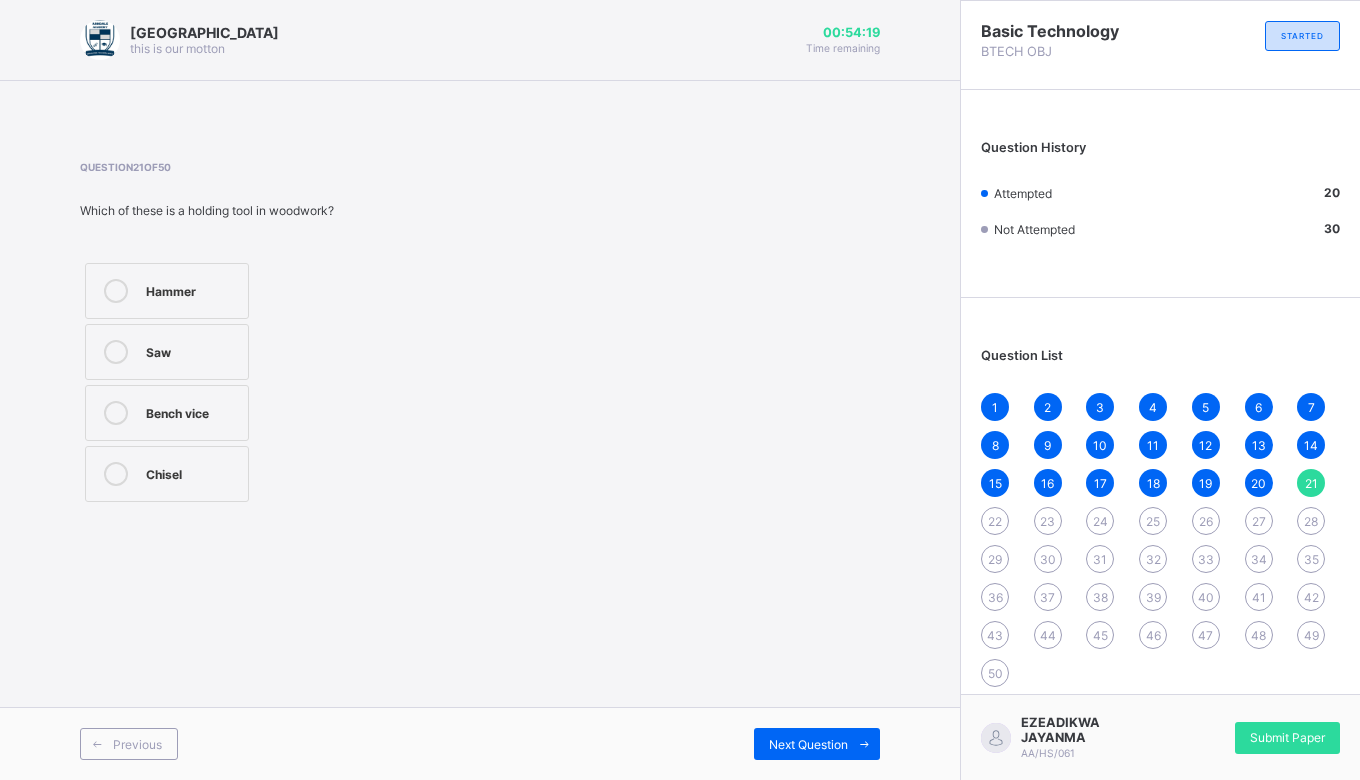 click on "Bench vice" at bounding box center (192, 411) 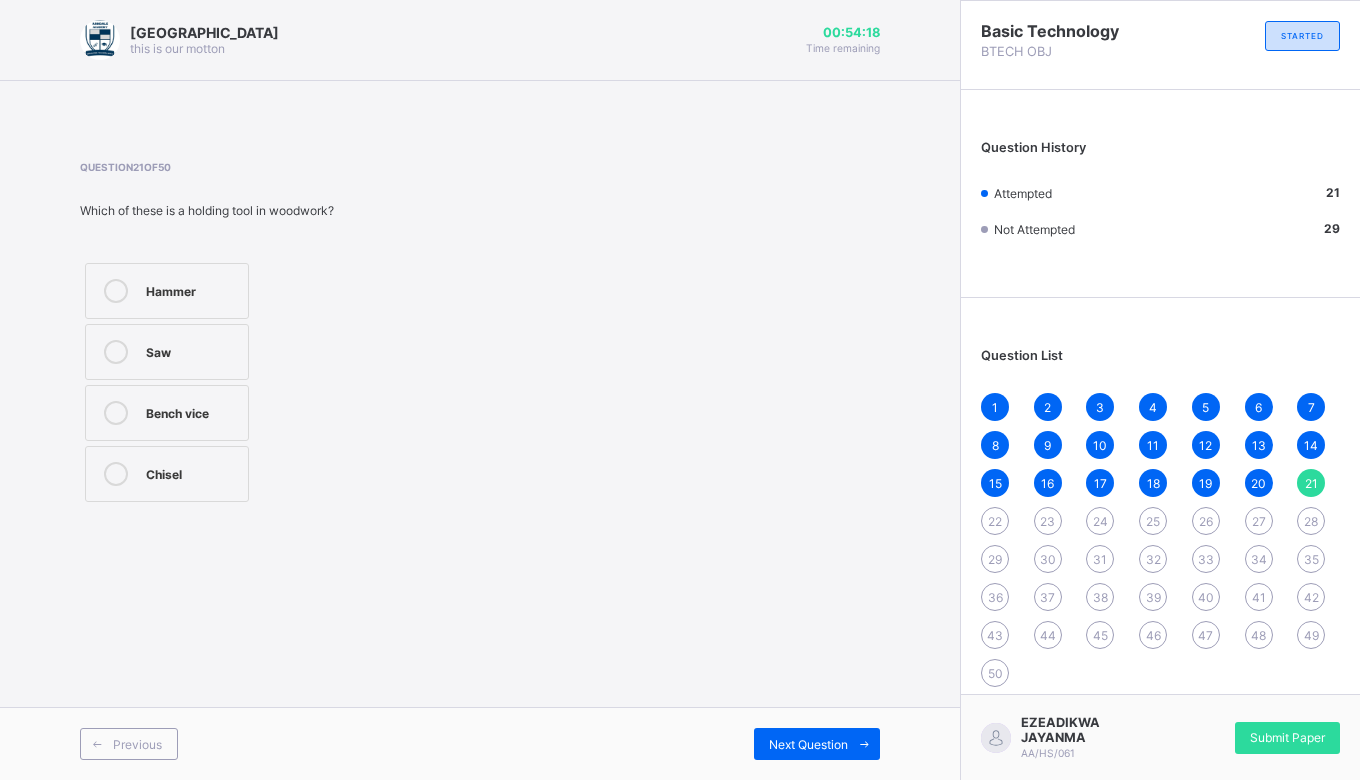click on "Next Question" at bounding box center [808, 744] 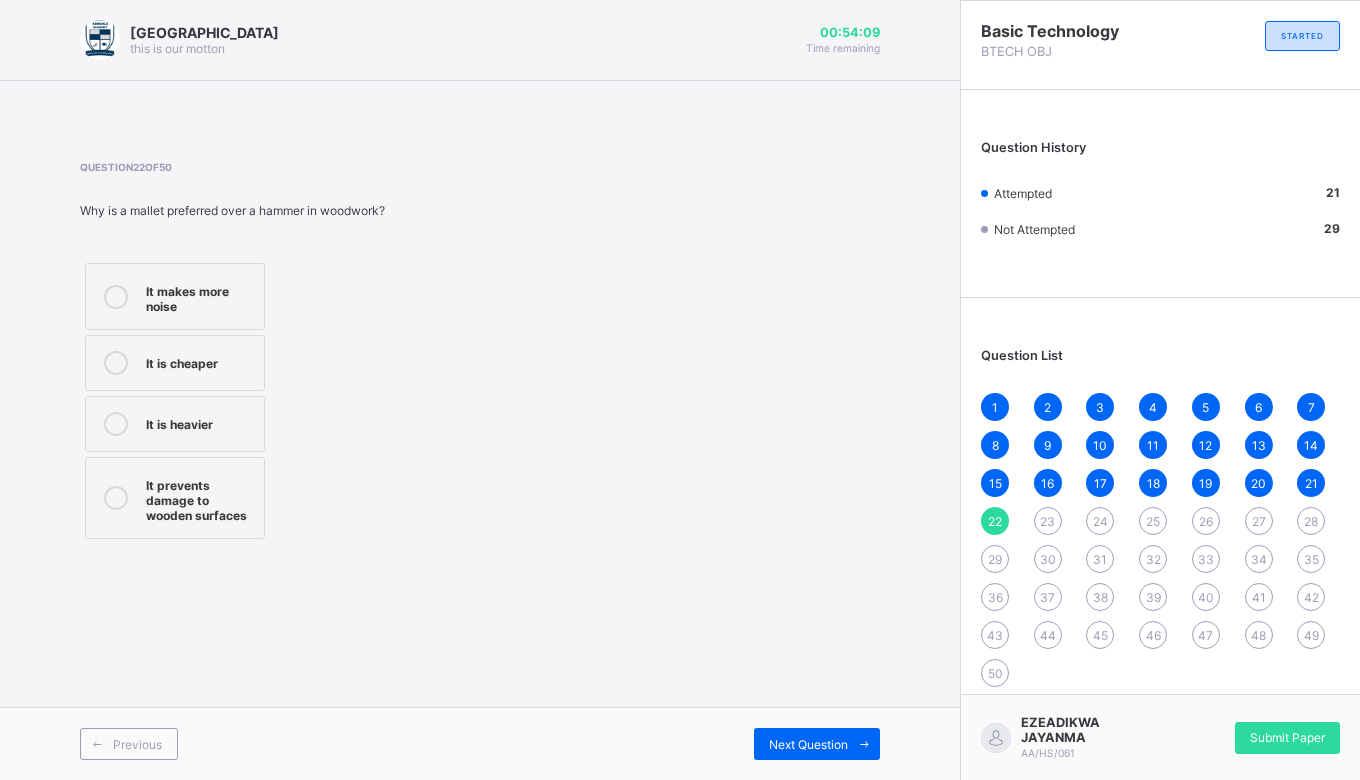click on "It prevents damage to wooden surfaces" at bounding box center [200, 498] 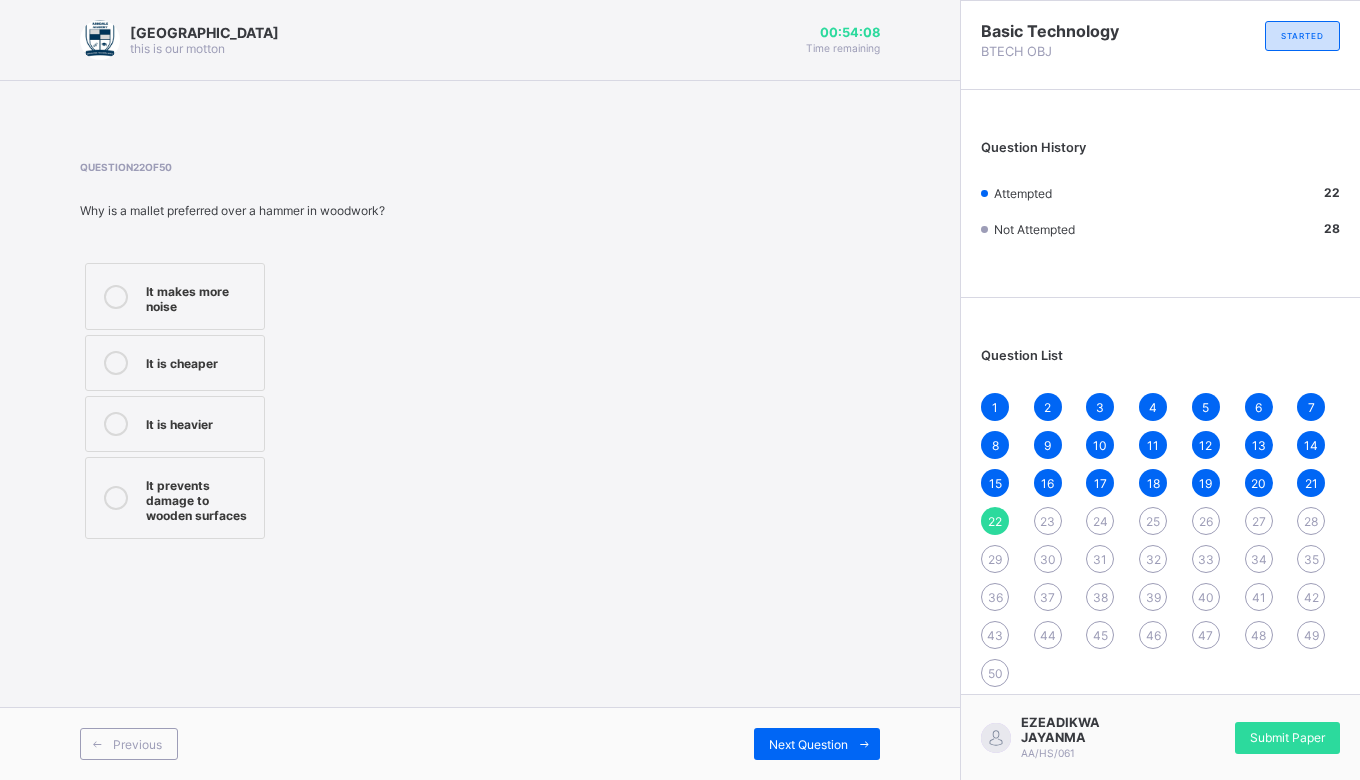 click on "Next Question" at bounding box center [808, 744] 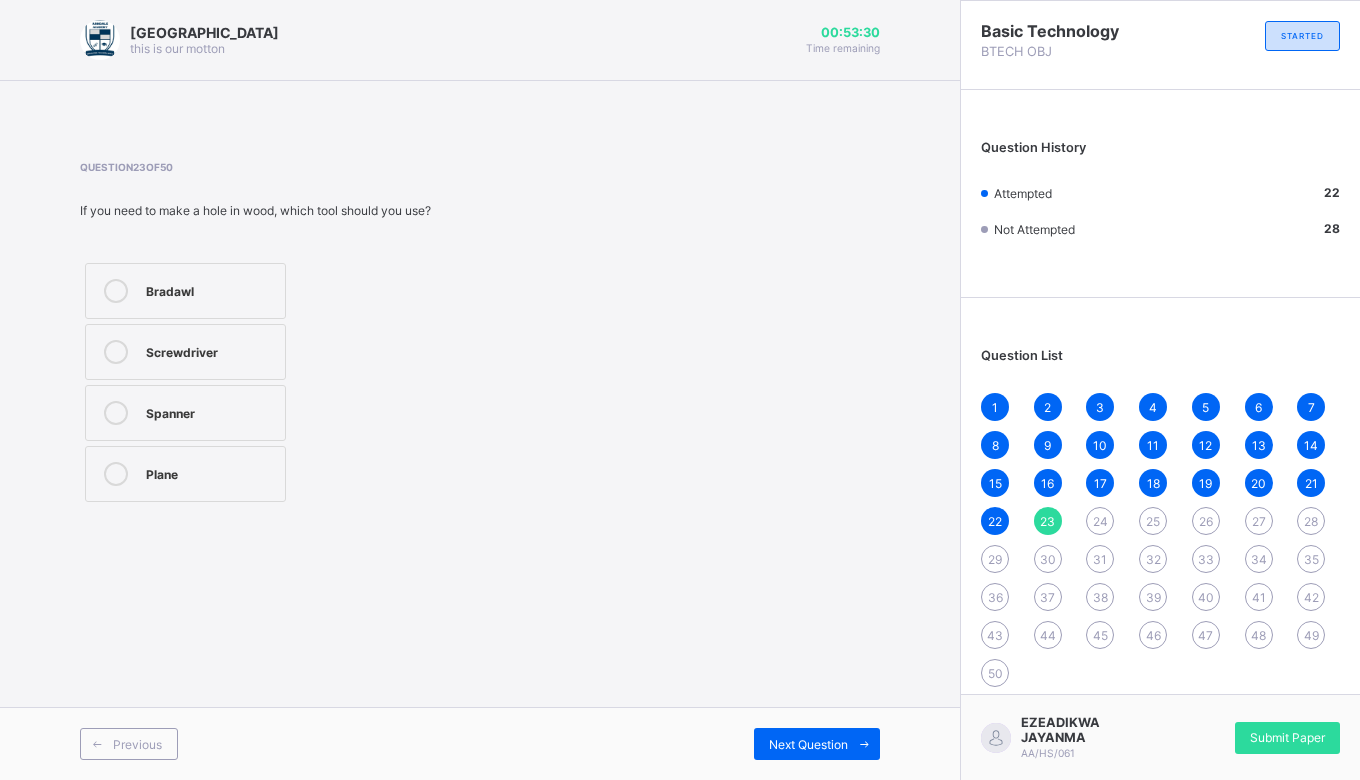 click on "Bradawl" at bounding box center [185, 291] 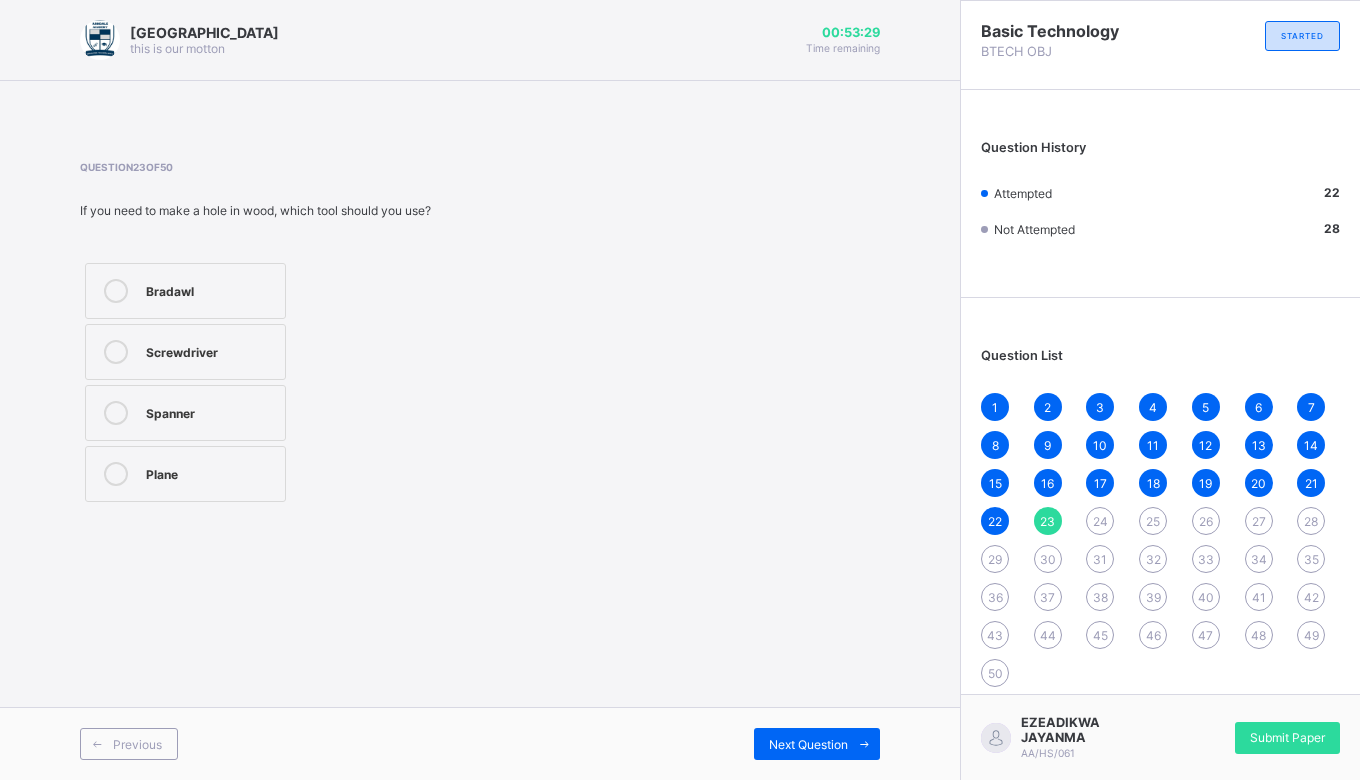 click on "Next Question" at bounding box center (817, 744) 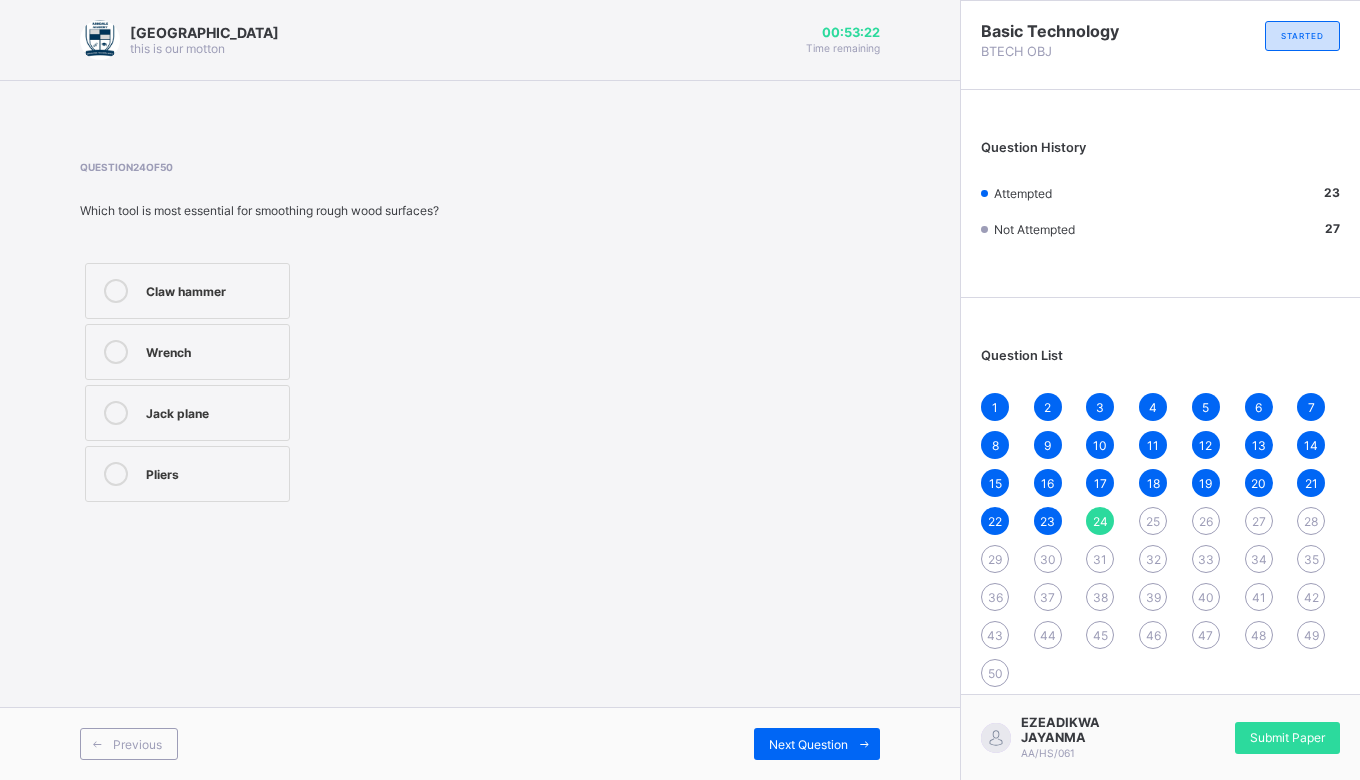 click on "Jack plane" at bounding box center (212, 411) 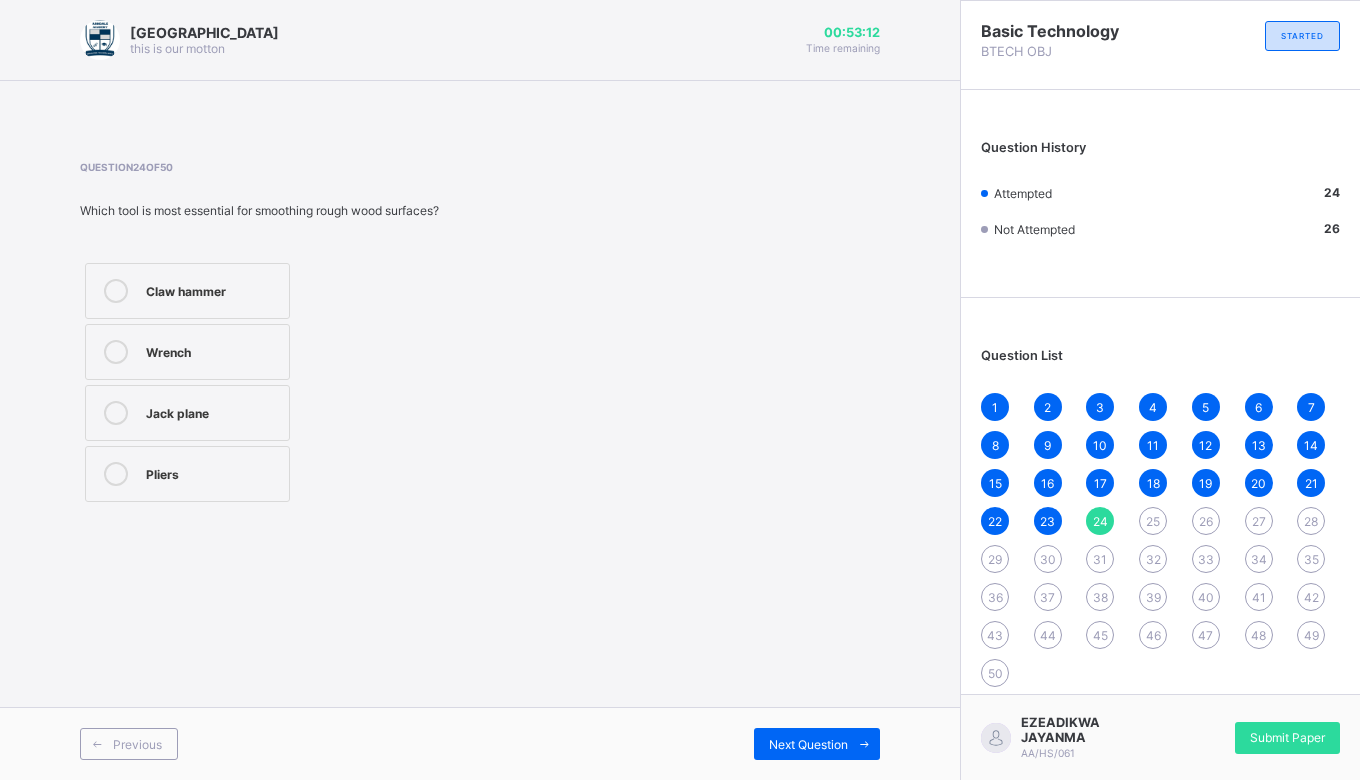 click on "Next Question" at bounding box center (808, 744) 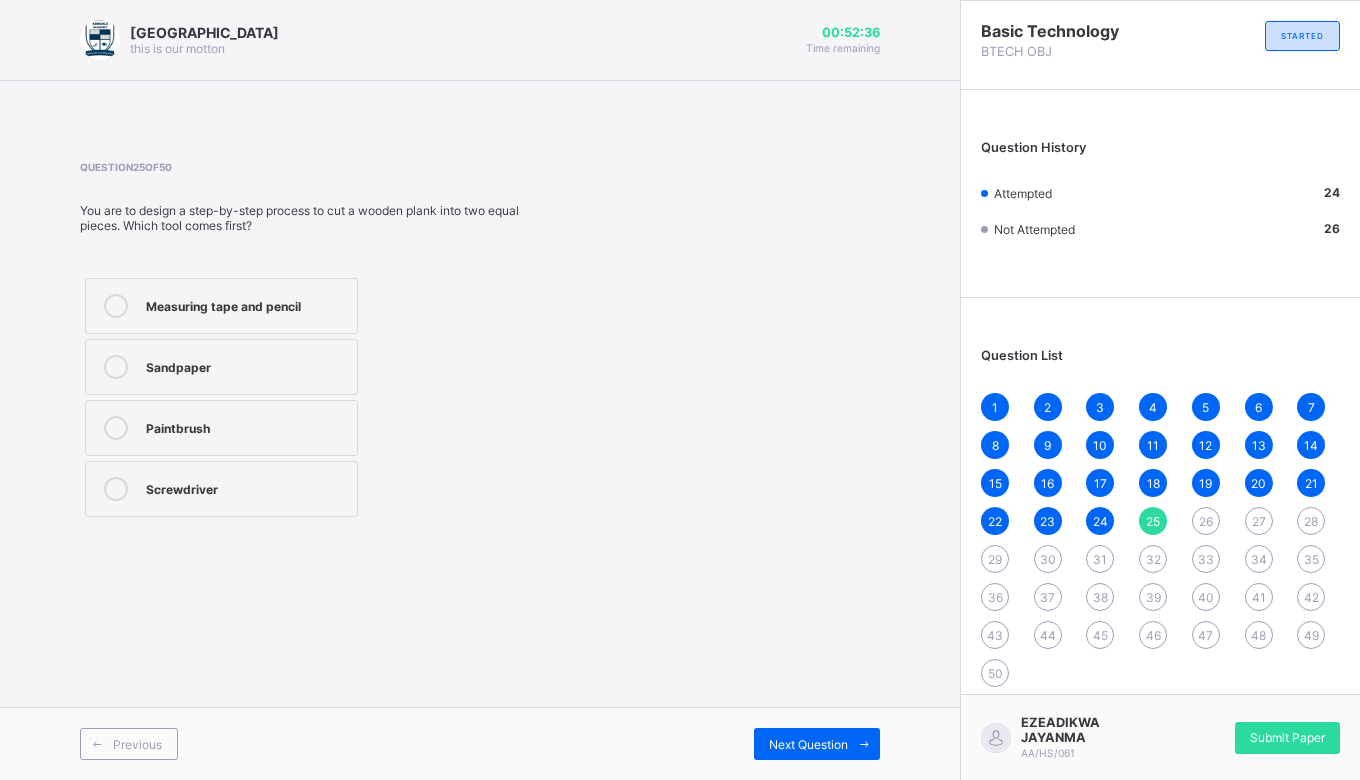 click on "Measuring tape and pencil" at bounding box center (246, 304) 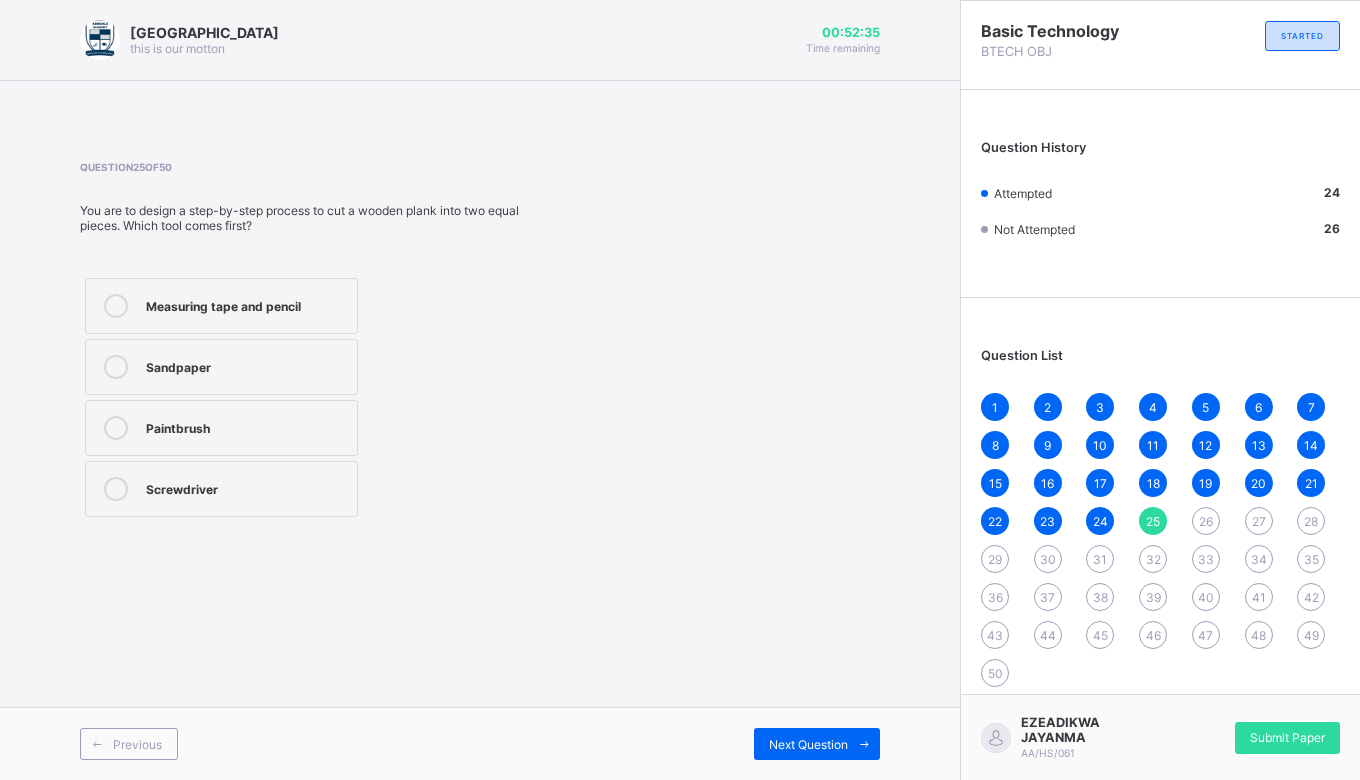 click on "Next Question" at bounding box center [808, 744] 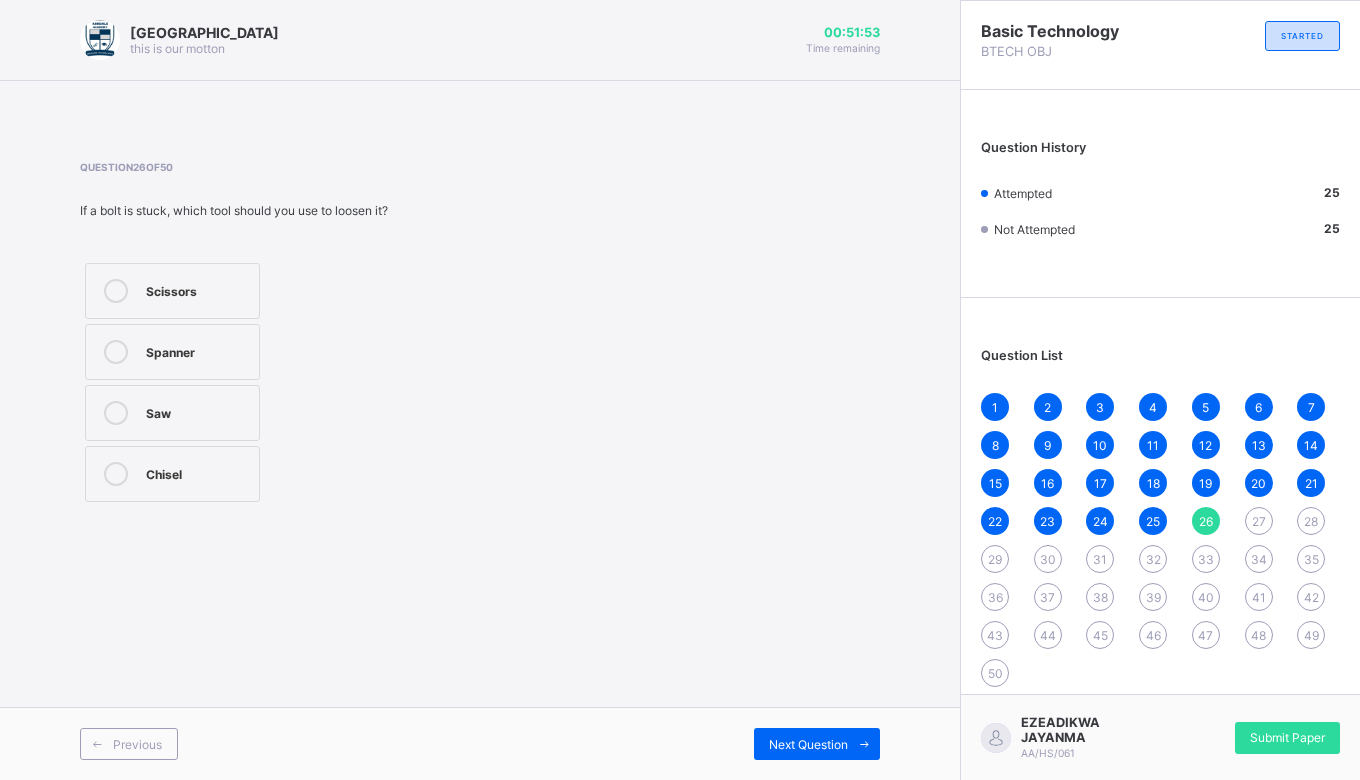 click on "Spanner" at bounding box center (197, 352) 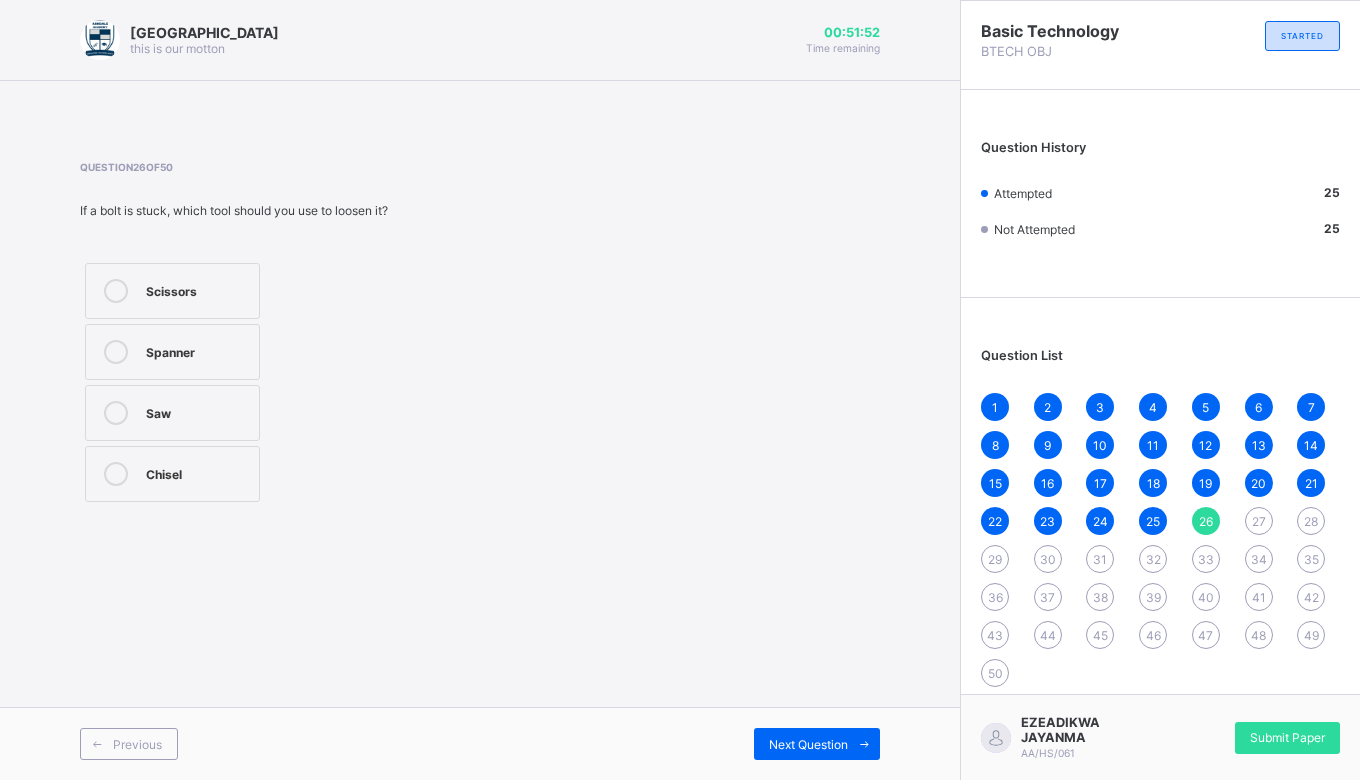 click on "Next Question" at bounding box center (808, 744) 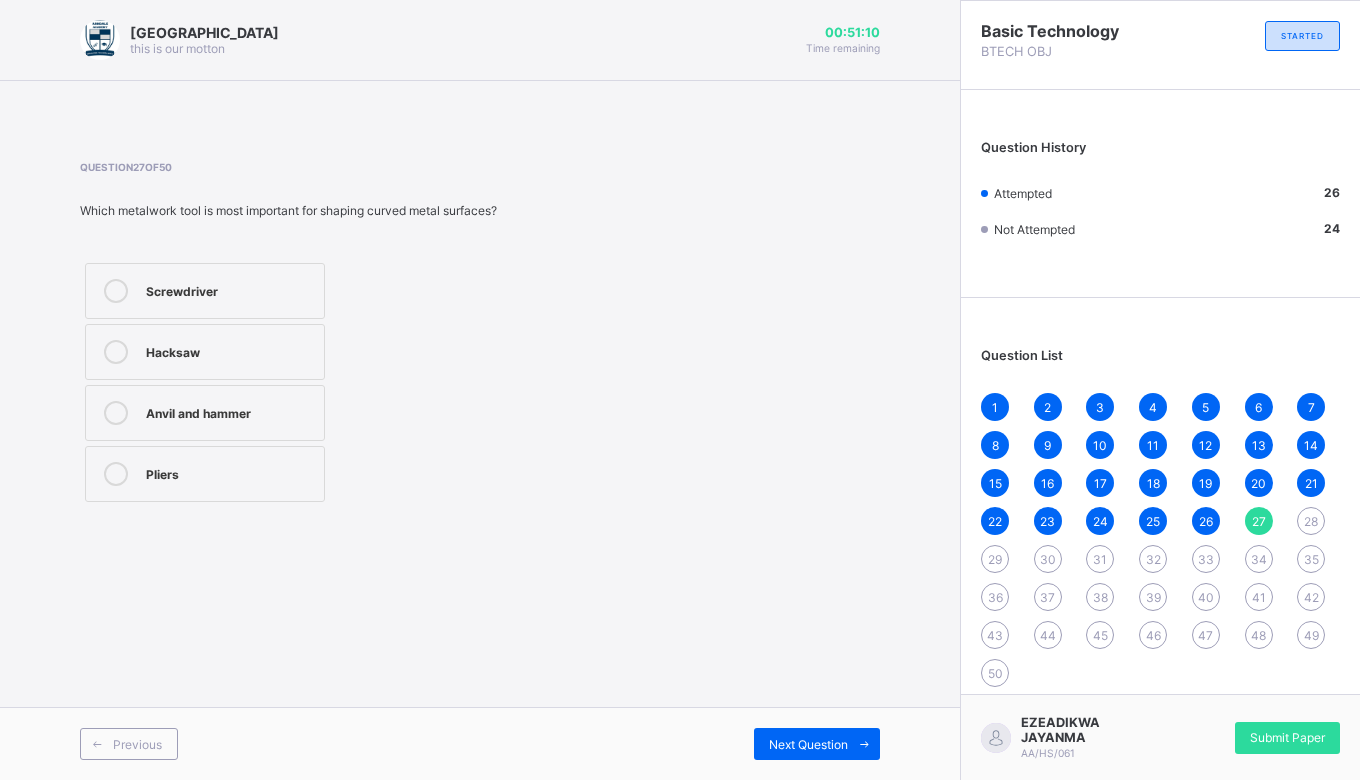 click on "Pliers" at bounding box center (205, 474) 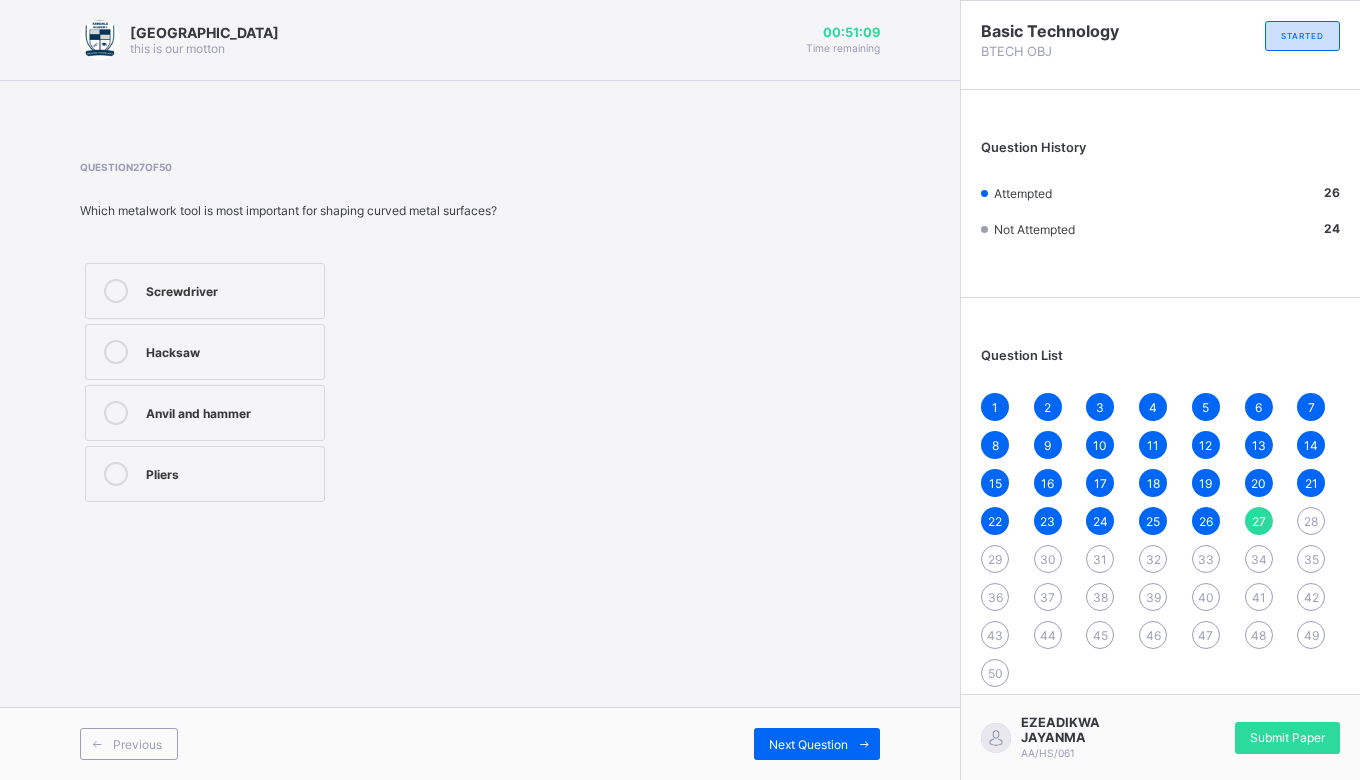 click on "Next Question" at bounding box center [817, 744] 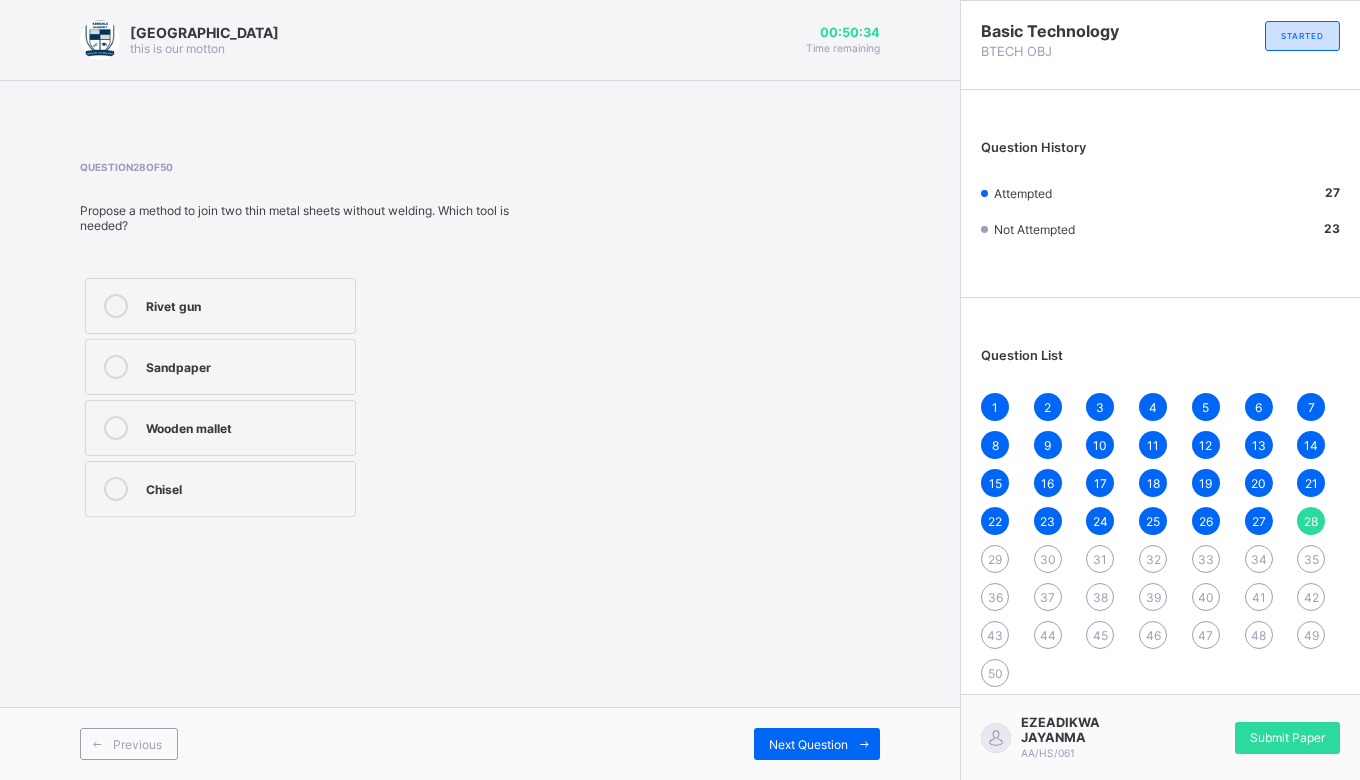 click on "Sandpaper" at bounding box center (220, 367) 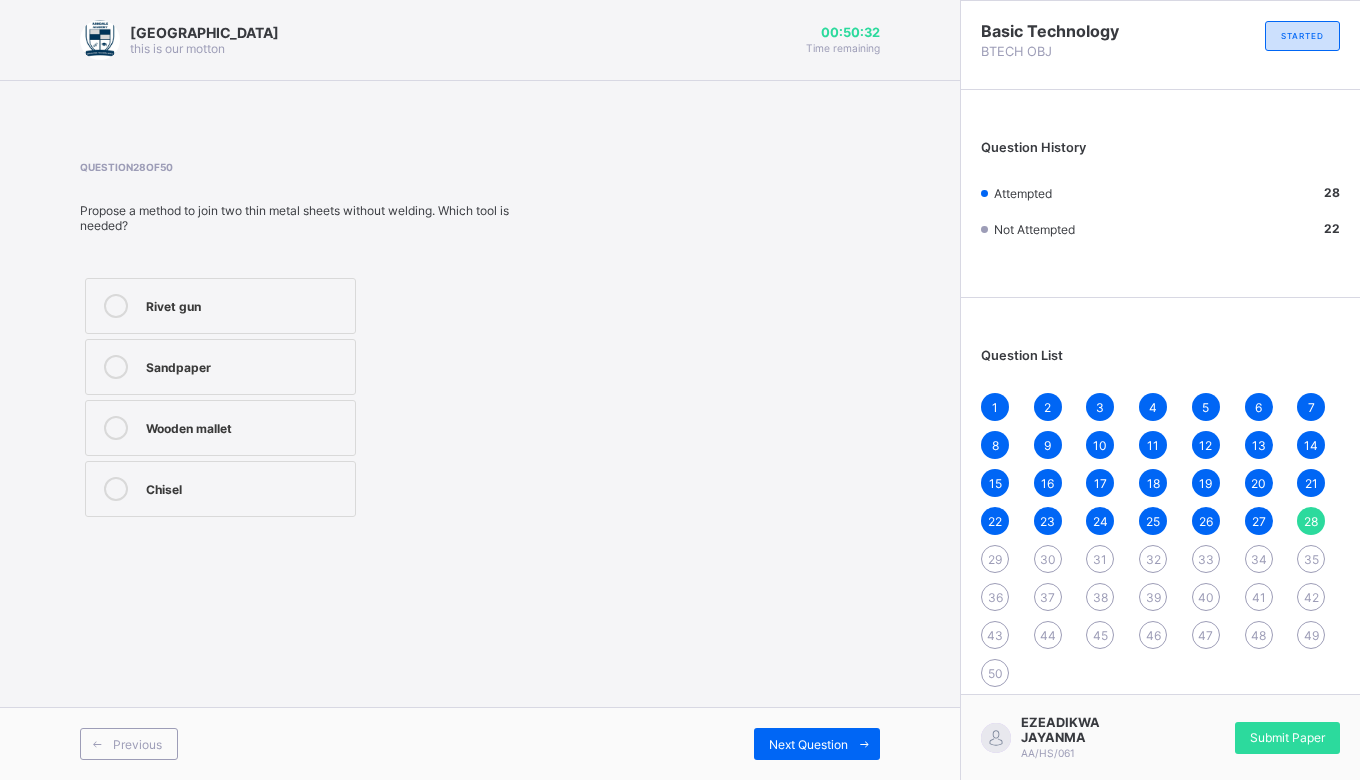 click on "Next Question" at bounding box center [817, 744] 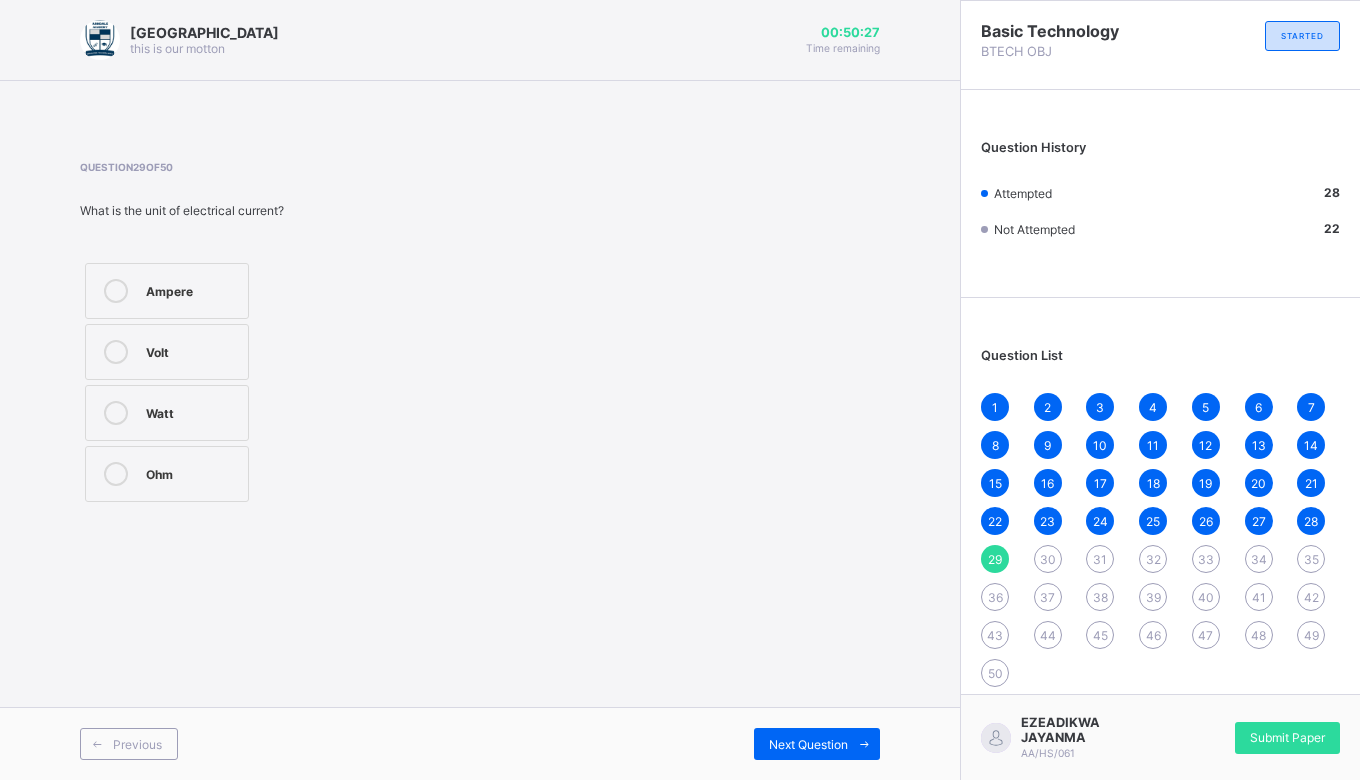 click on "Volt" at bounding box center [167, 352] 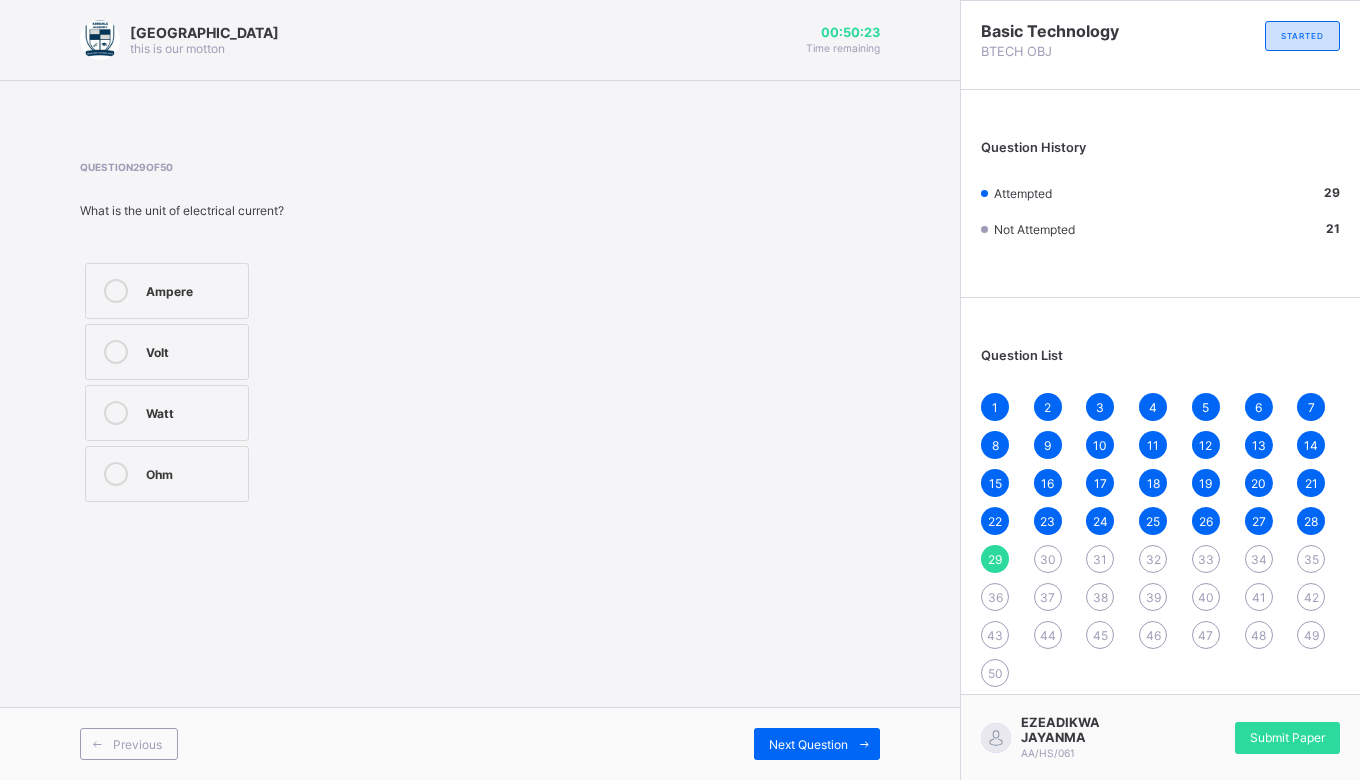 click on "Next Question" at bounding box center [808, 744] 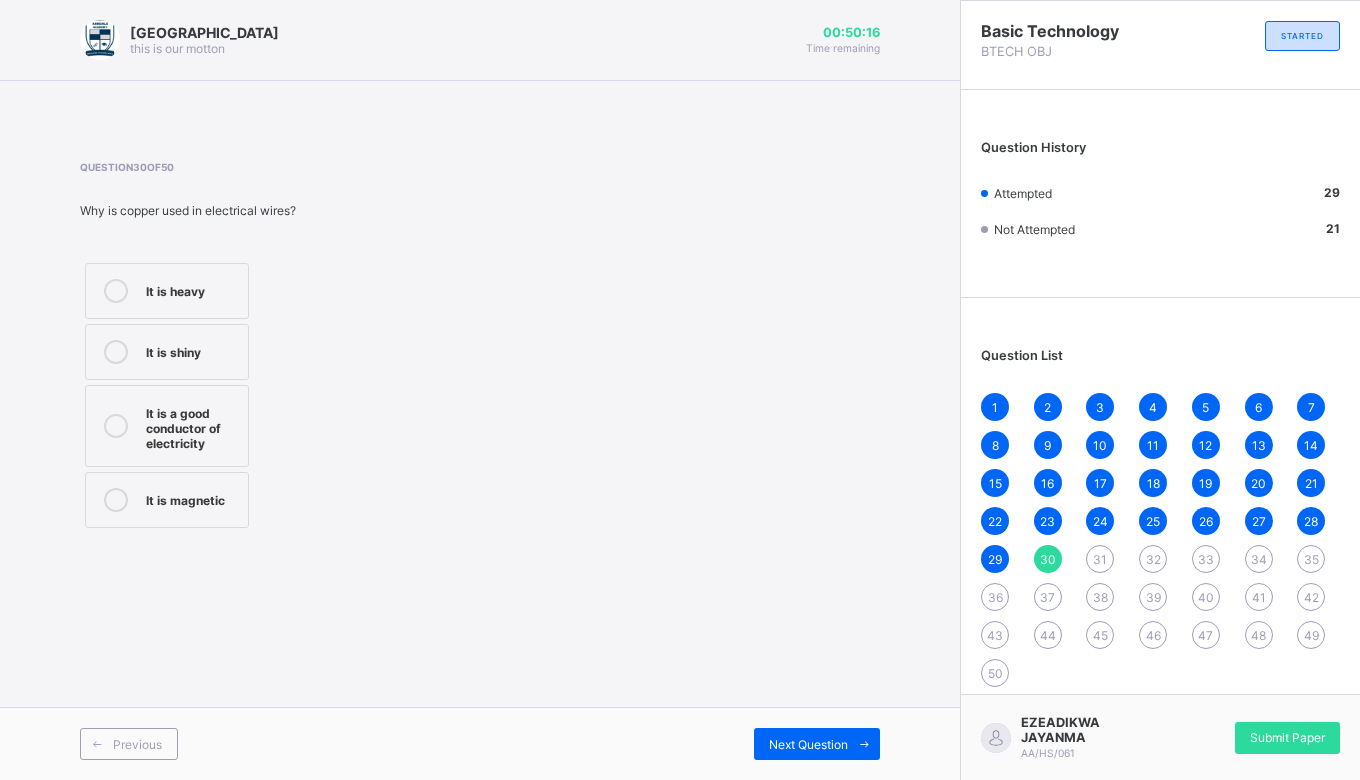 click on "It is a good conductor of electricity" at bounding box center [192, 426] 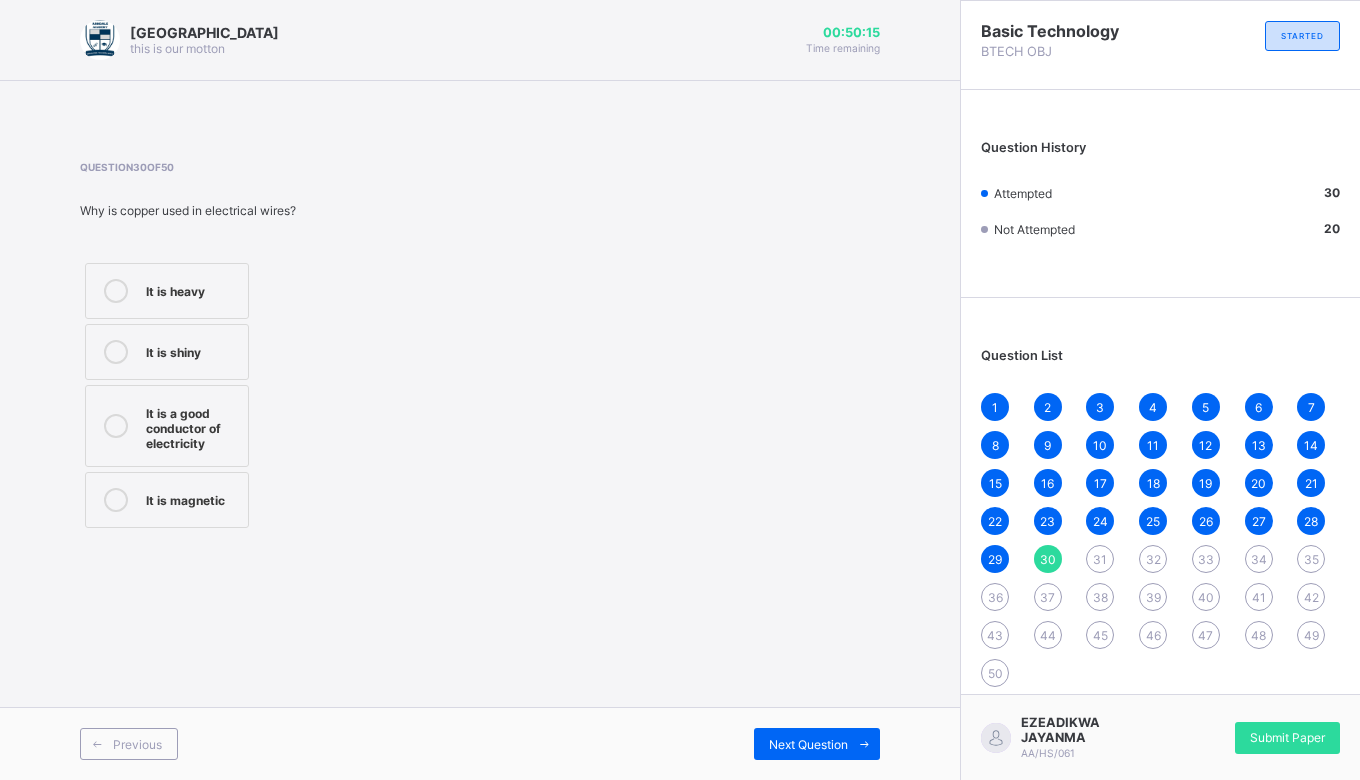 click on "Next Question" at bounding box center (808, 744) 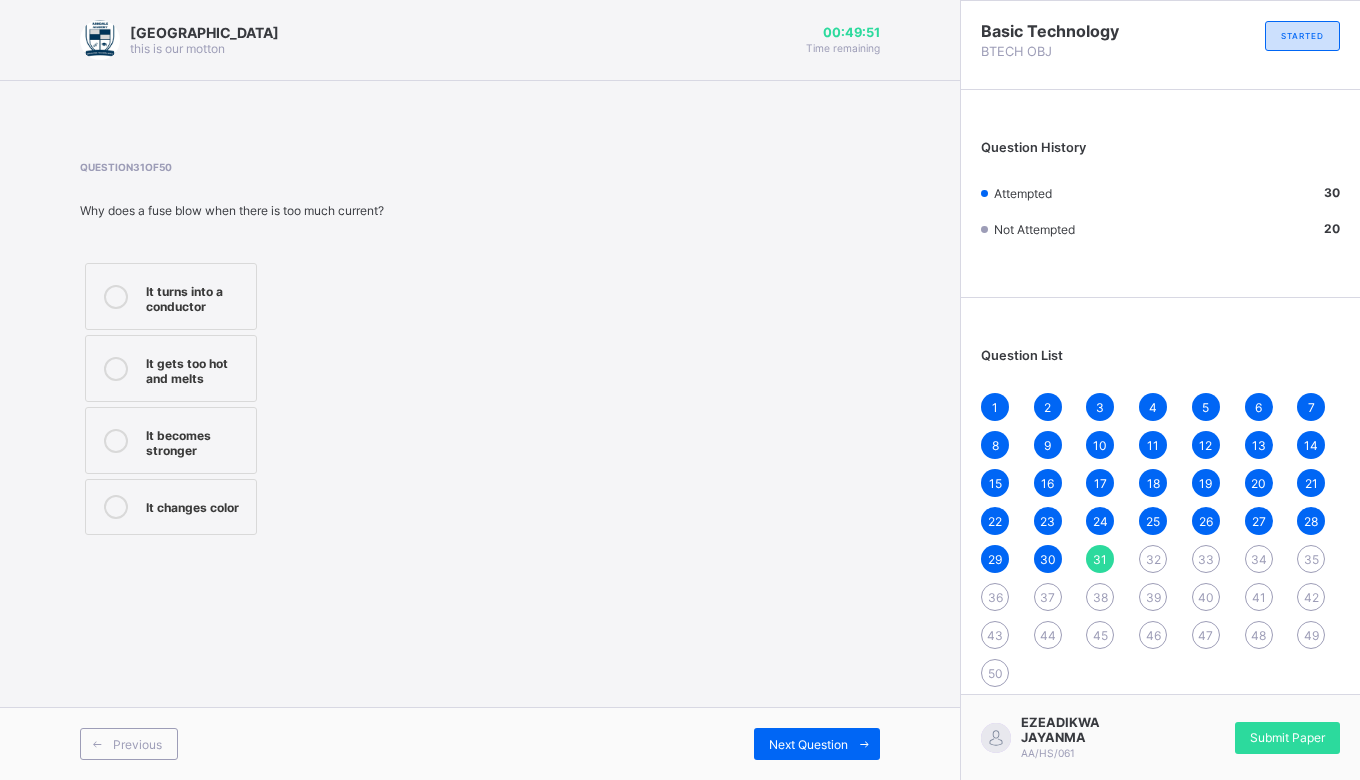 click on "It gets too hot and melts" at bounding box center [196, 368] 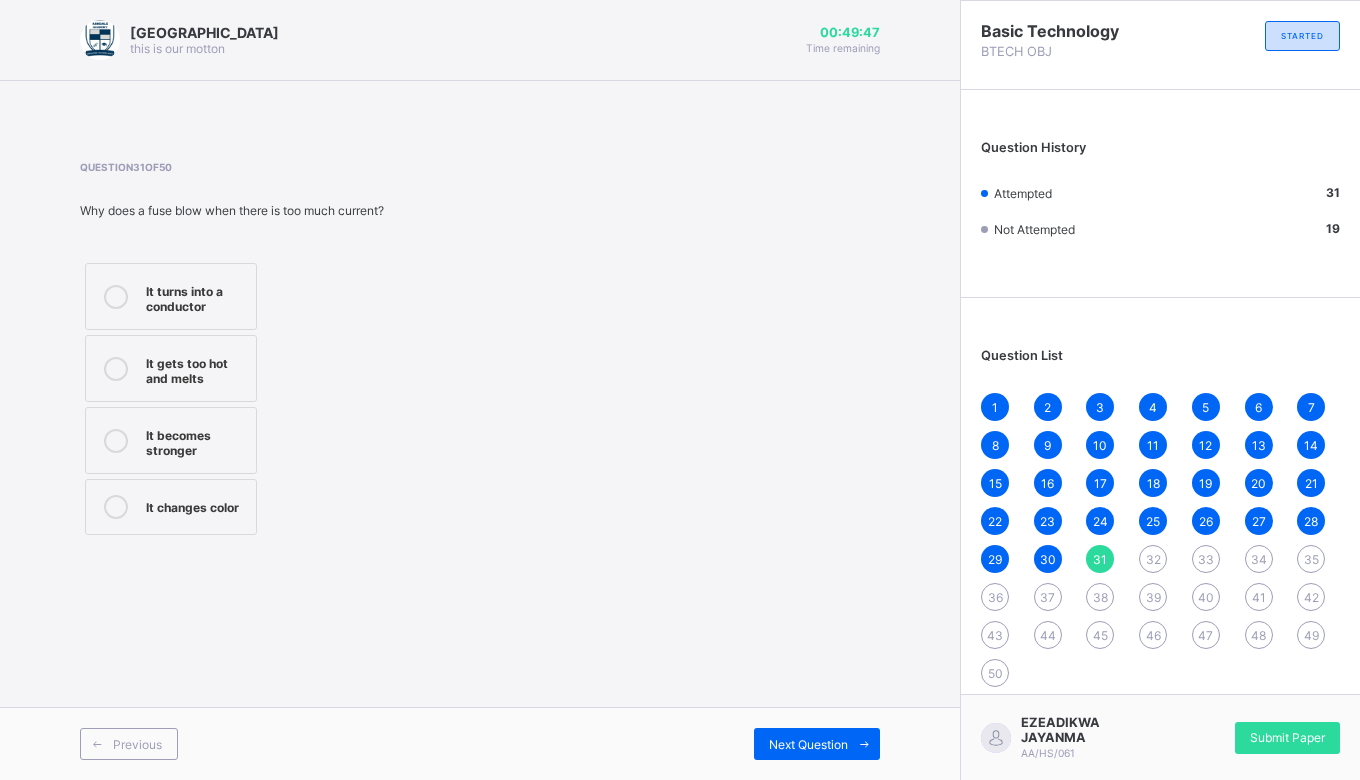 click on "Next Question" at bounding box center (808, 744) 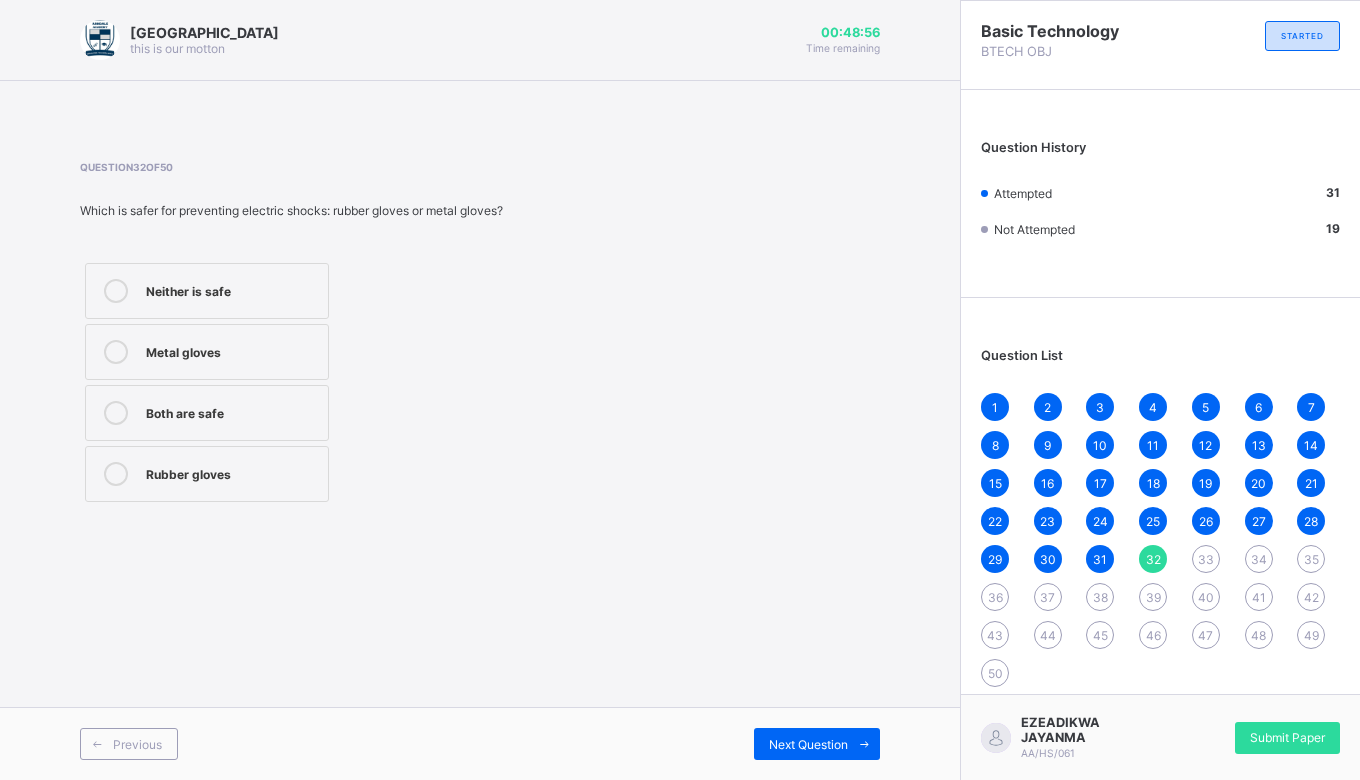 click on "Rubber gloves" at bounding box center [232, 472] 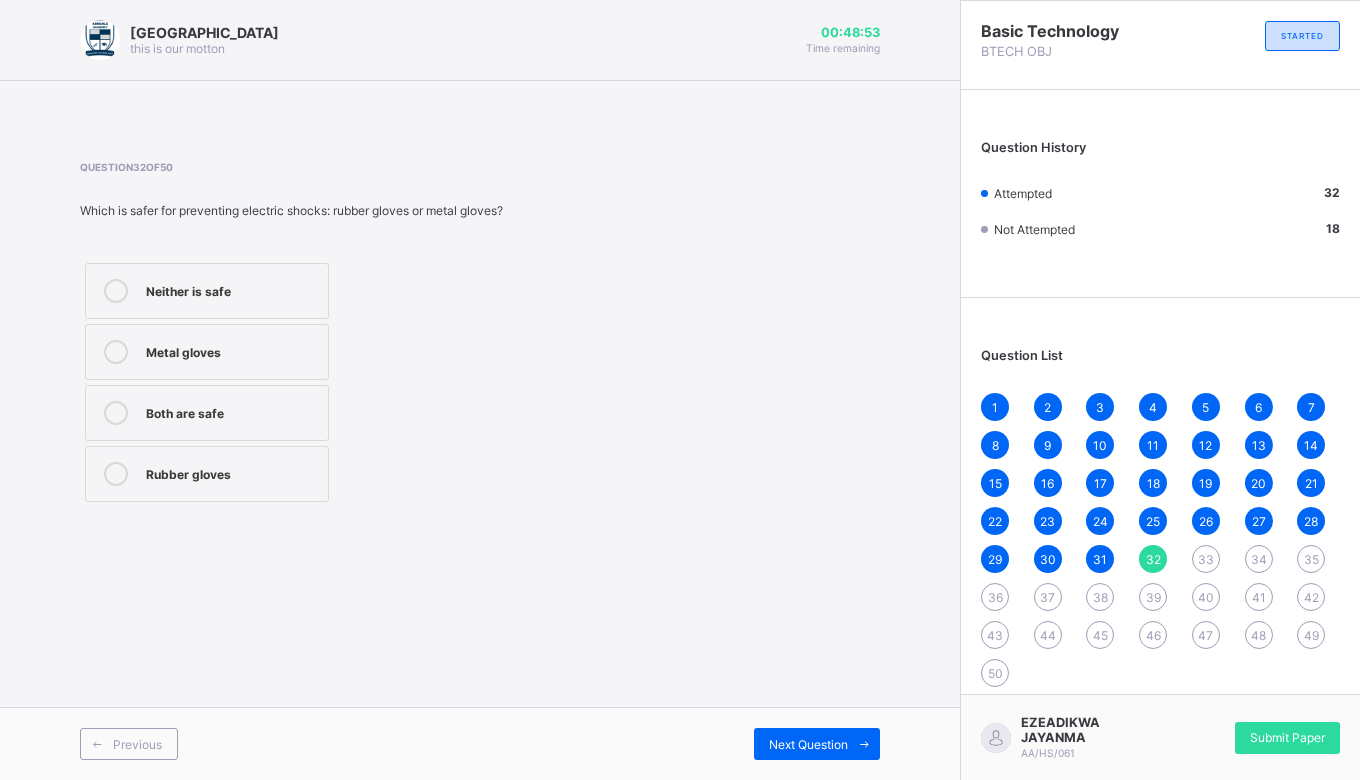 click on "Next Question" at bounding box center [817, 744] 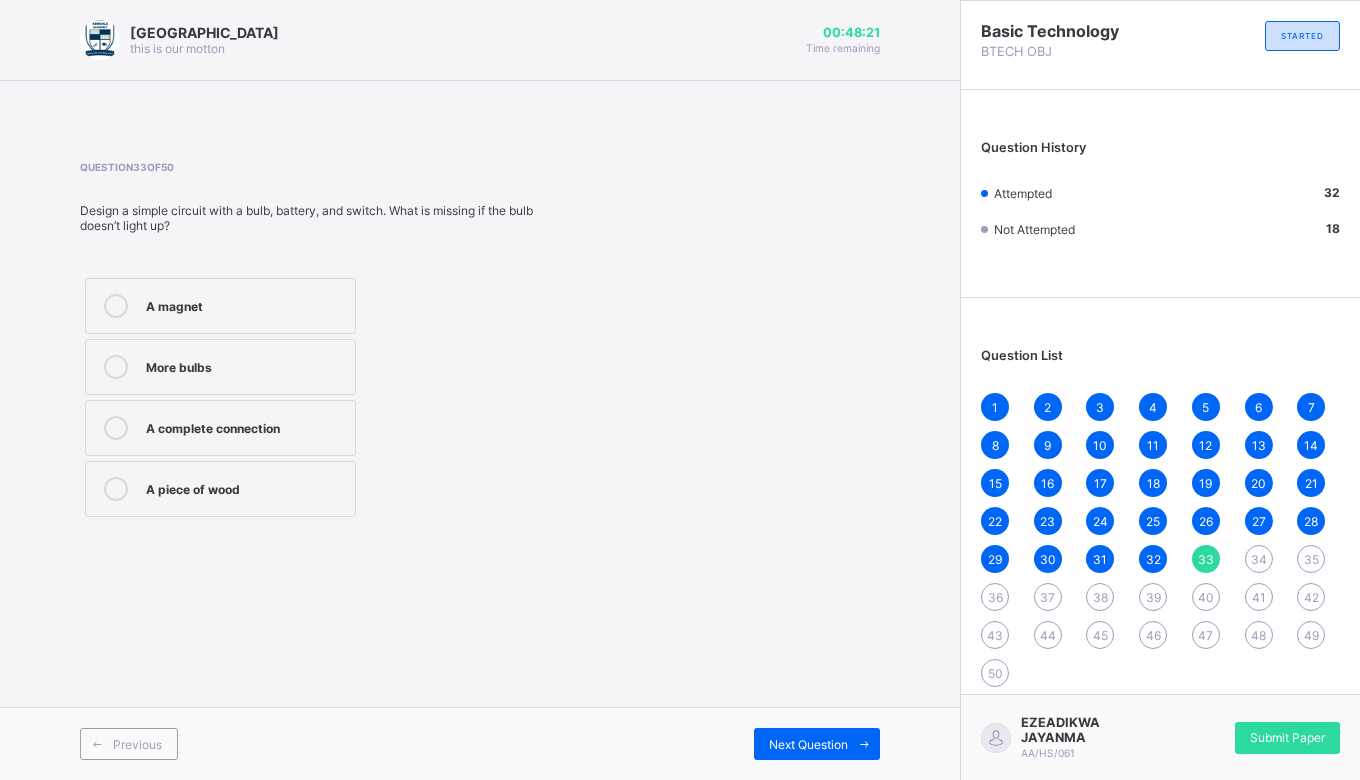 click on "A complete connection" at bounding box center (220, 428) 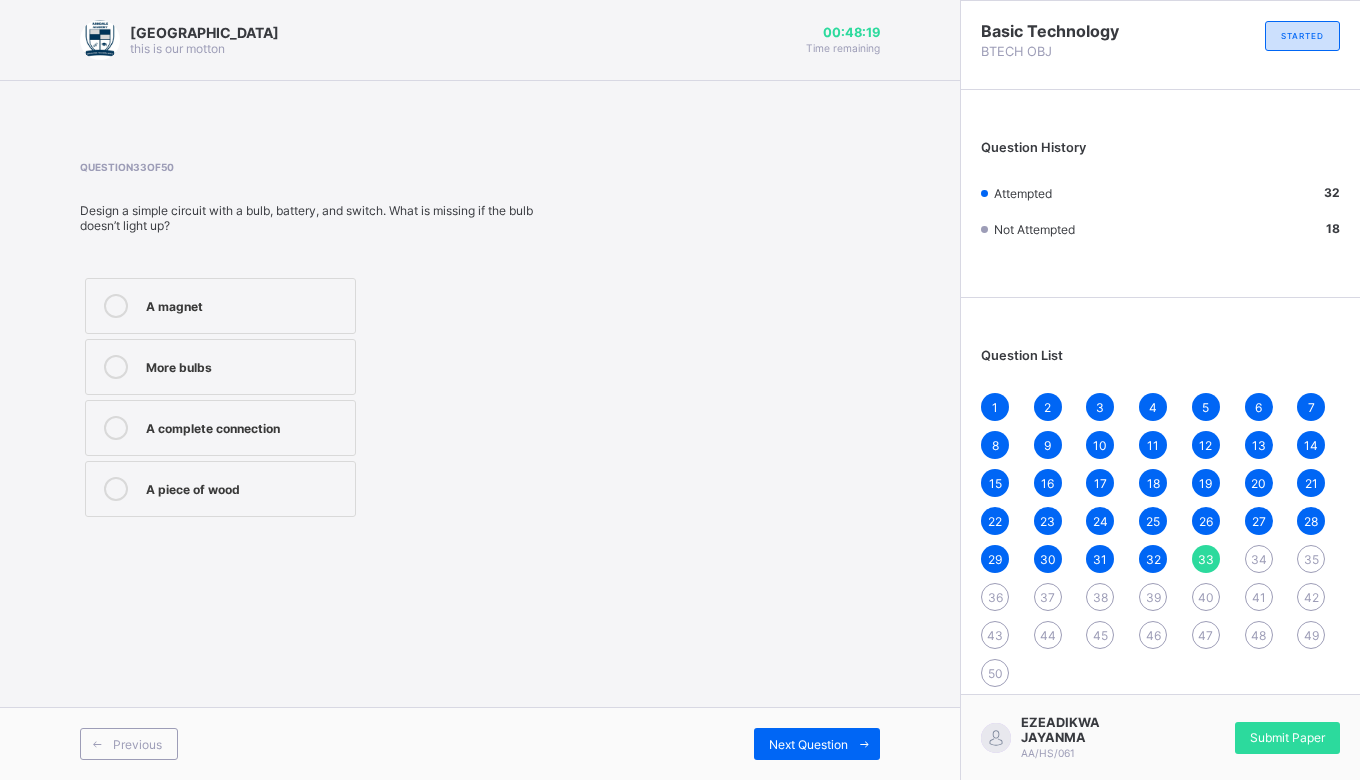 click on "Next Question" at bounding box center [808, 744] 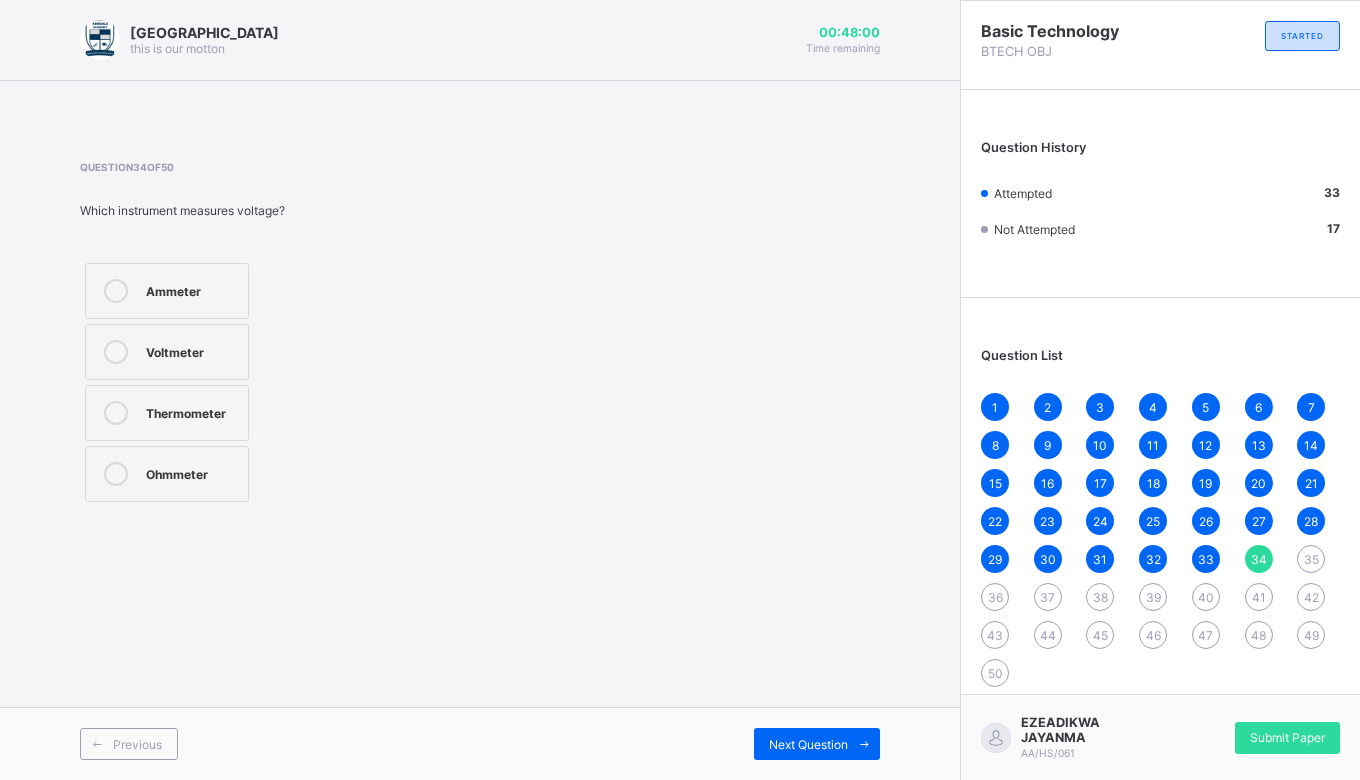 click at bounding box center [116, 352] 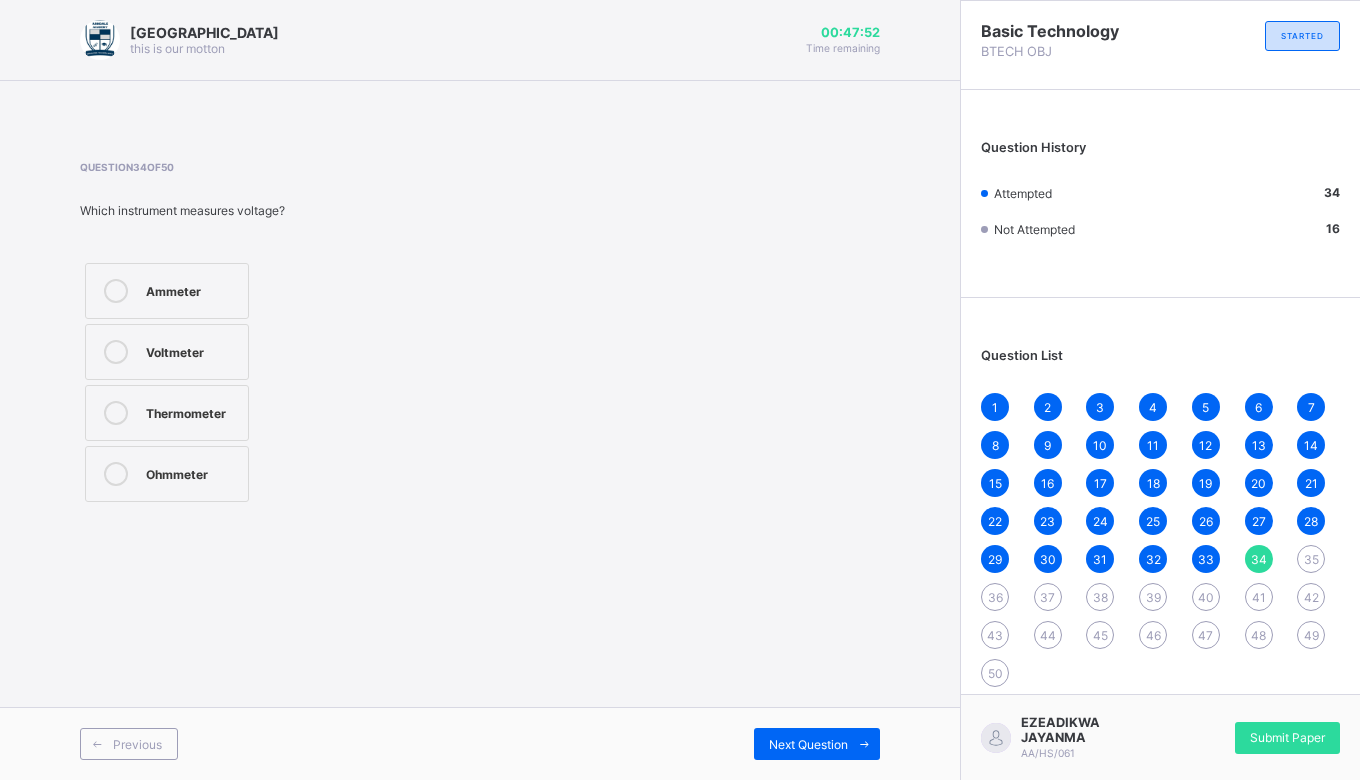 click on "Next Question" at bounding box center [817, 744] 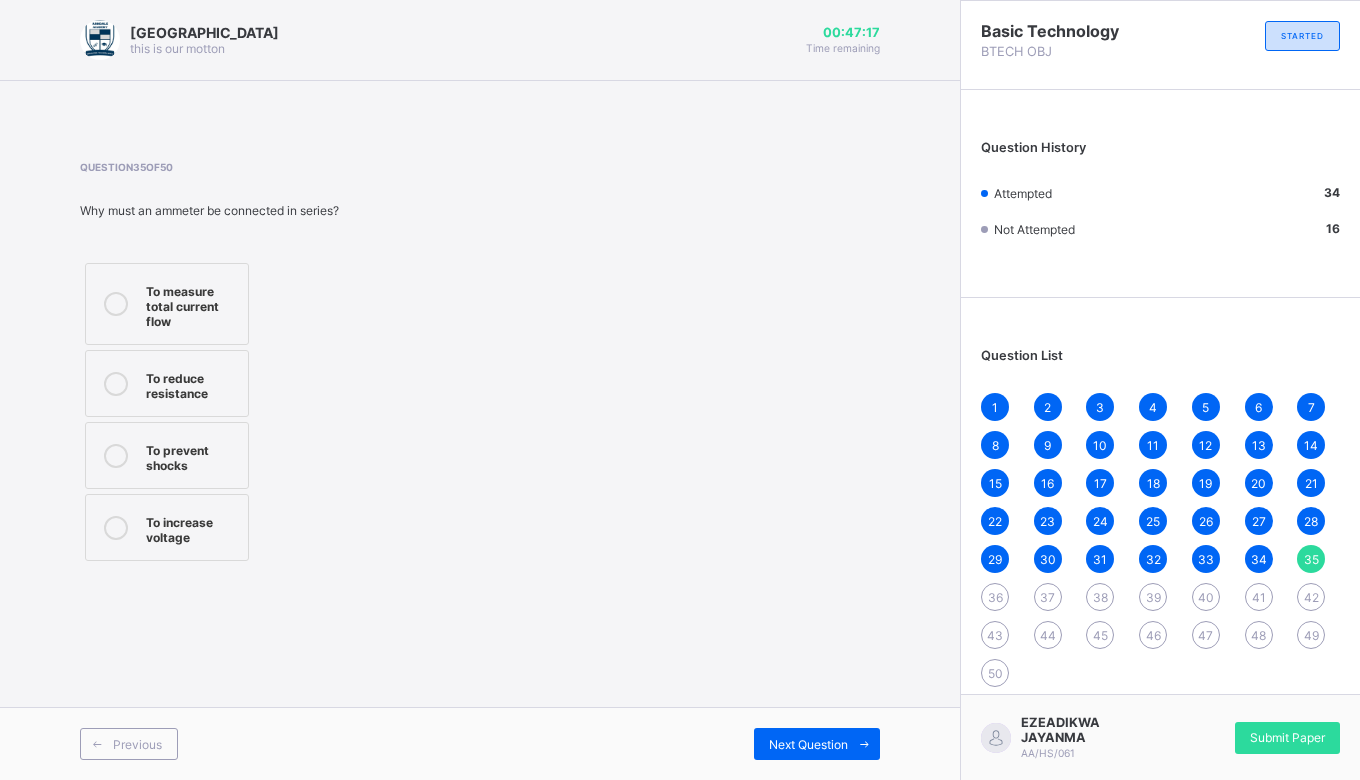 click on "To measure total current flow" at bounding box center [192, 304] 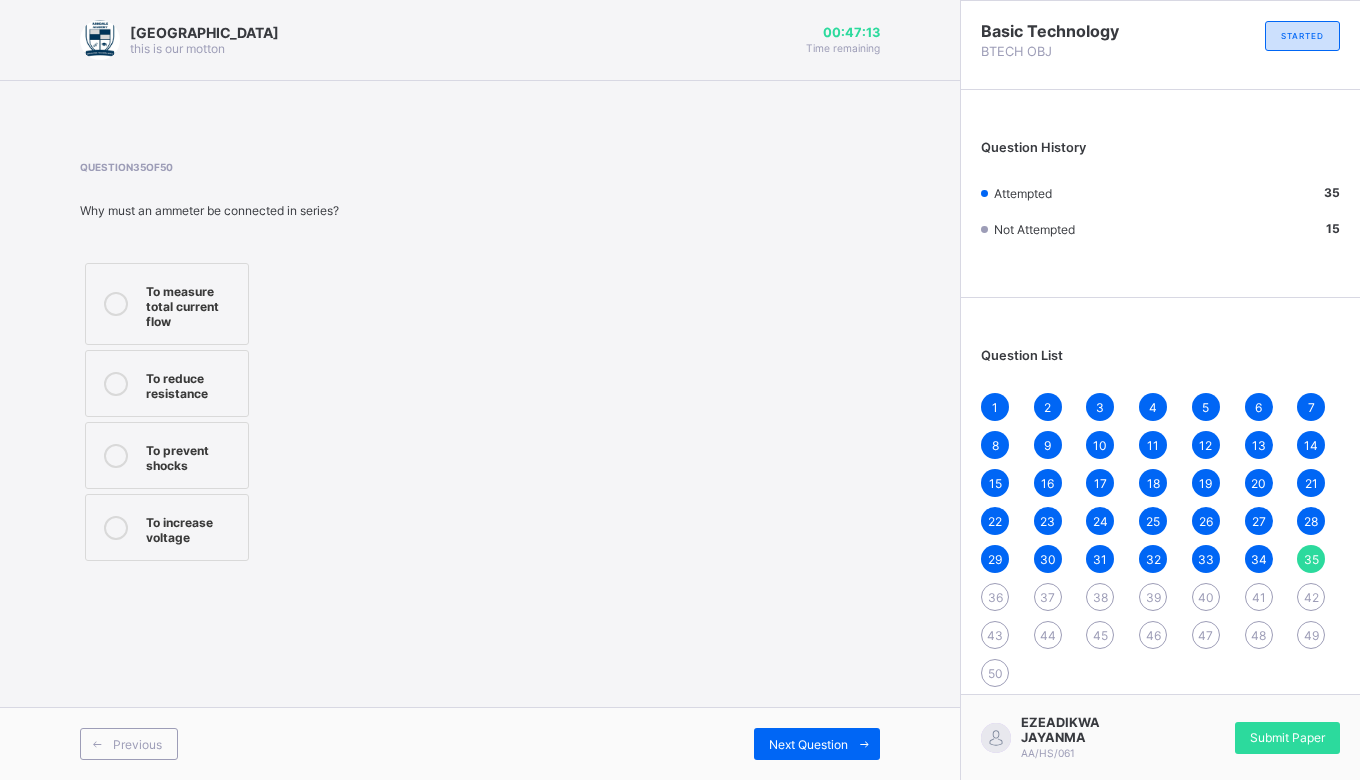 click on "Next Question" at bounding box center (808, 744) 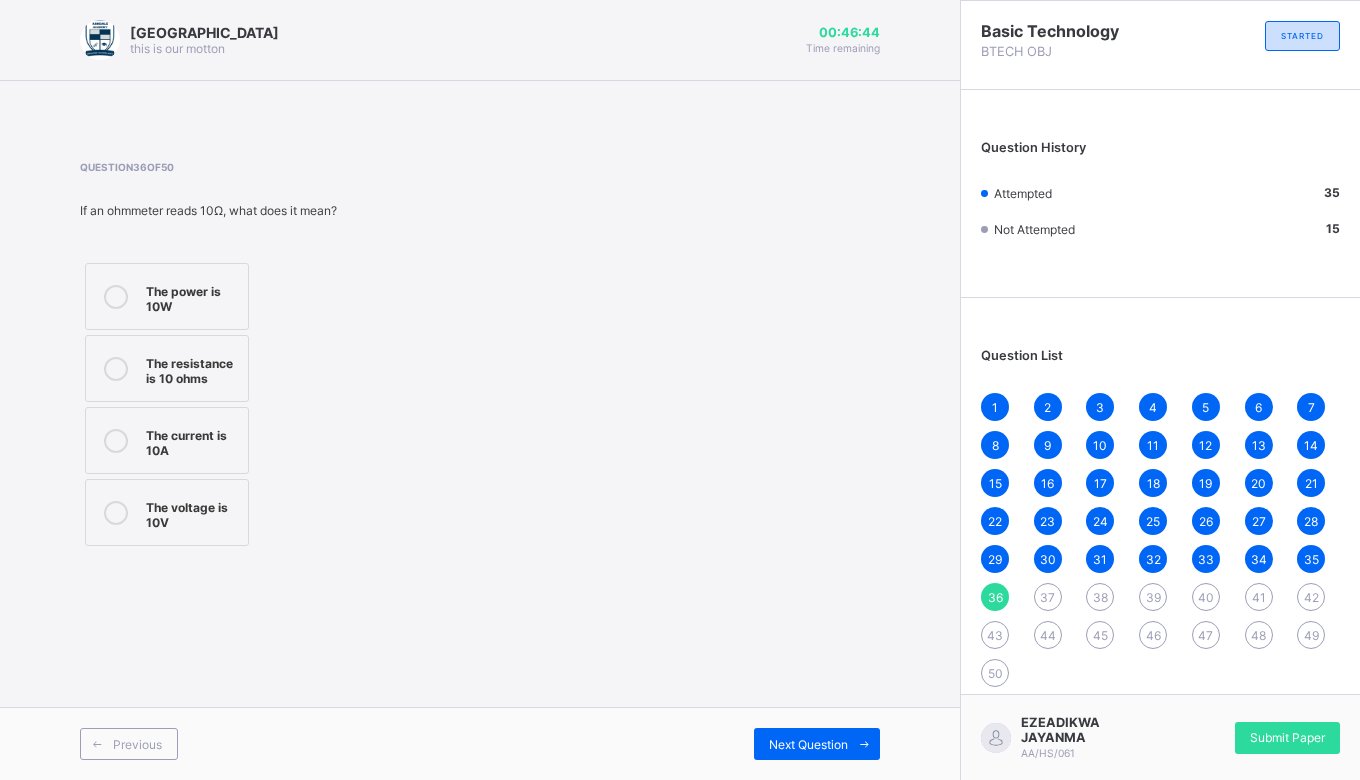 click at bounding box center [116, 440] 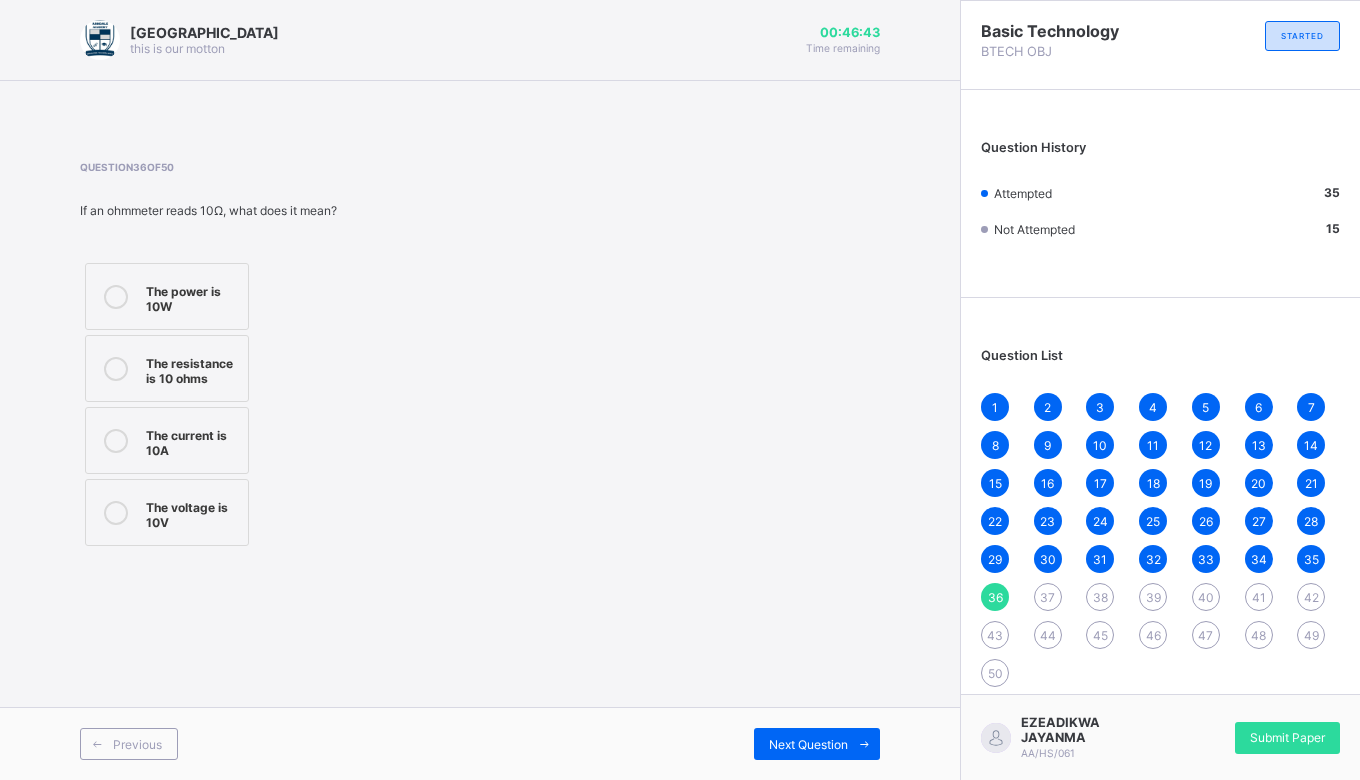 click on "Next Question" at bounding box center [817, 744] 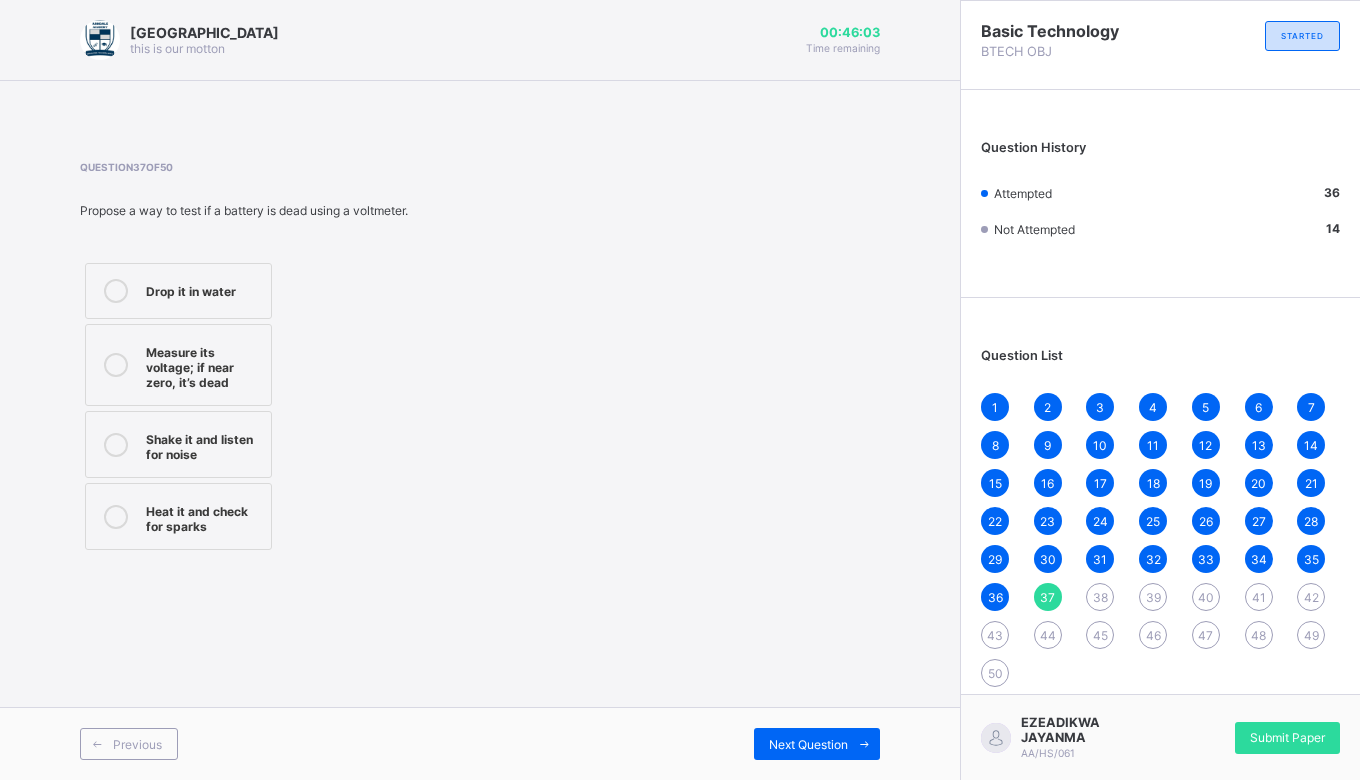 click on "Measure its voltage; if near zero, it’s dead" at bounding box center (203, 365) 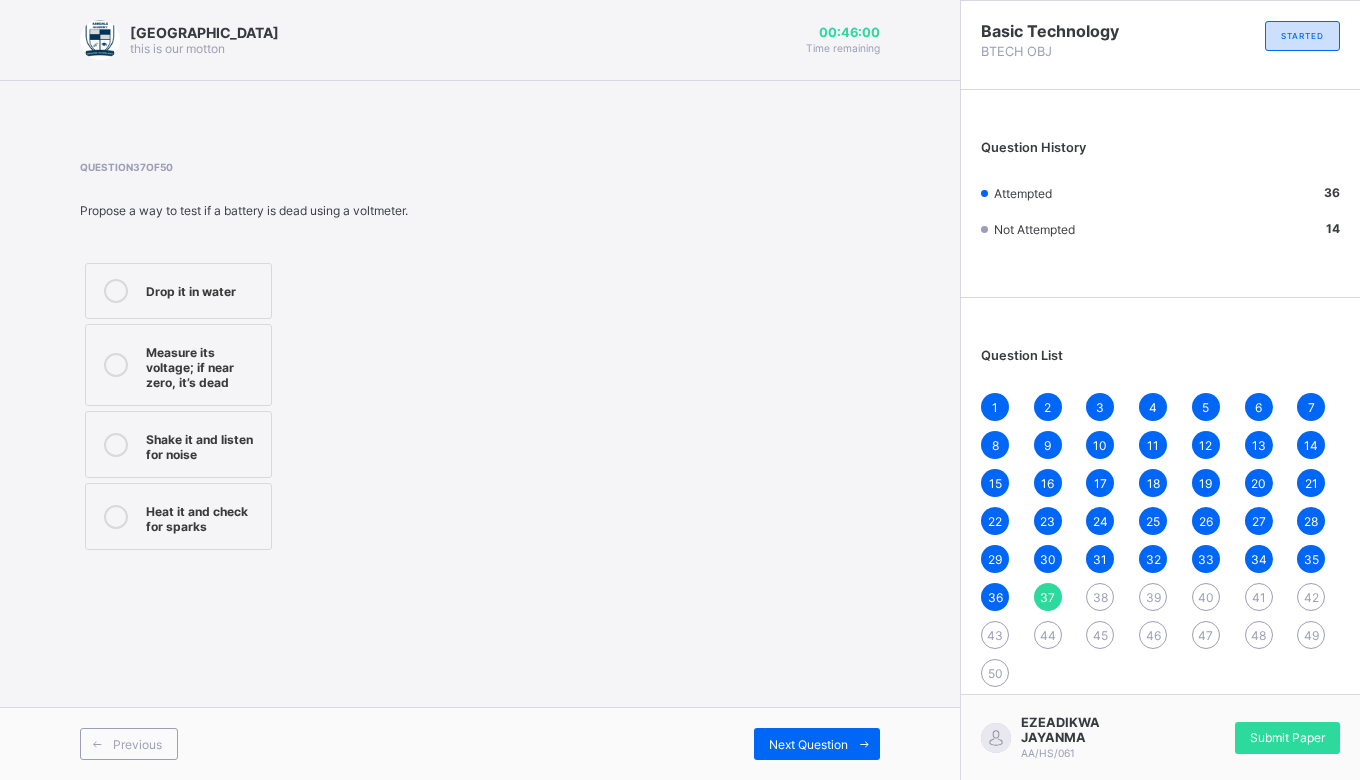click on "Next Question" at bounding box center (817, 744) 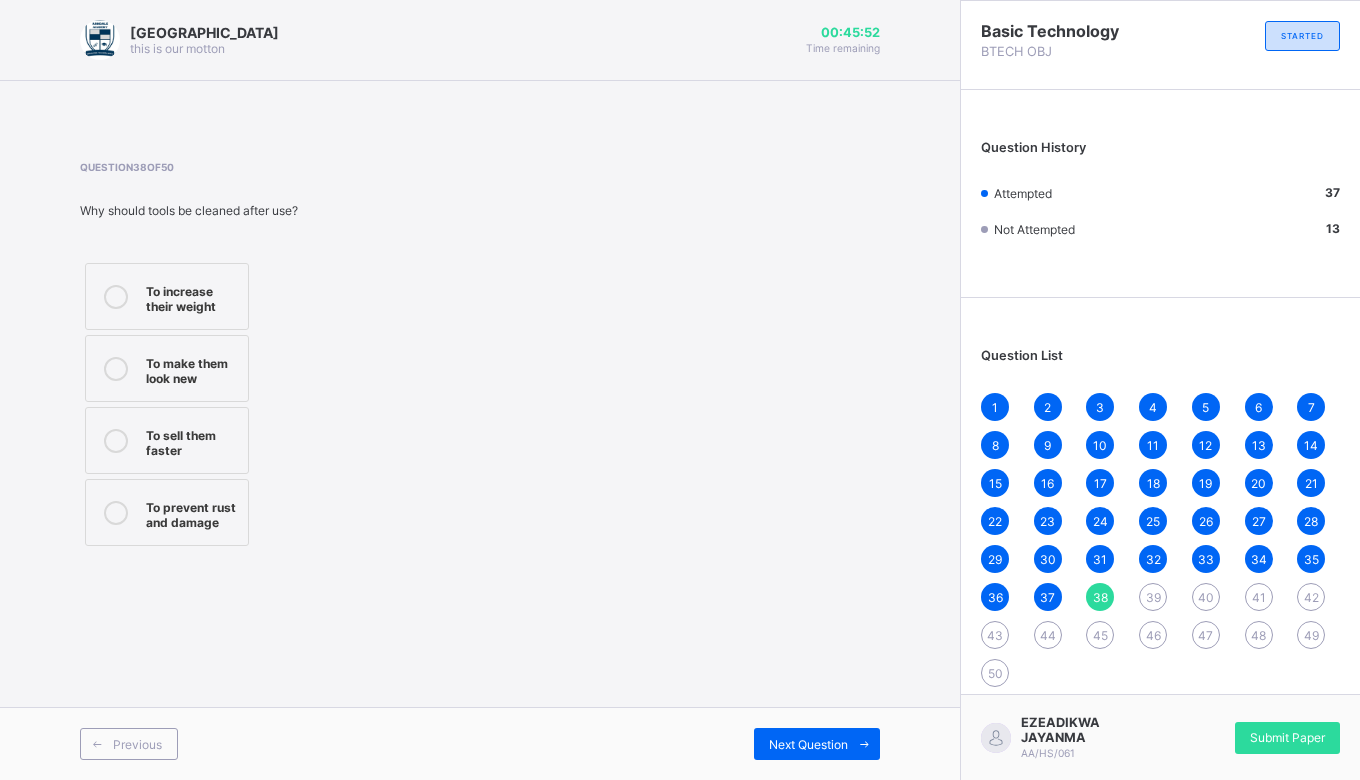 click on "To prevent rust and damage" at bounding box center [192, 512] 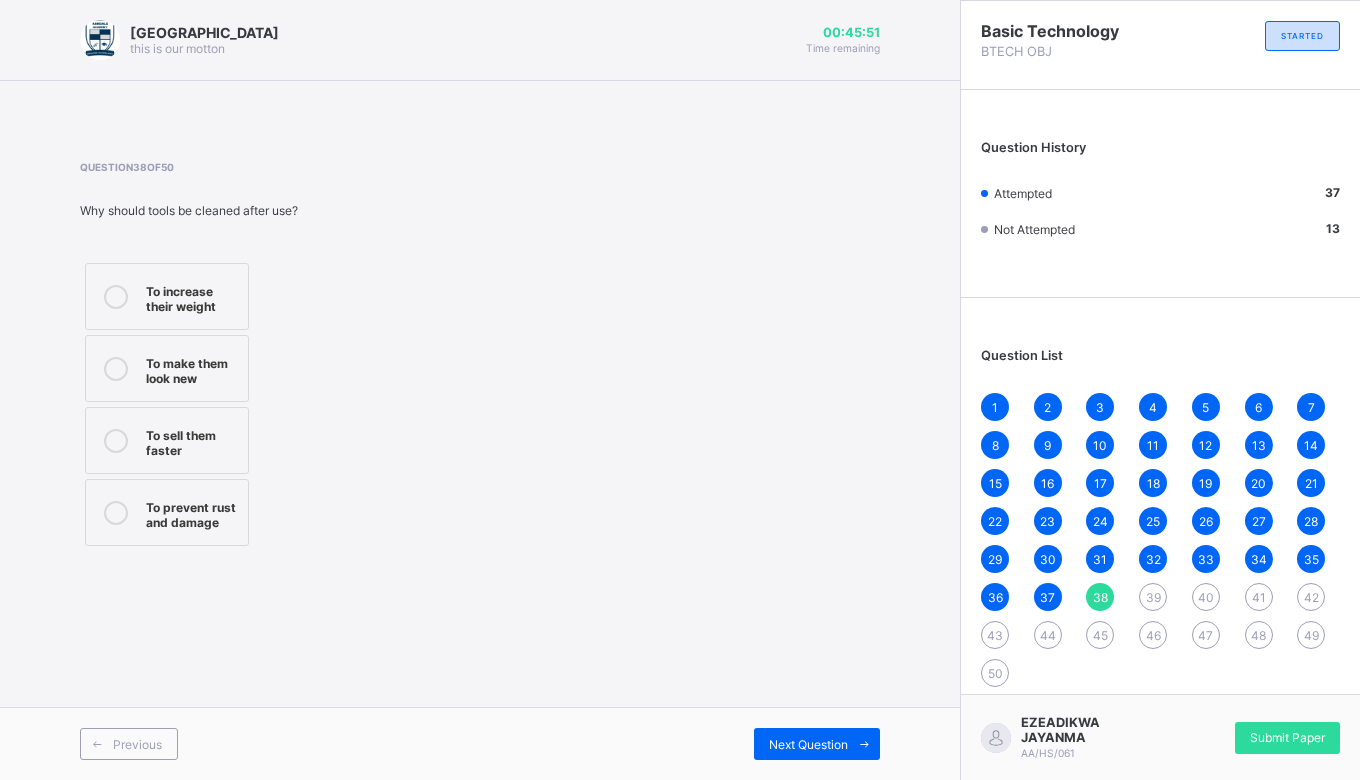 click on "Next Question" at bounding box center (808, 744) 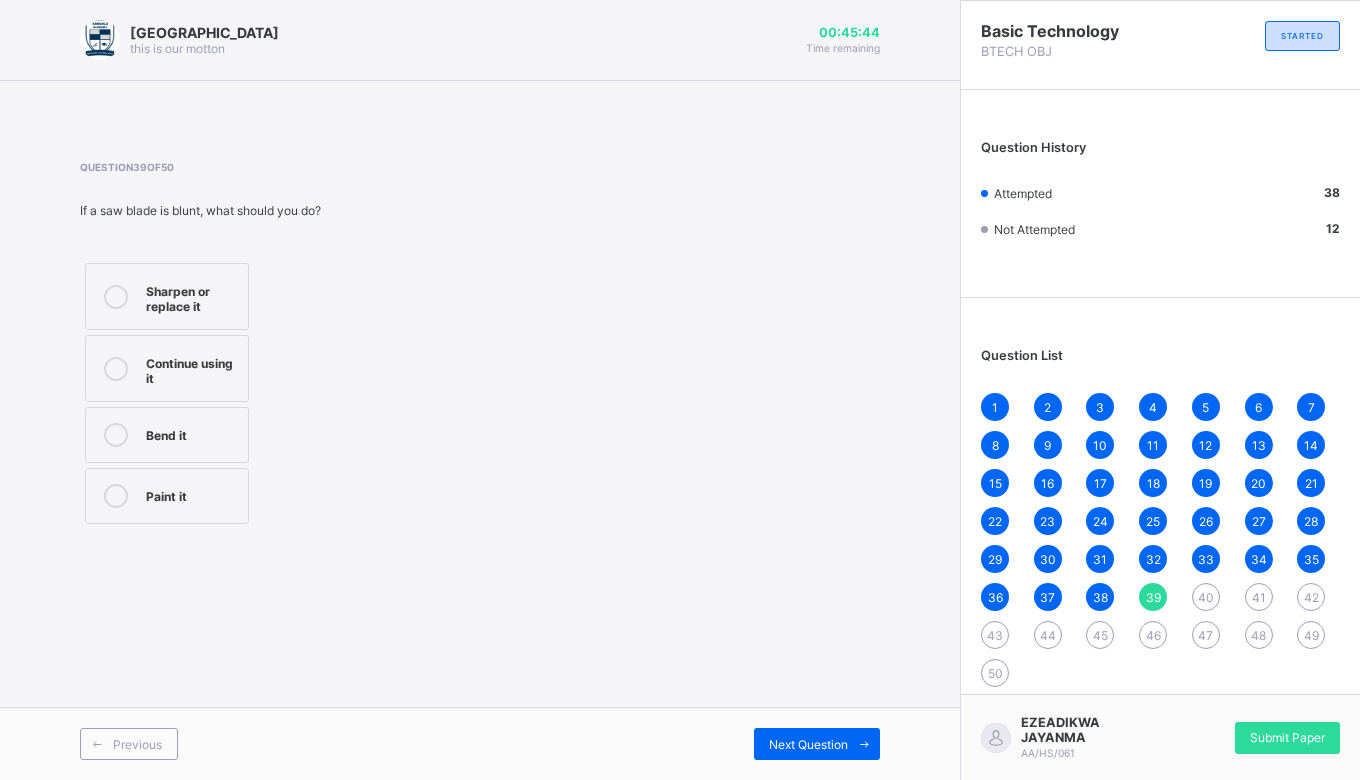 click on "Sharpen or replace it" at bounding box center [167, 296] 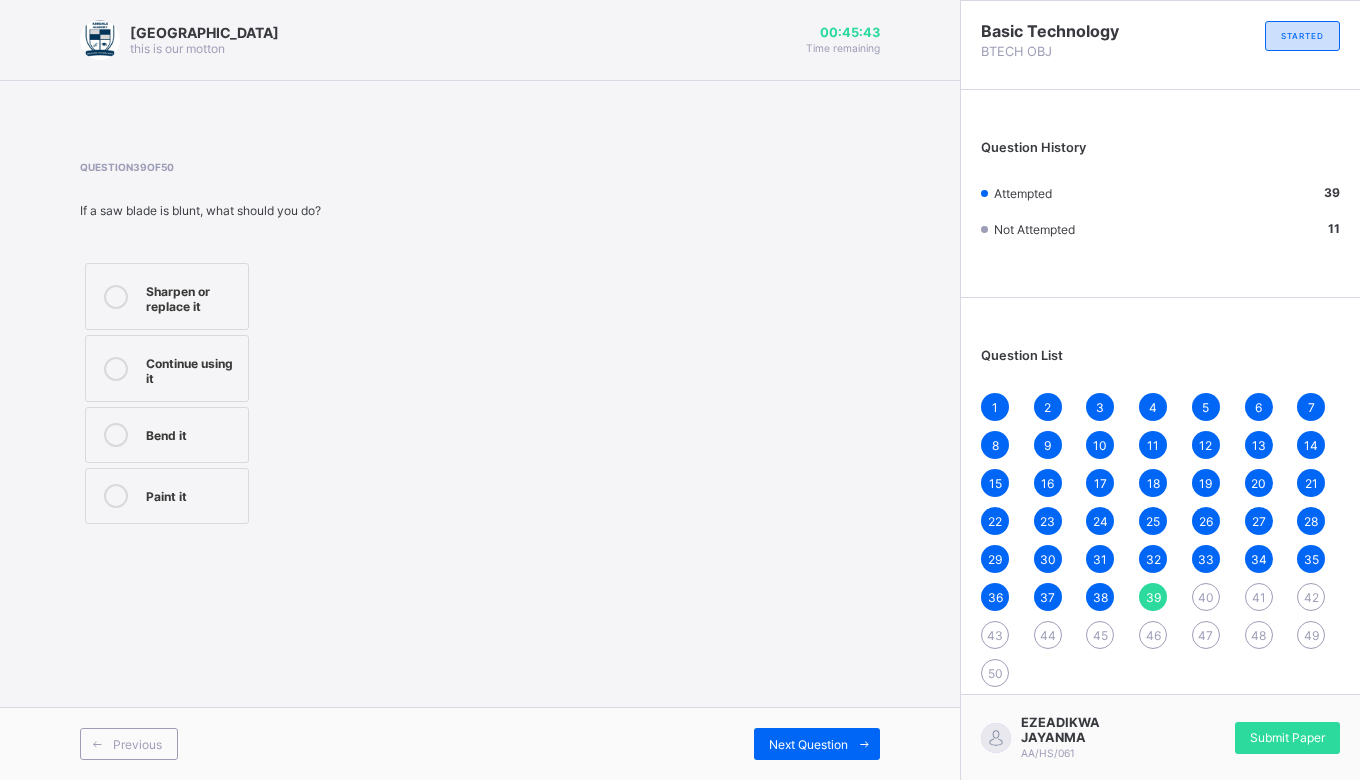 click on "Next Question" at bounding box center (808, 744) 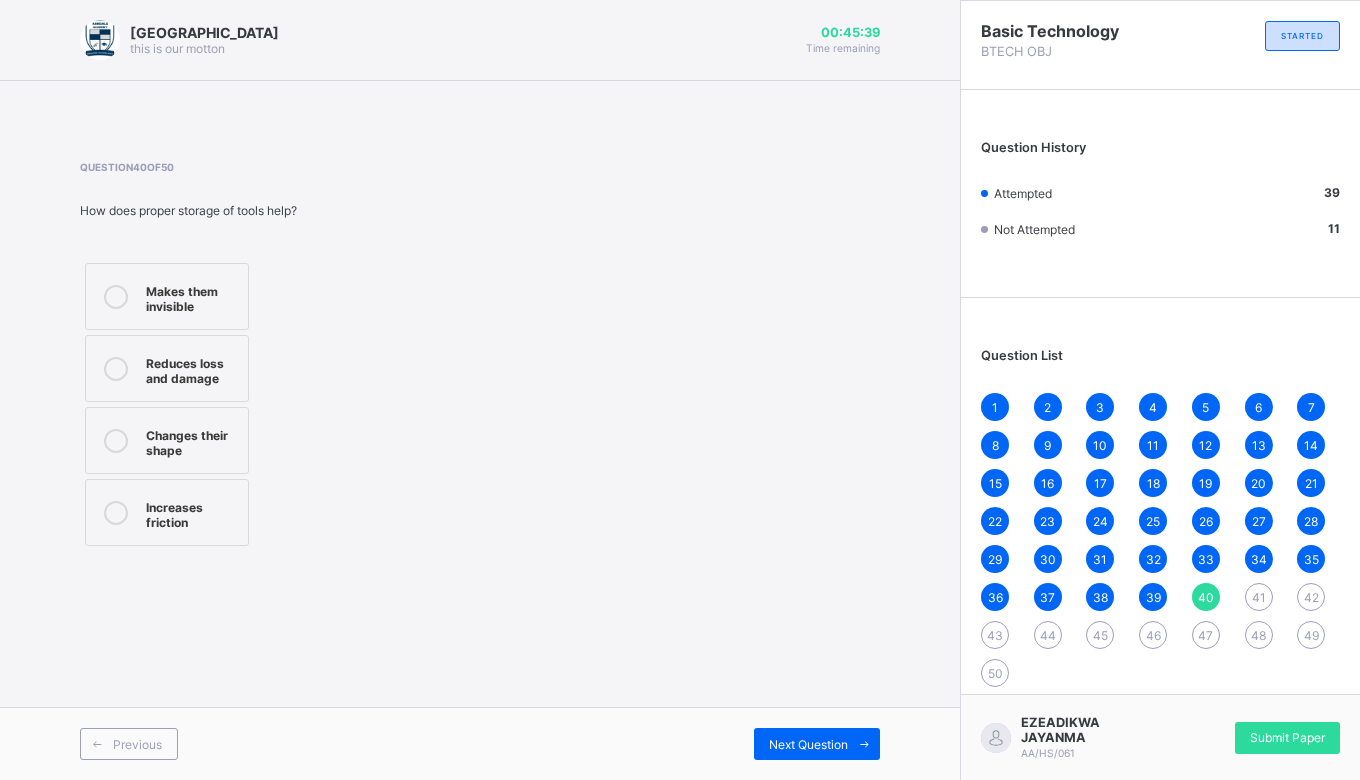 click on "Previous" at bounding box center (137, 744) 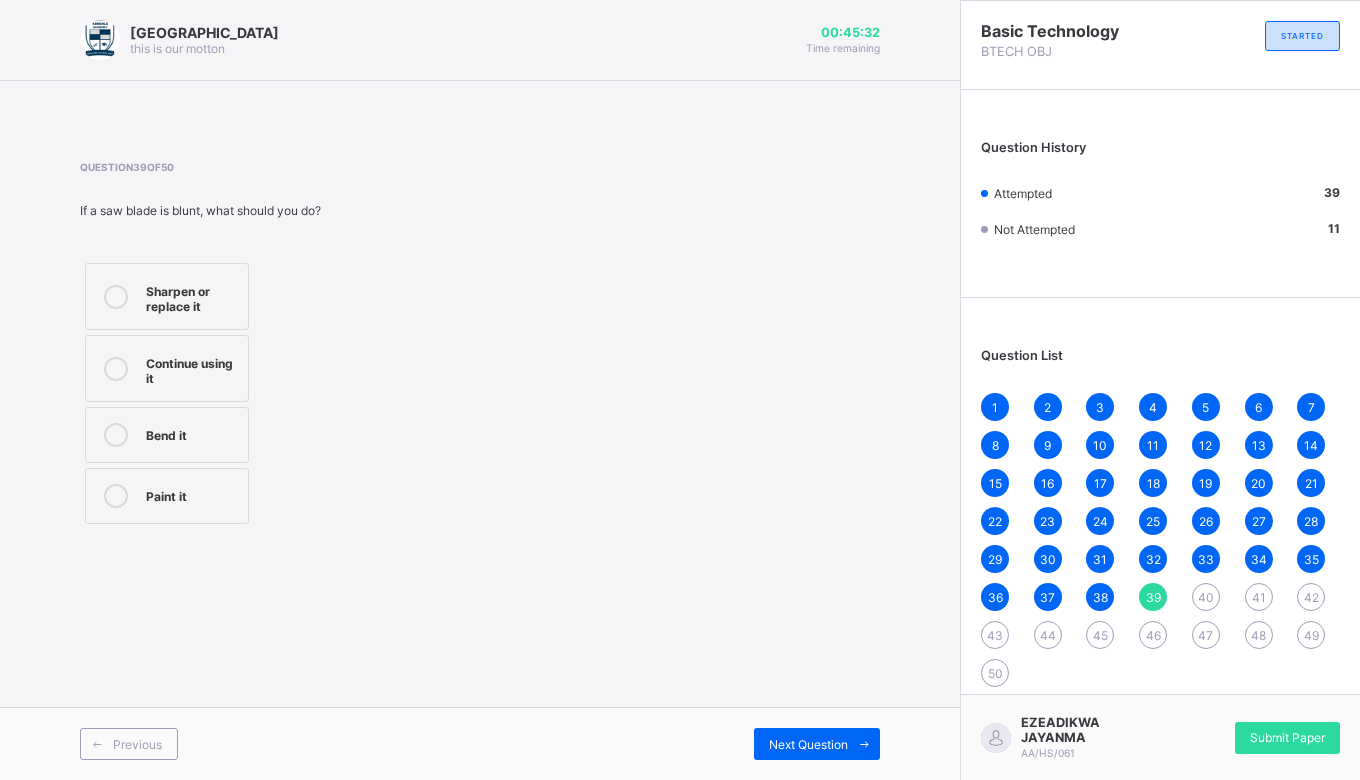 click on "Next Question" at bounding box center (817, 744) 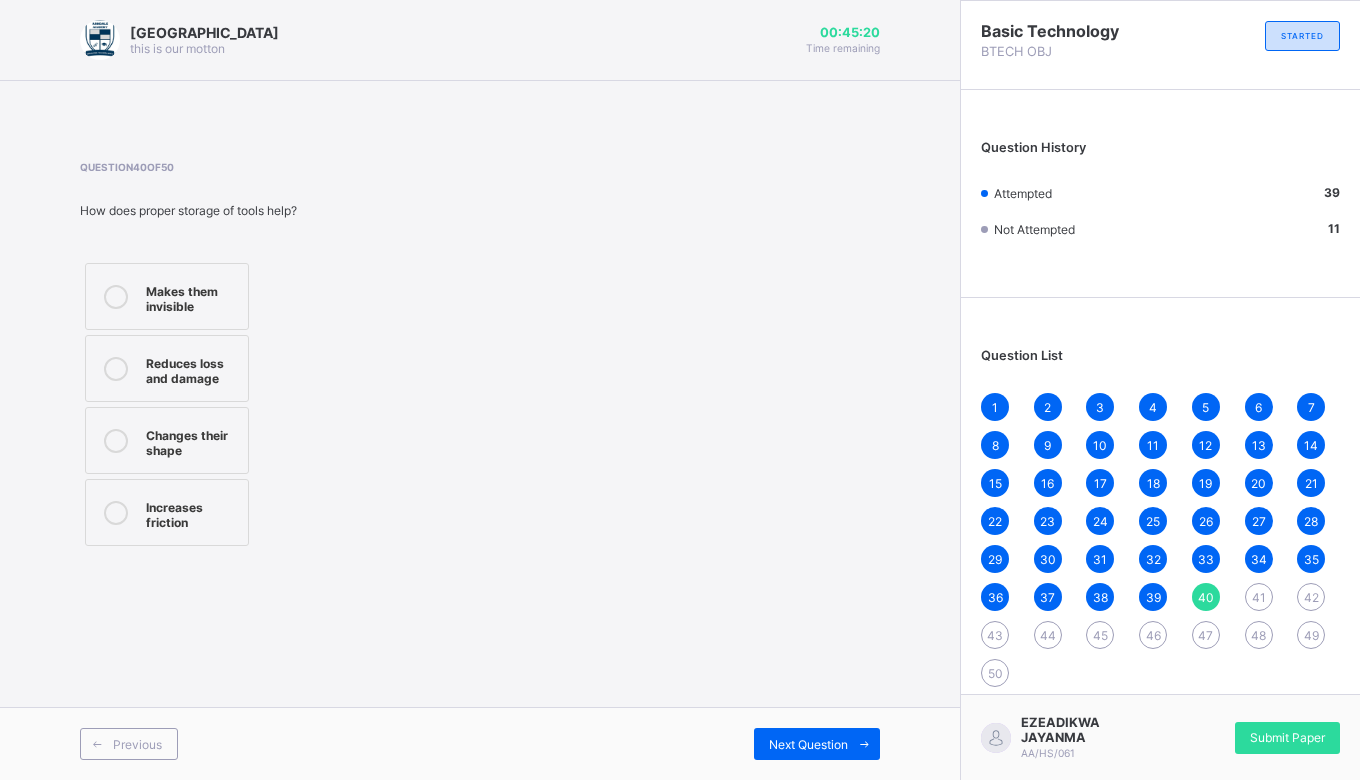 click on "Reduces loss and damage" at bounding box center (192, 368) 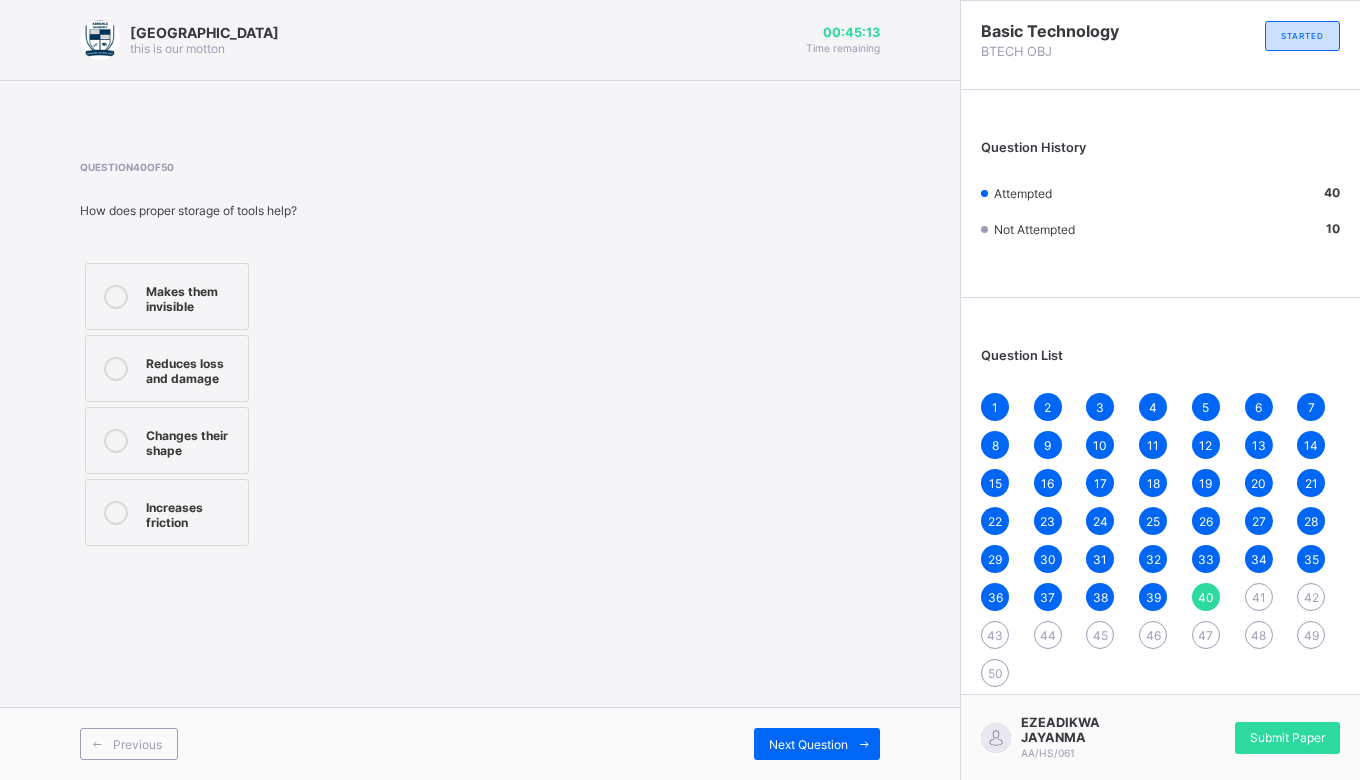 click on "Next Question" at bounding box center [808, 744] 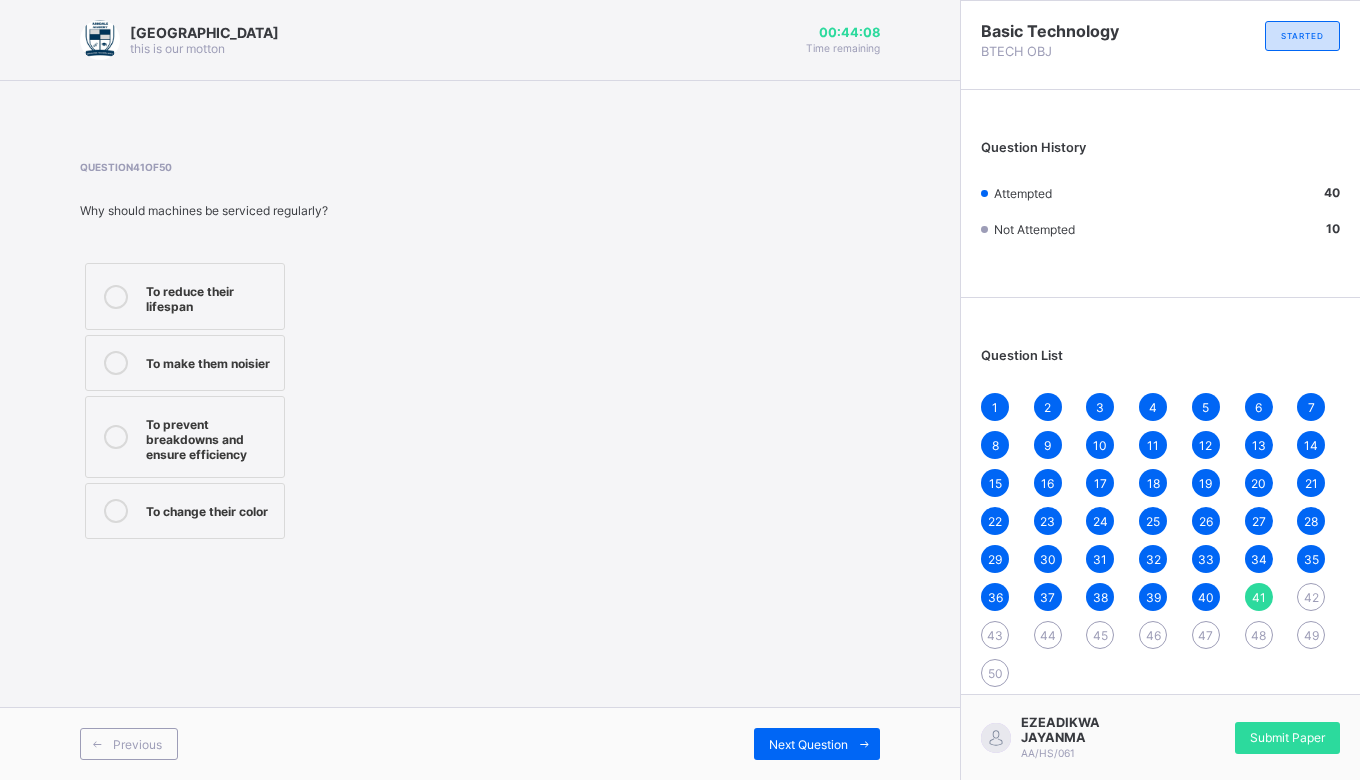 click on "To prevent breakdowns and ensure efficiency" at bounding box center (210, 437) 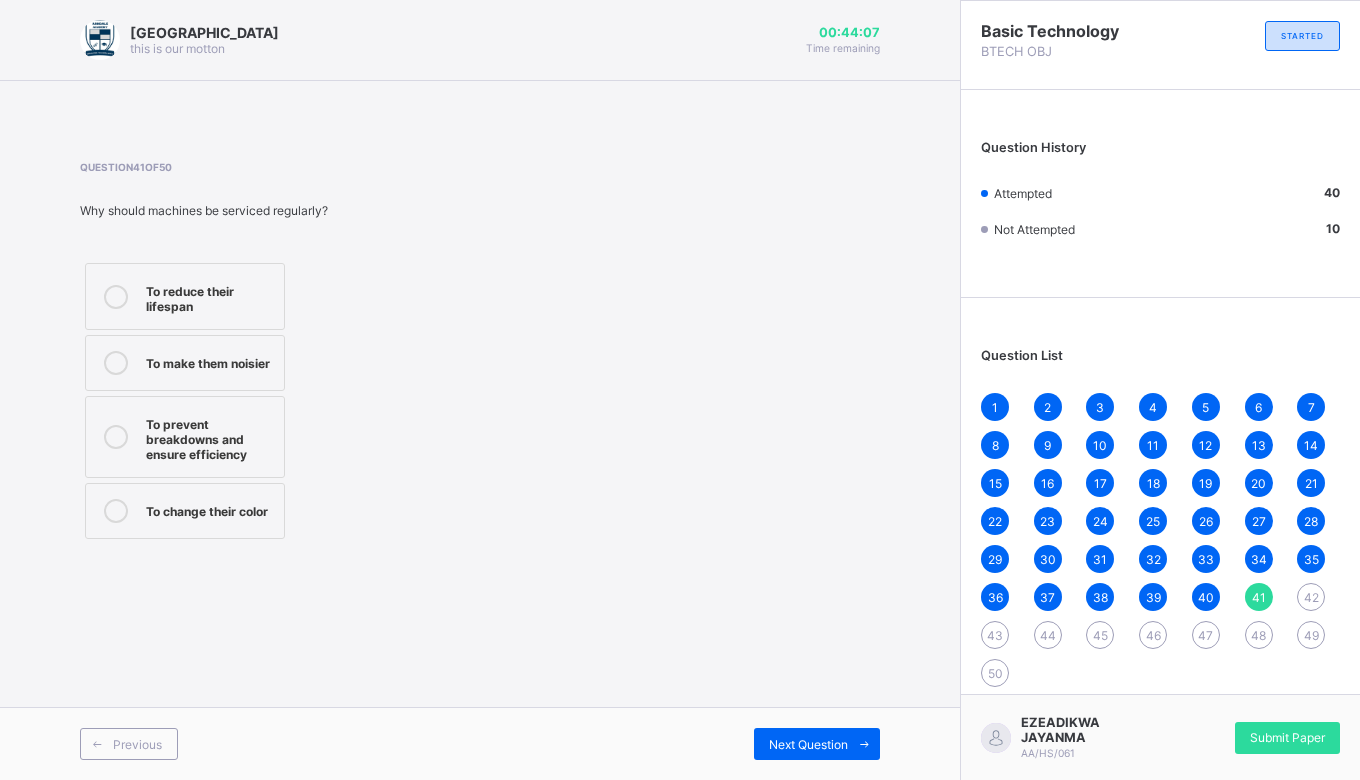 click on "Next Question" at bounding box center (808, 744) 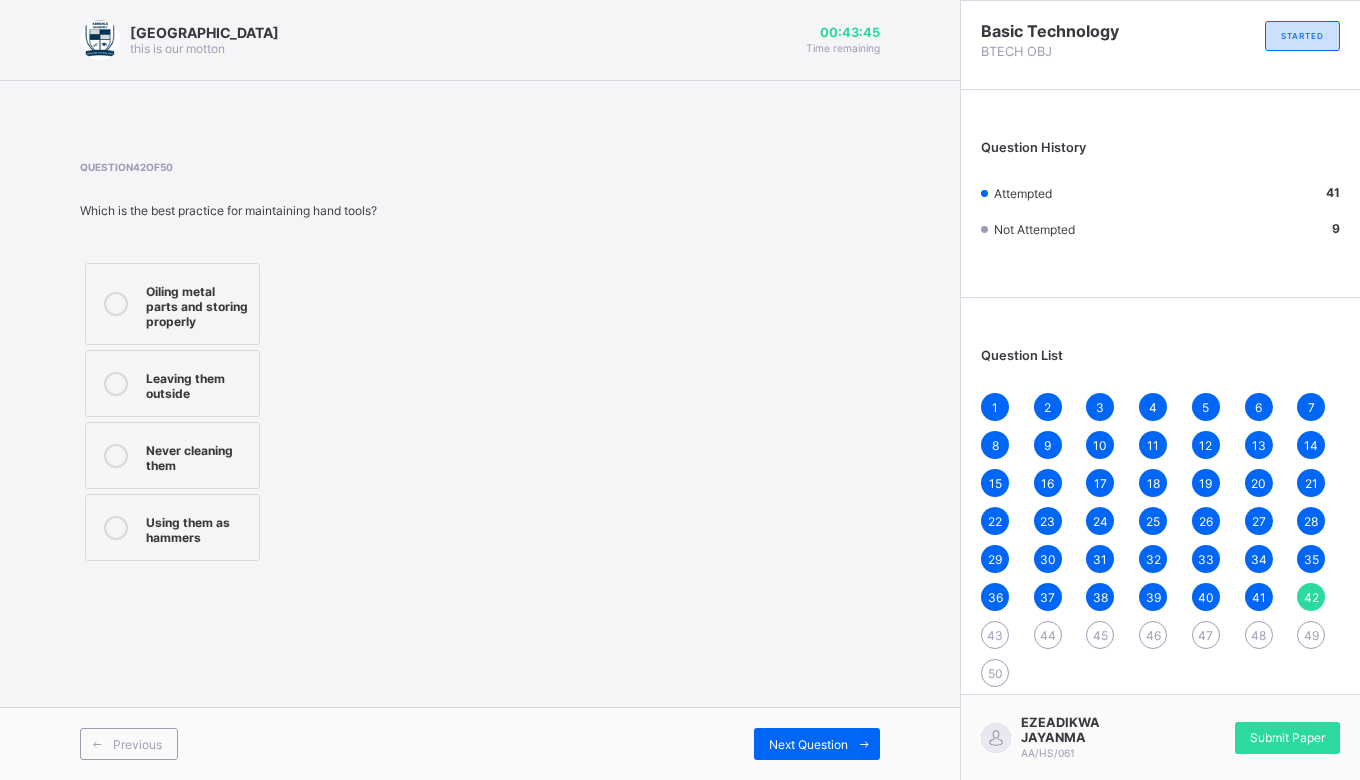 click on "Oiling metal parts and storing properly" at bounding box center (197, 304) 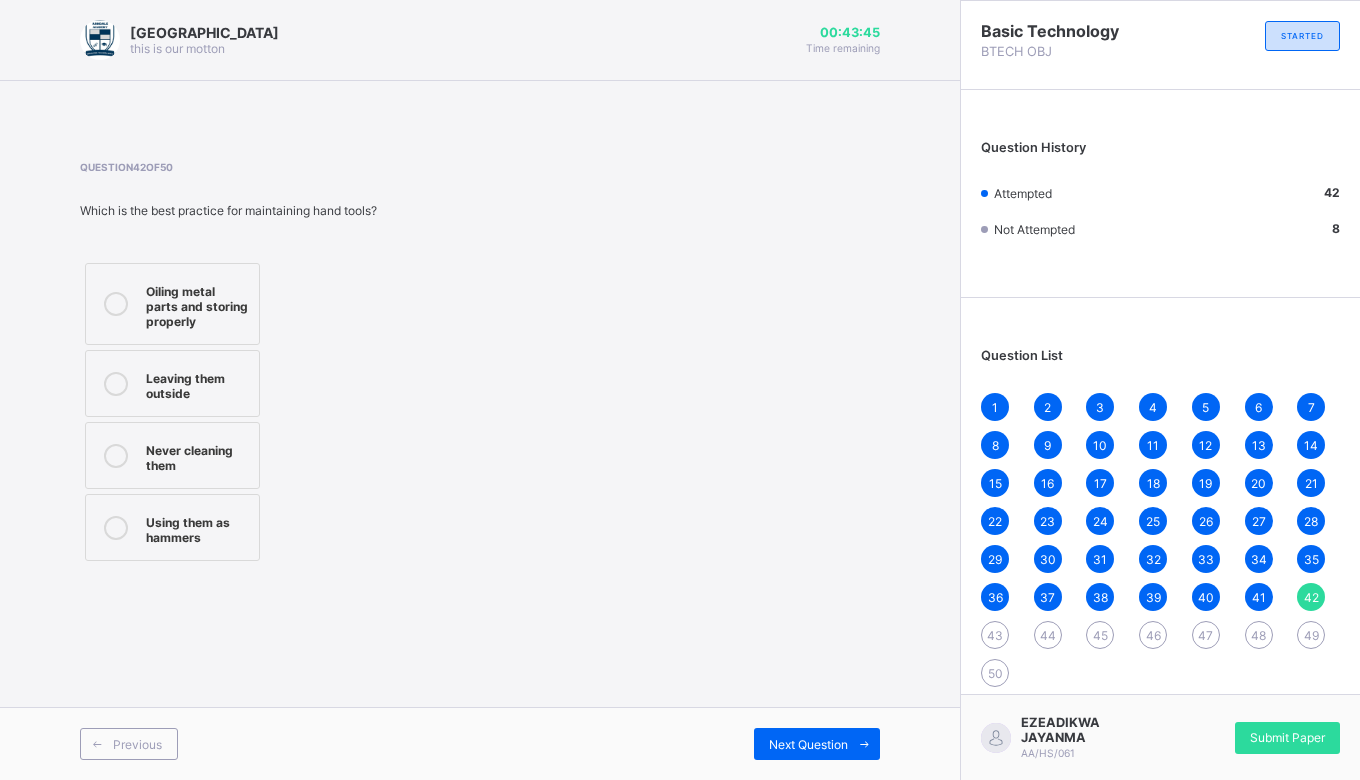 click on "Next Question" at bounding box center [817, 744] 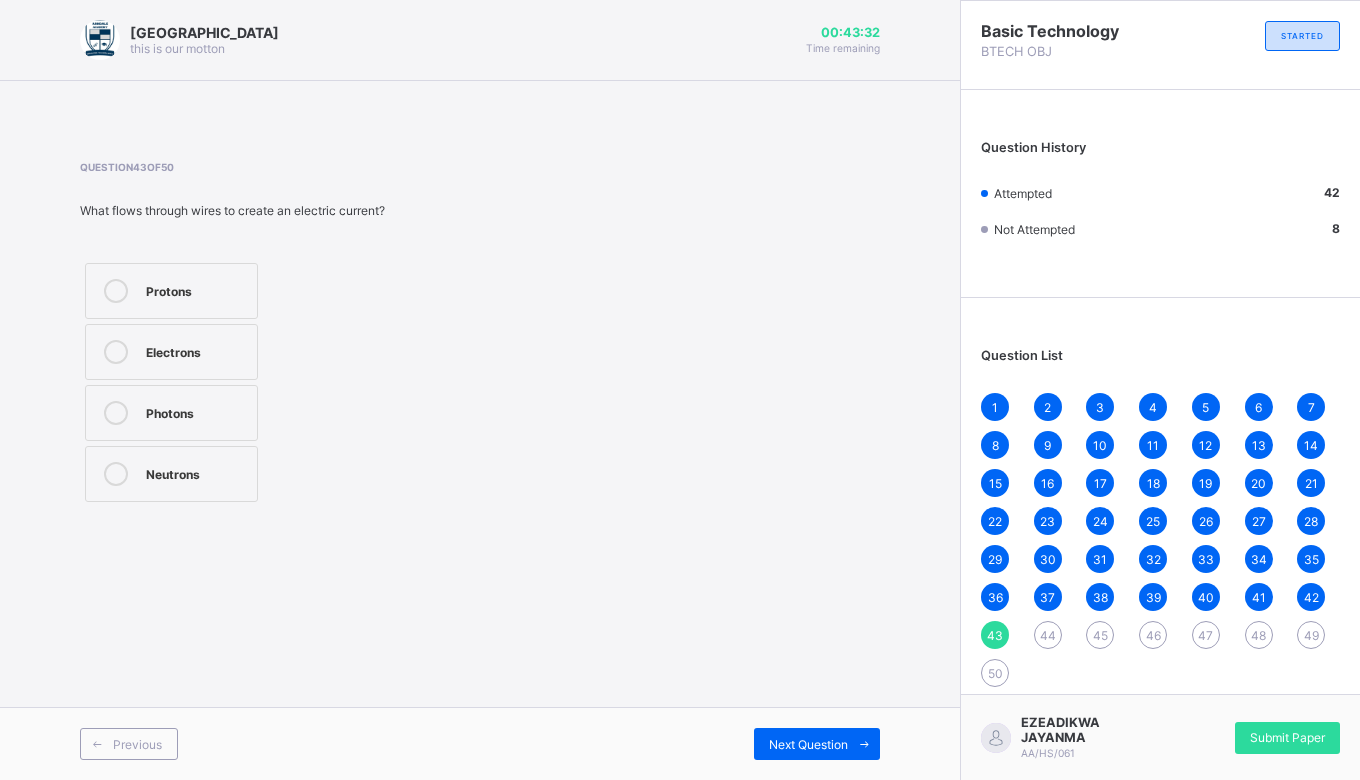 click on "Electrons" at bounding box center [196, 352] 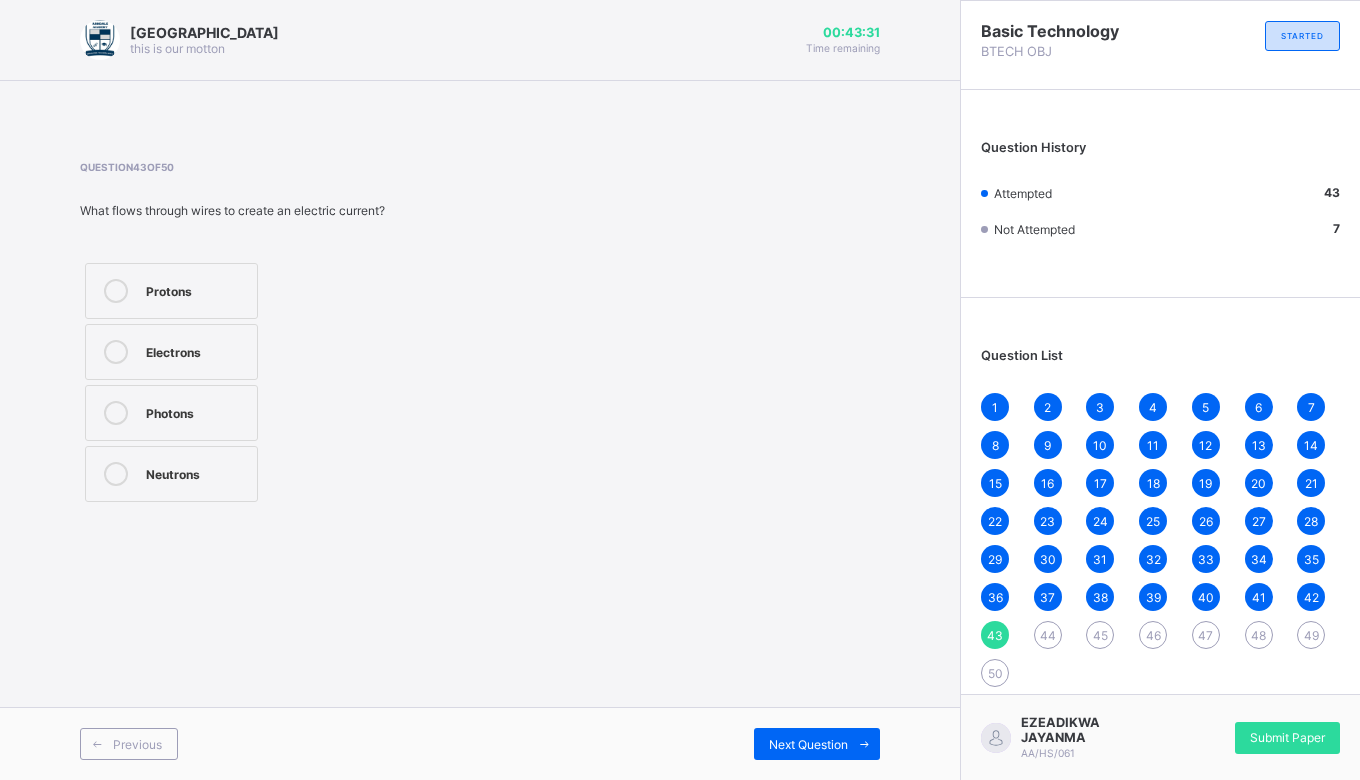click on "Next Question" at bounding box center (808, 744) 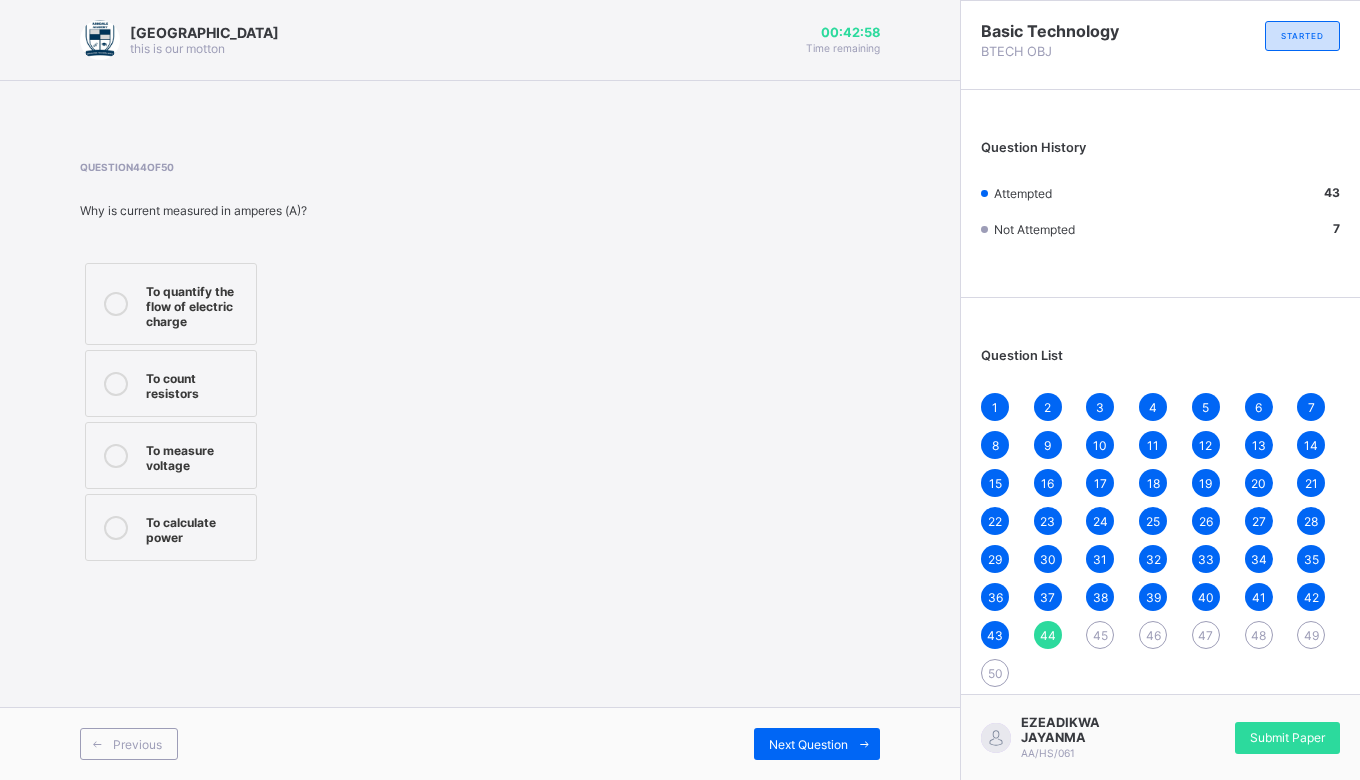 click on "To quantify the flow of electric charge" at bounding box center (196, 304) 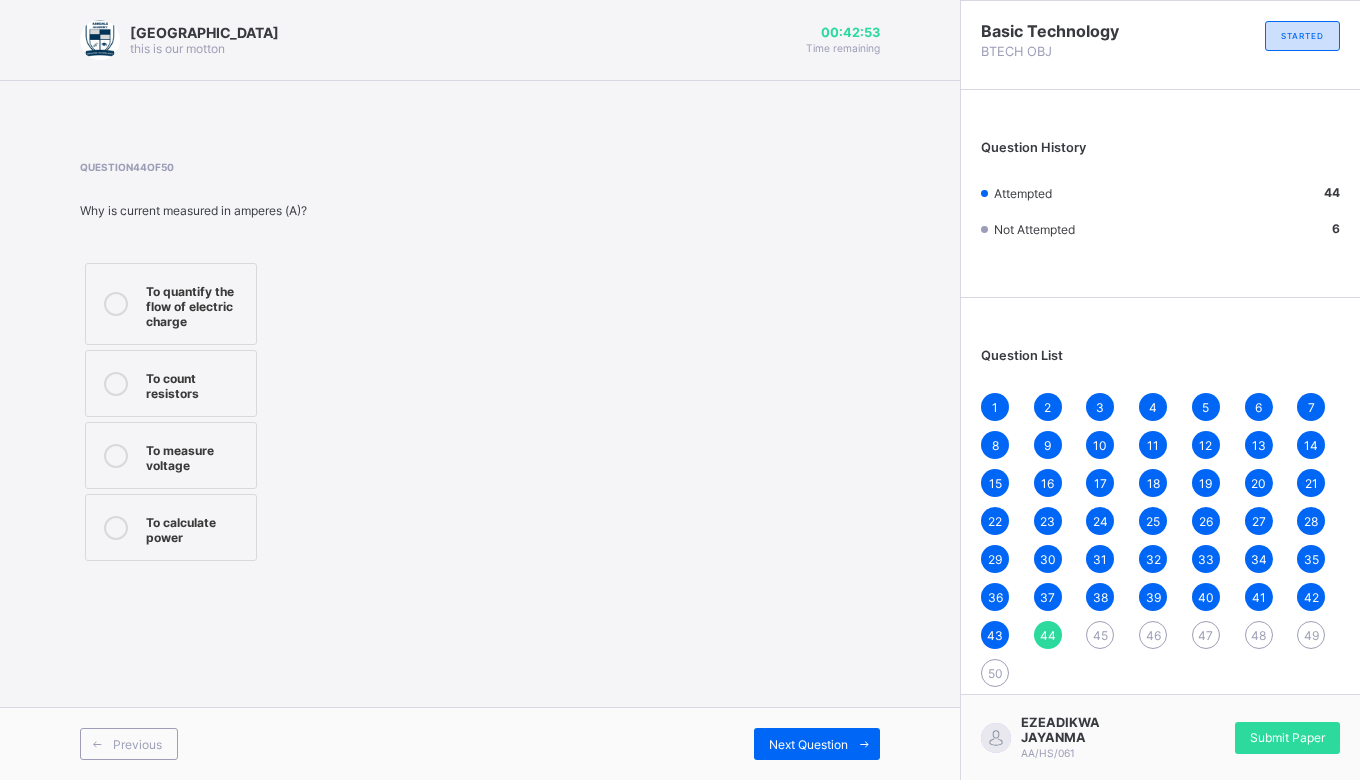 click on "Next Question" at bounding box center (817, 744) 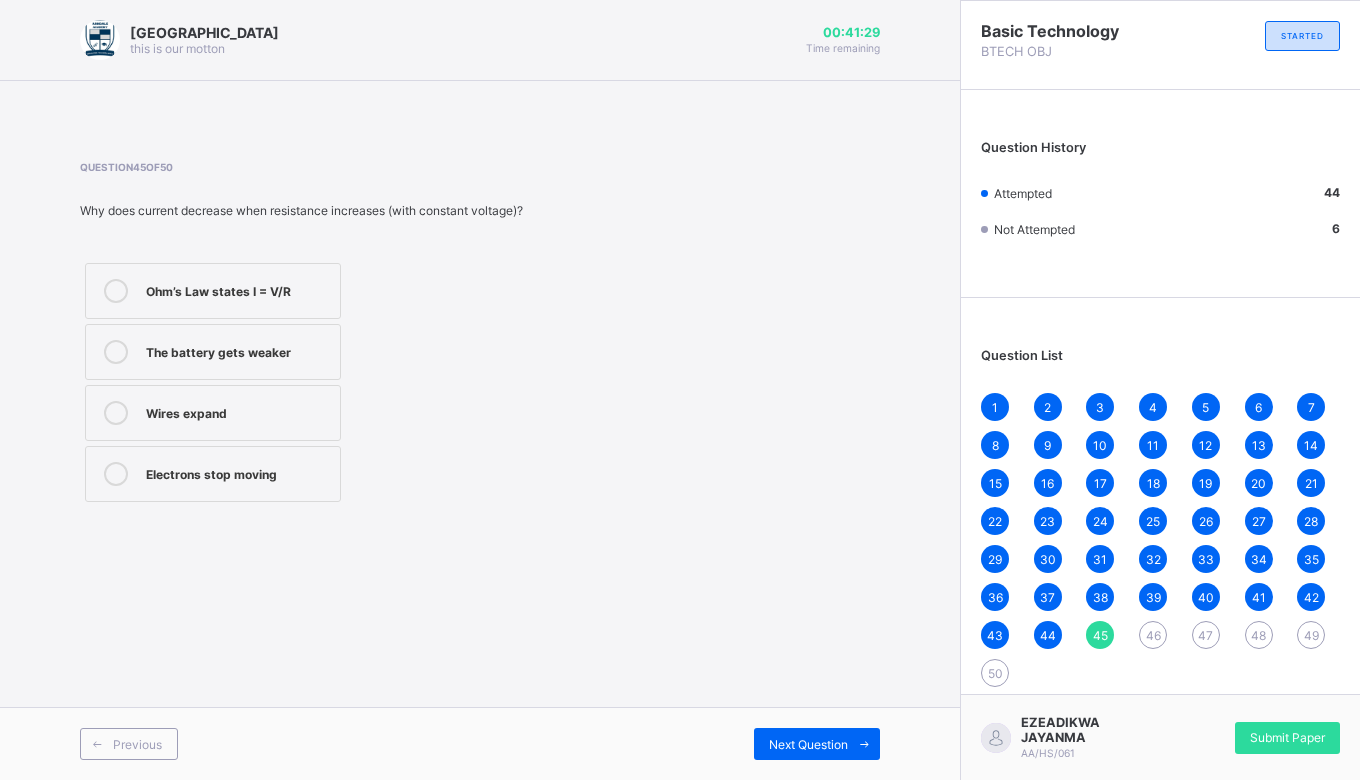 click on "Ohm’s Law states I = V/R" at bounding box center [238, 289] 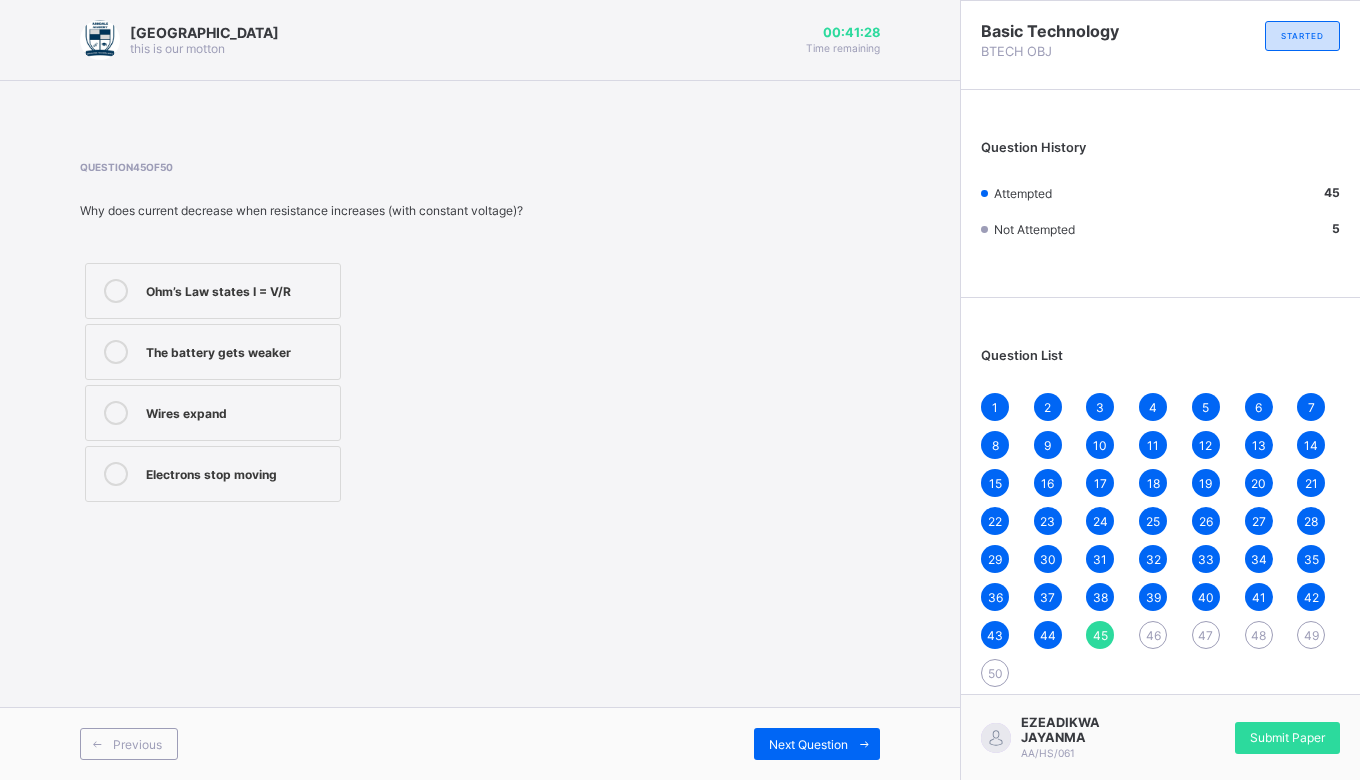 click on "Next Question" at bounding box center (808, 744) 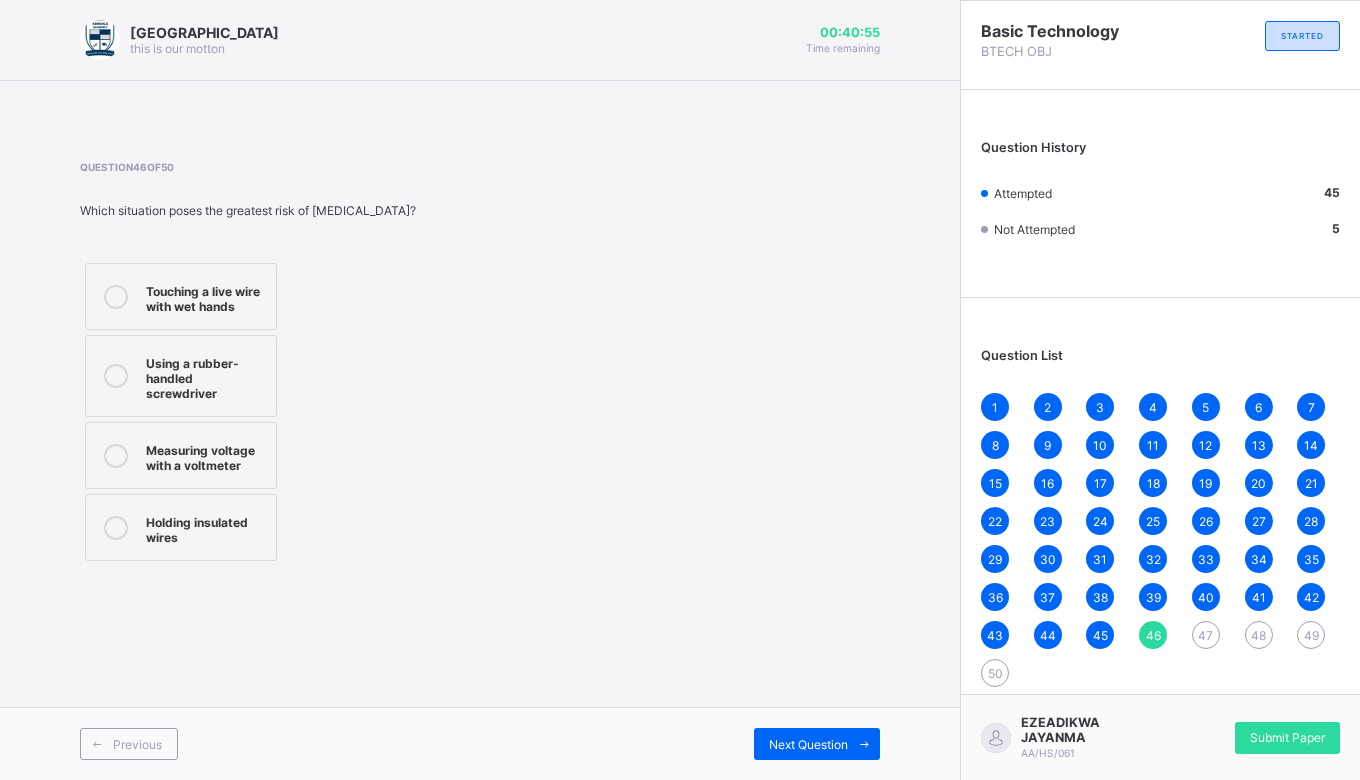 click on "Touching a live wire with wet hands" at bounding box center (206, 296) 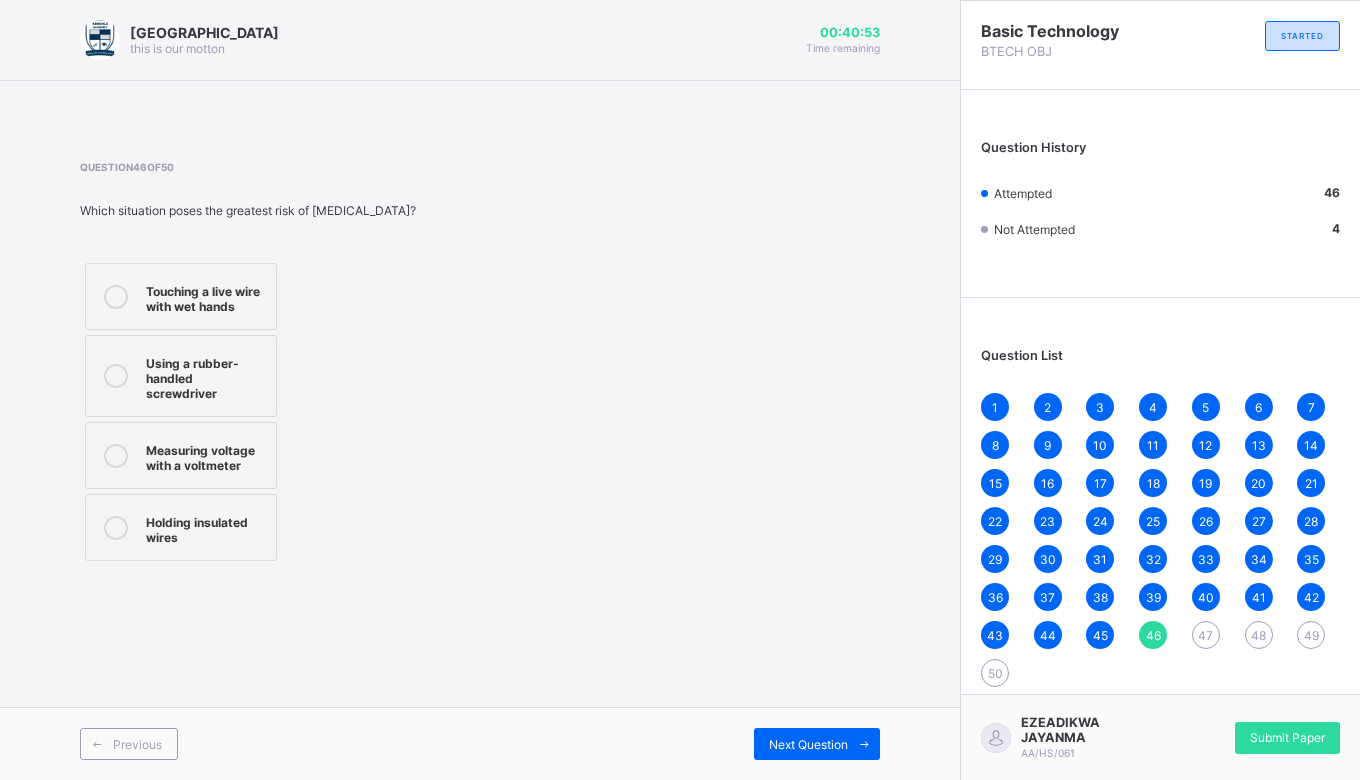 click on "Next Question" at bounding box center (808, 744) 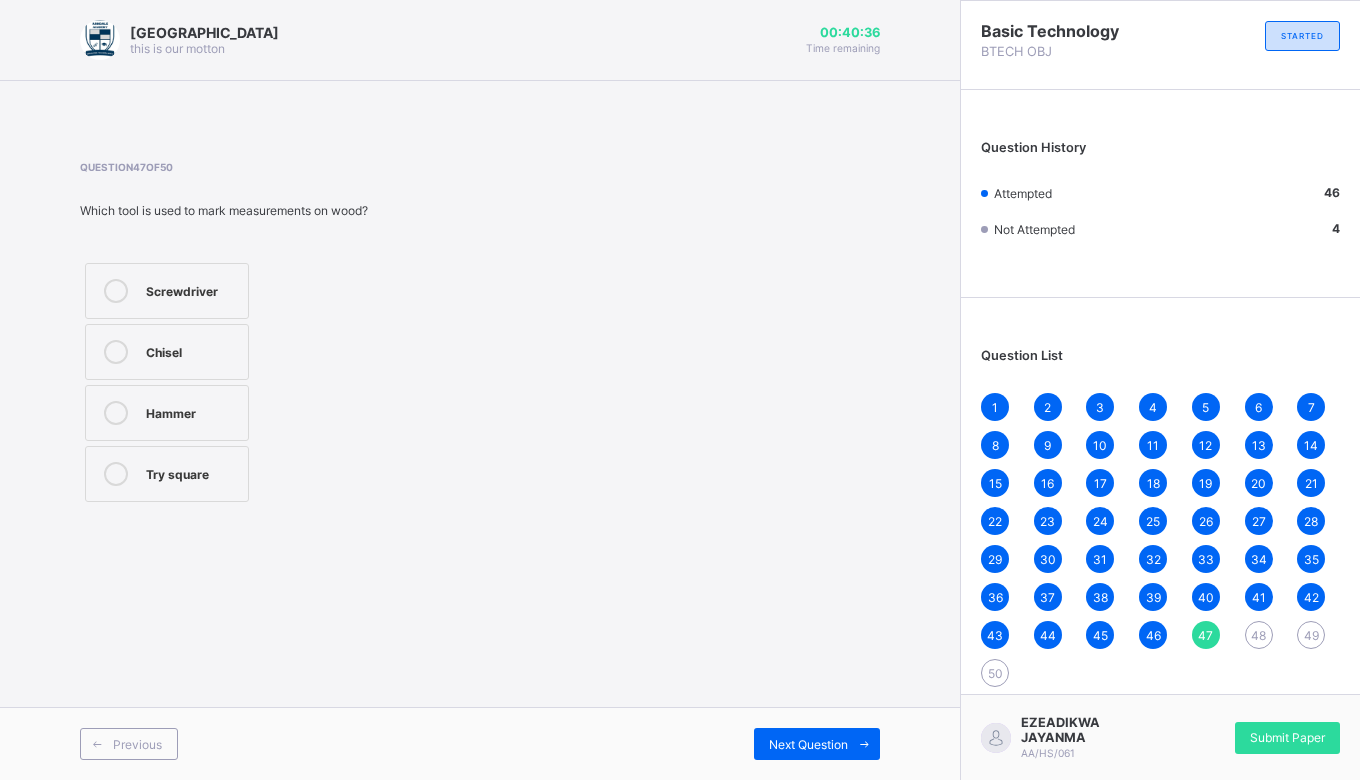 click on "Chisel" at bounding box center (167, 352) 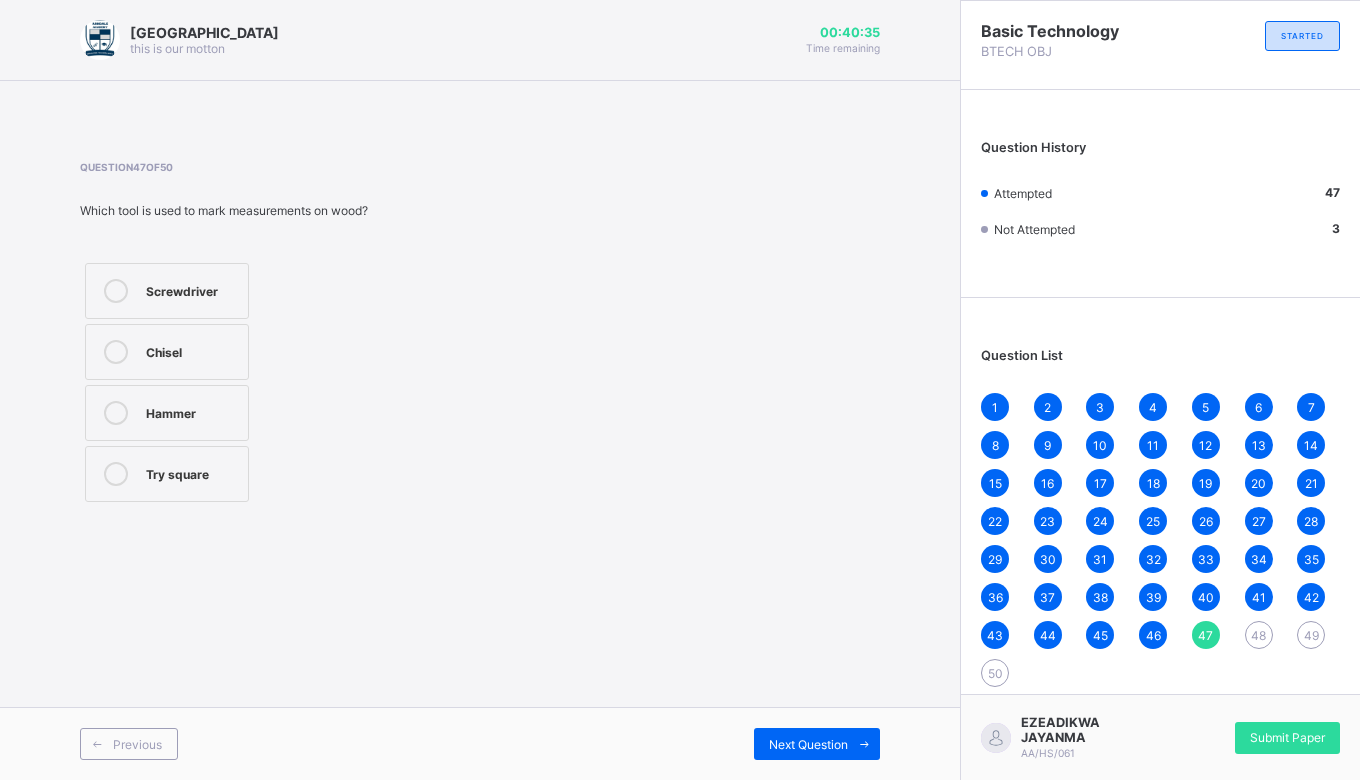 click on "13" at bounding box center (1259, 445) 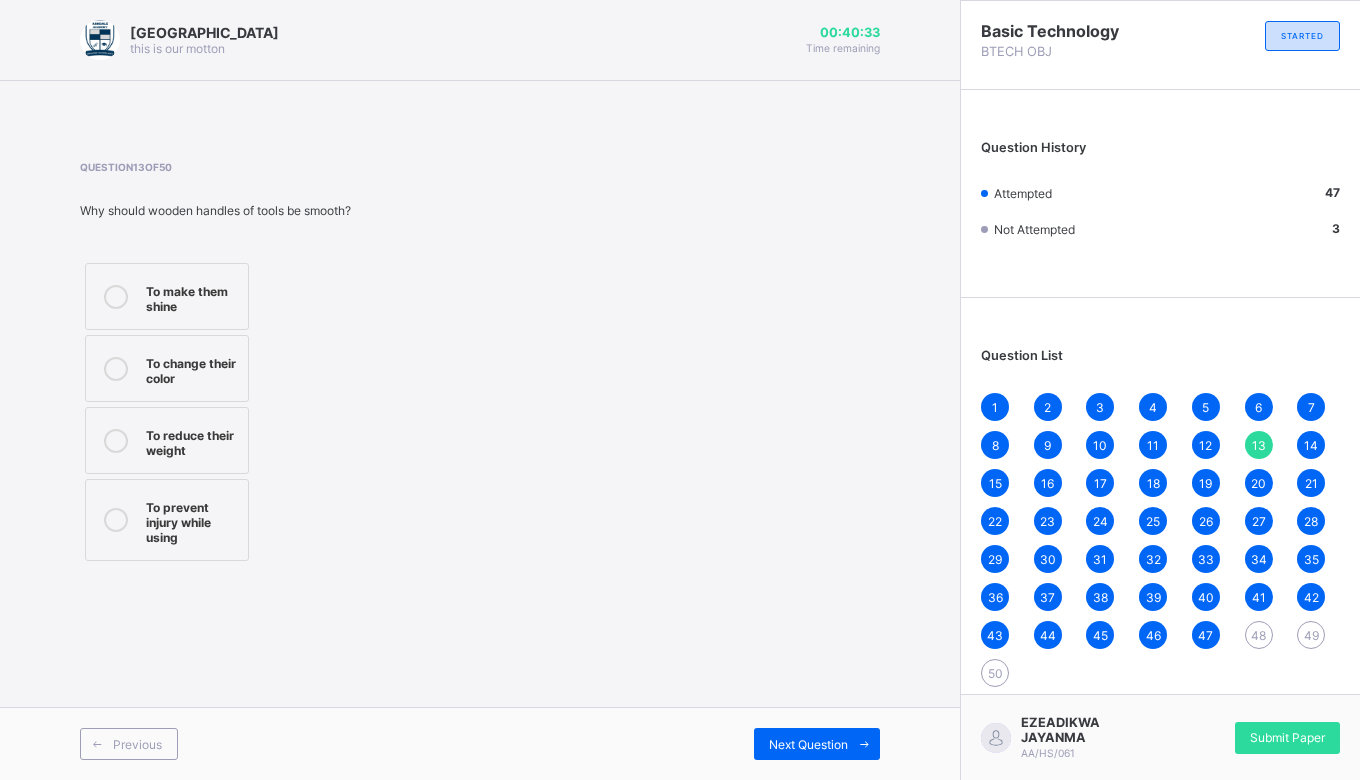 click on "8" at bounding box center [995, 445] 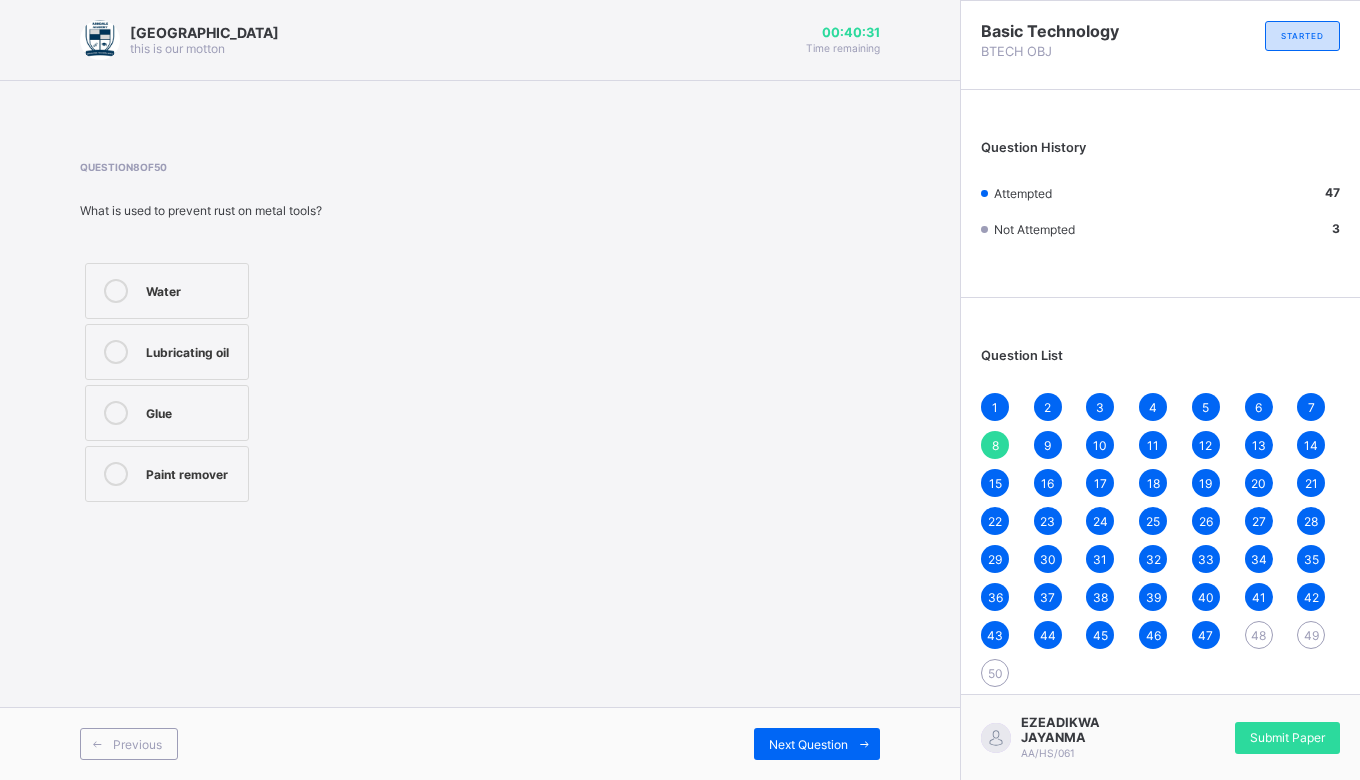 click on "4" at bounding box center [1153, 407] 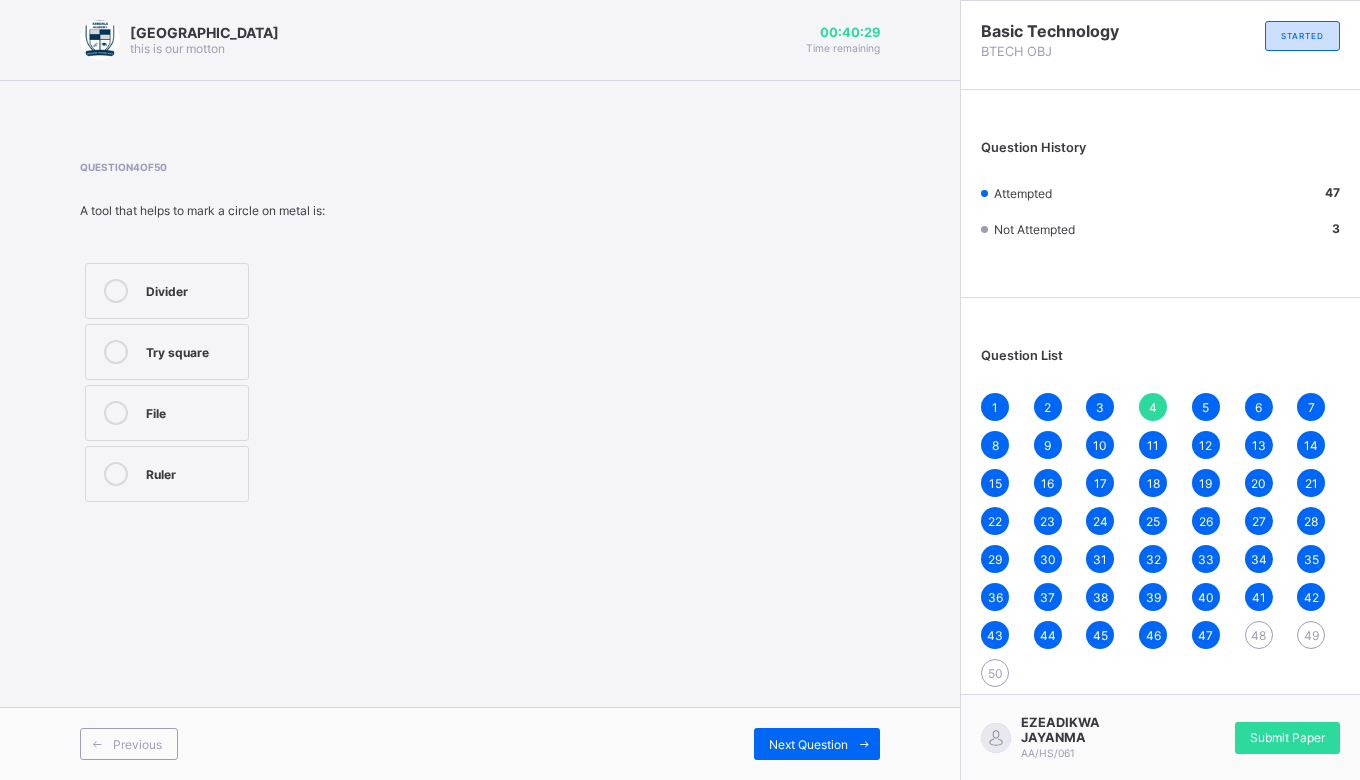 click on "5" at bounding box center [1205, 407] 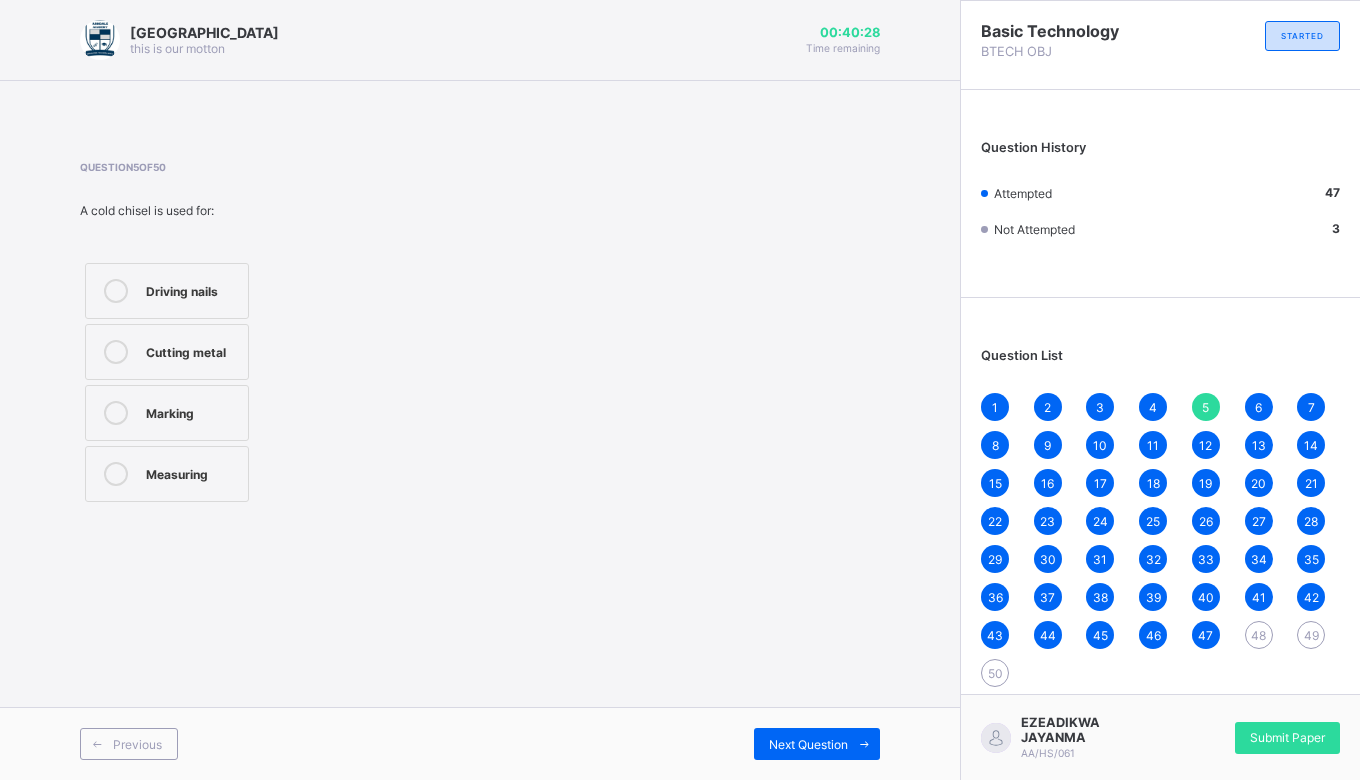 click on "6" at bounding box center [1258, 407] 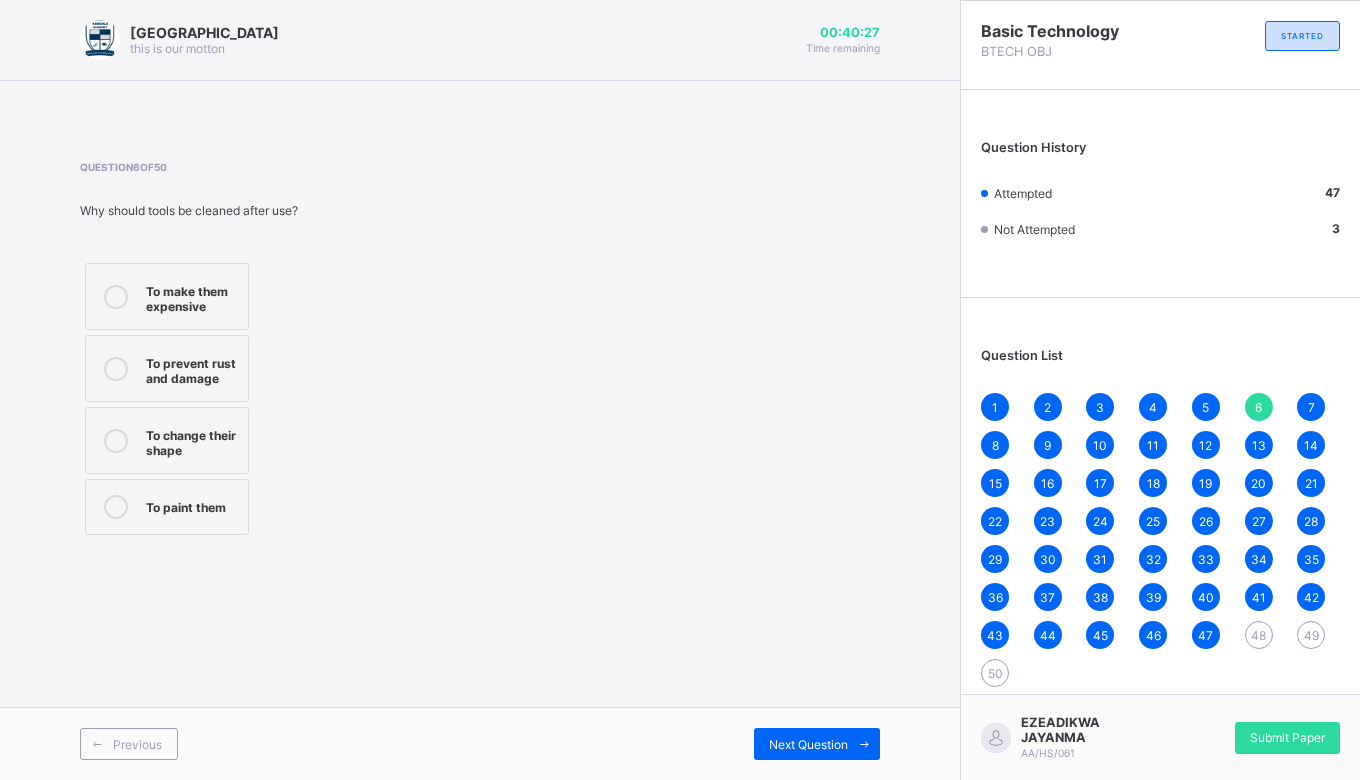 click on "7" at bounding box center [1311, 407] 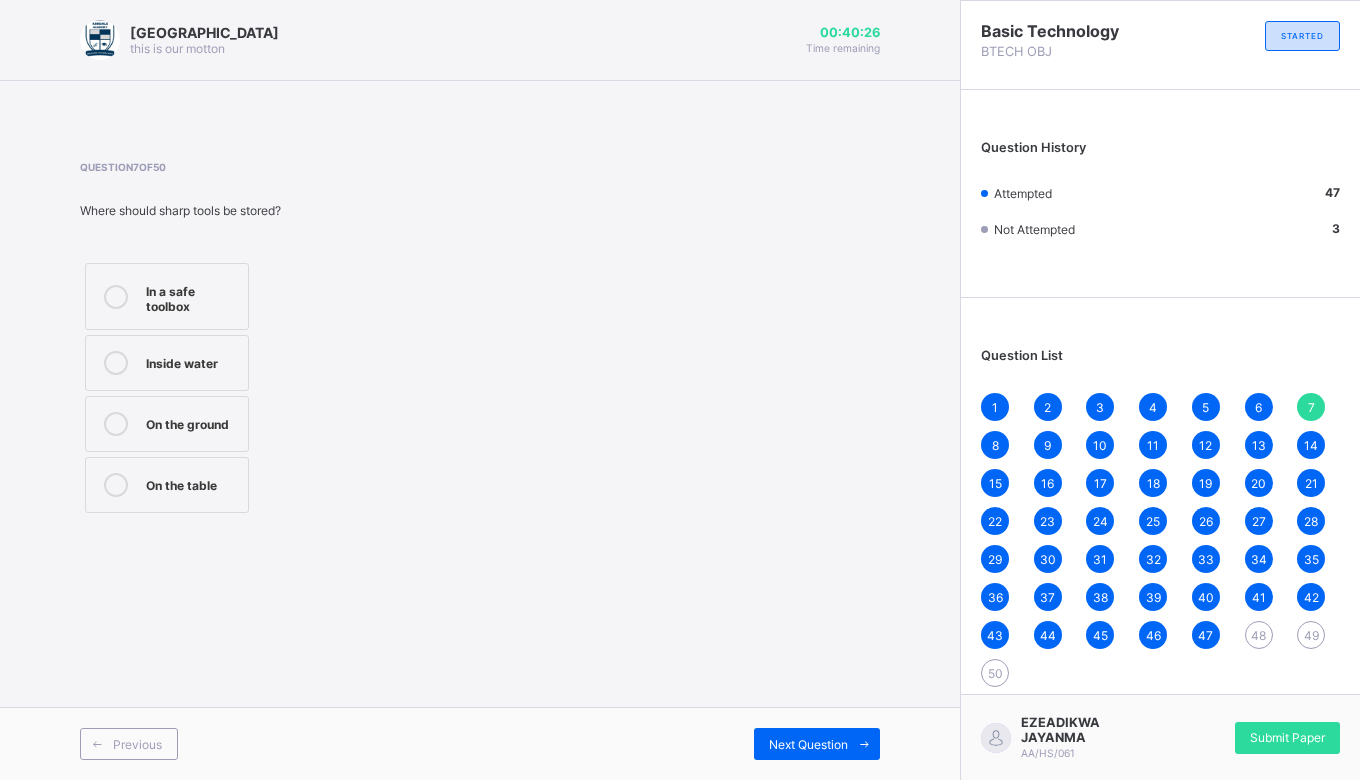 click on "7" at bounding box center (1311, 407) 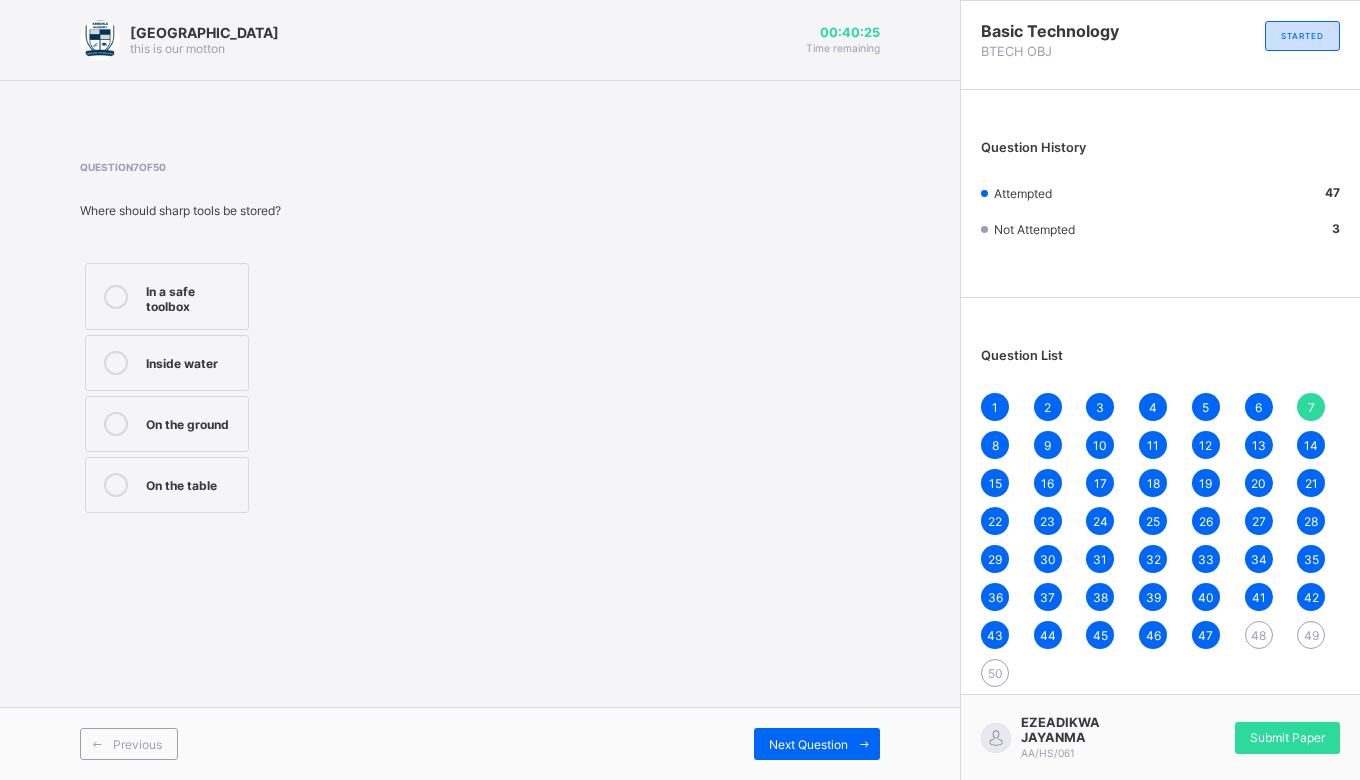 click on "8" at bounding box center [995, 445] 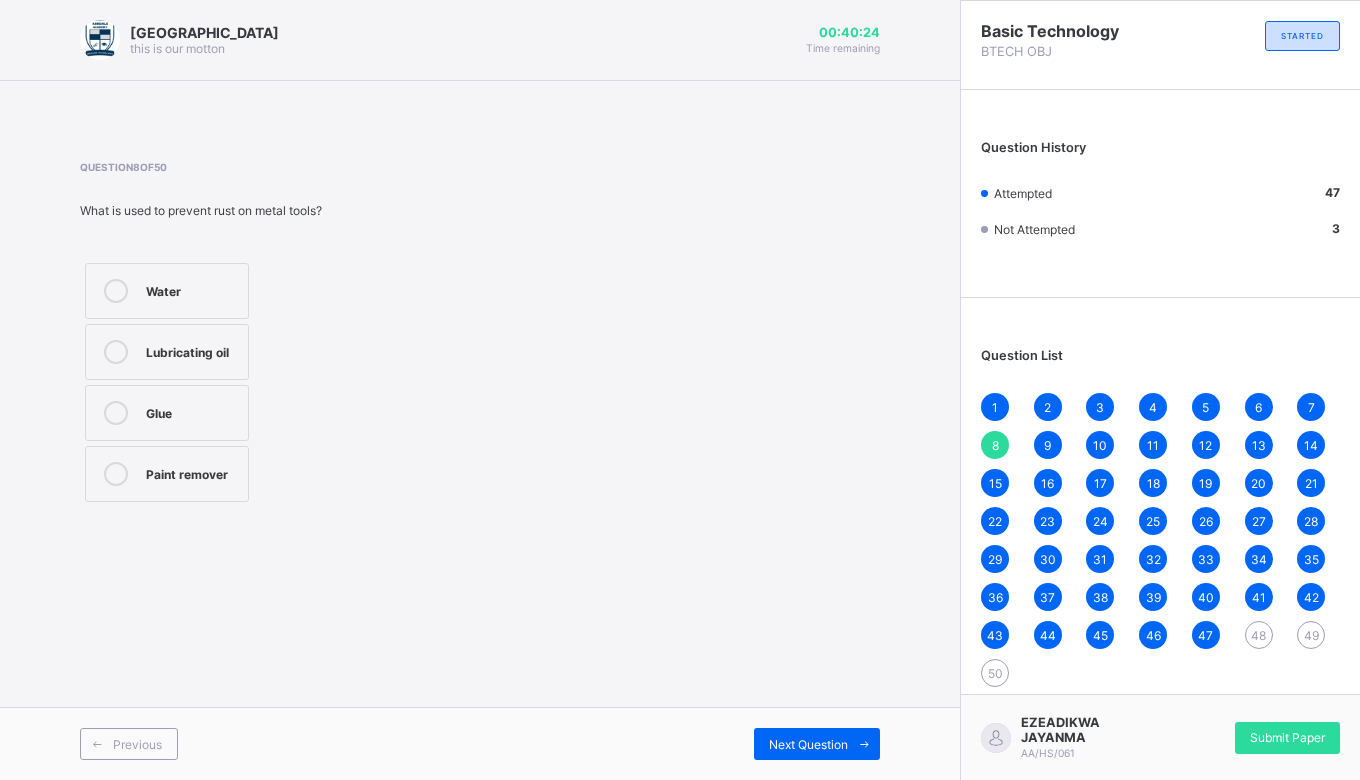 click on "9" at bounding box center (1048, 445) 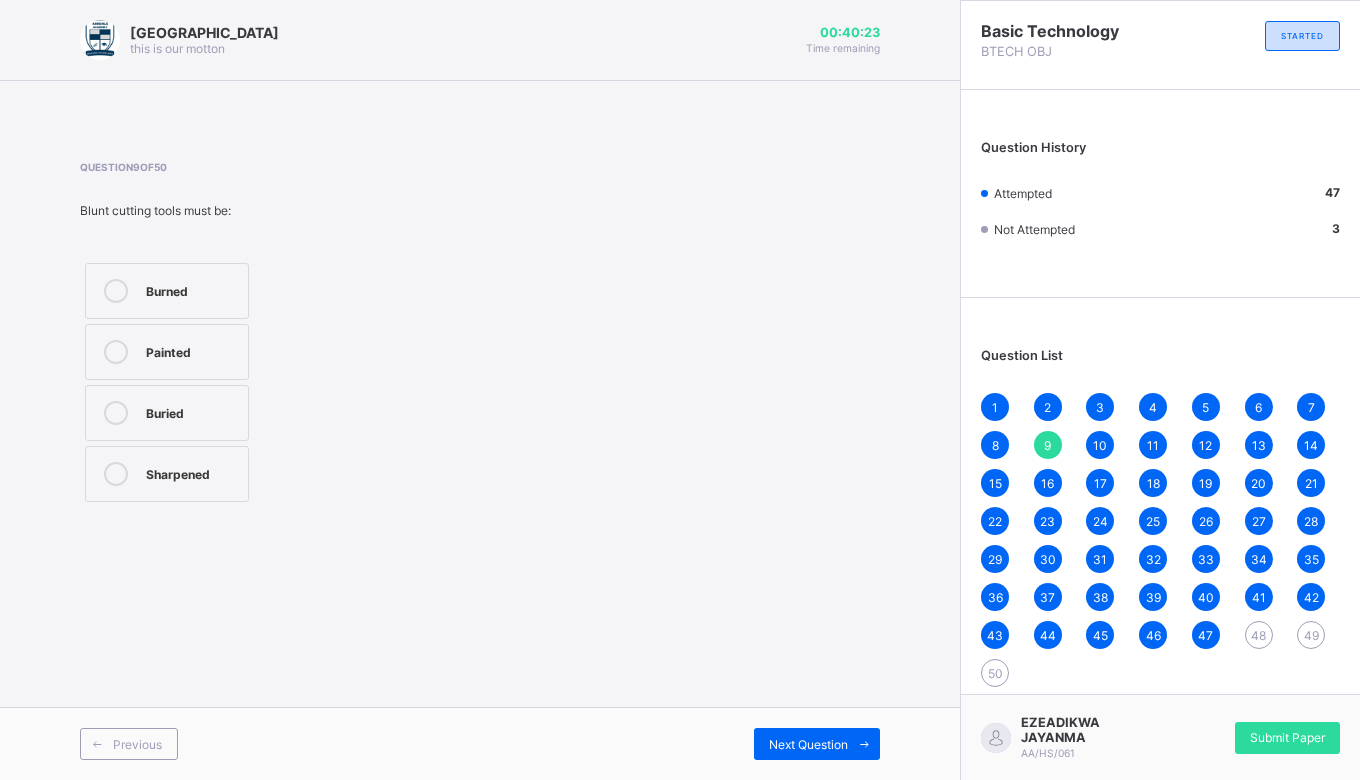 click on "10" at bounding box center [1100, 445] 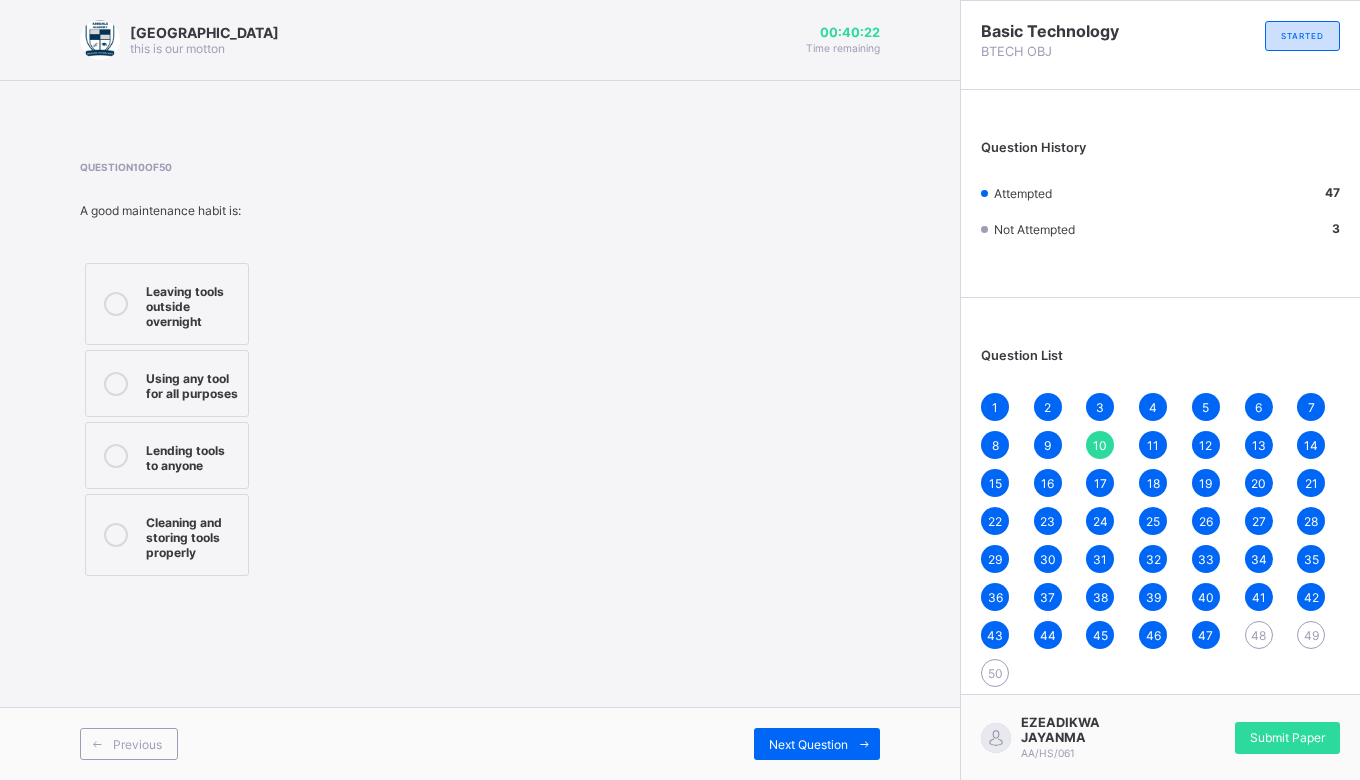 click on "11" at bounding box center (1153, 445) 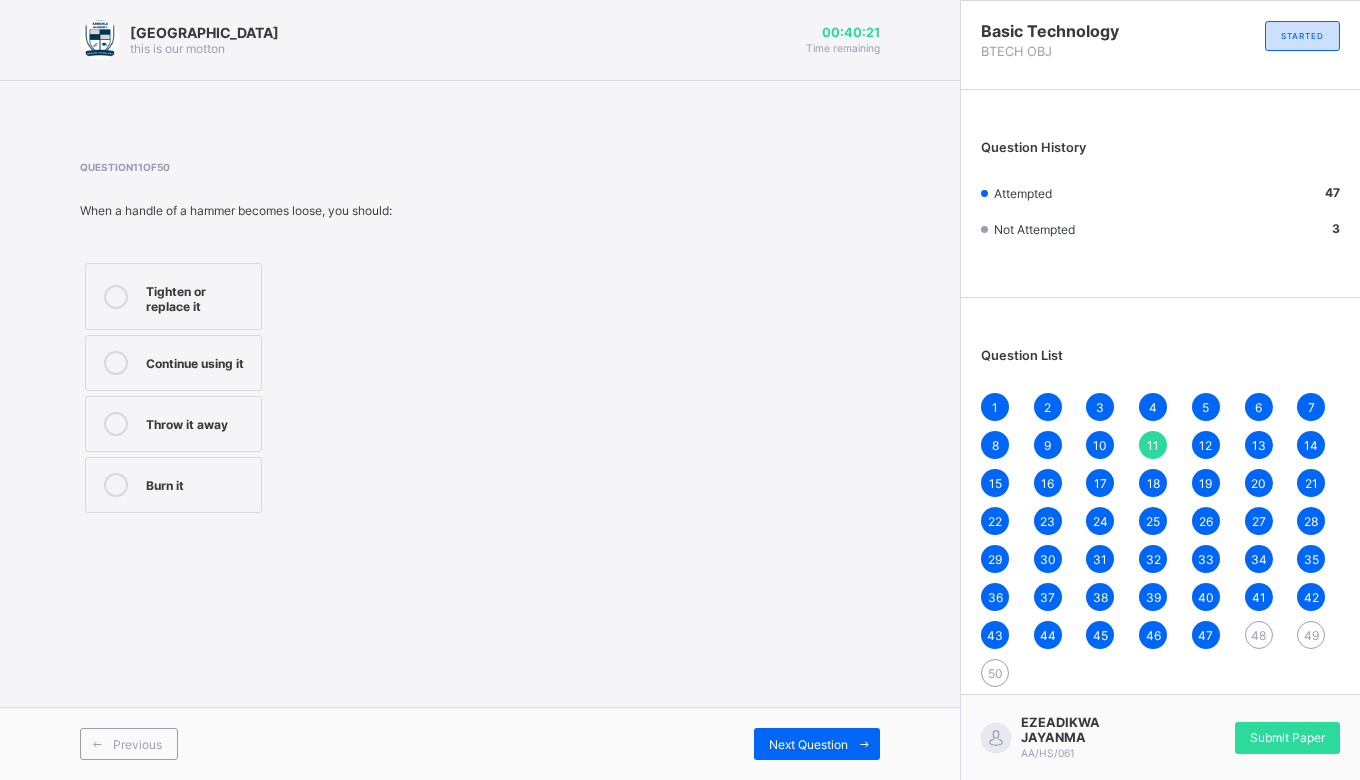 click on "12" at bounding box center [1206, 445] 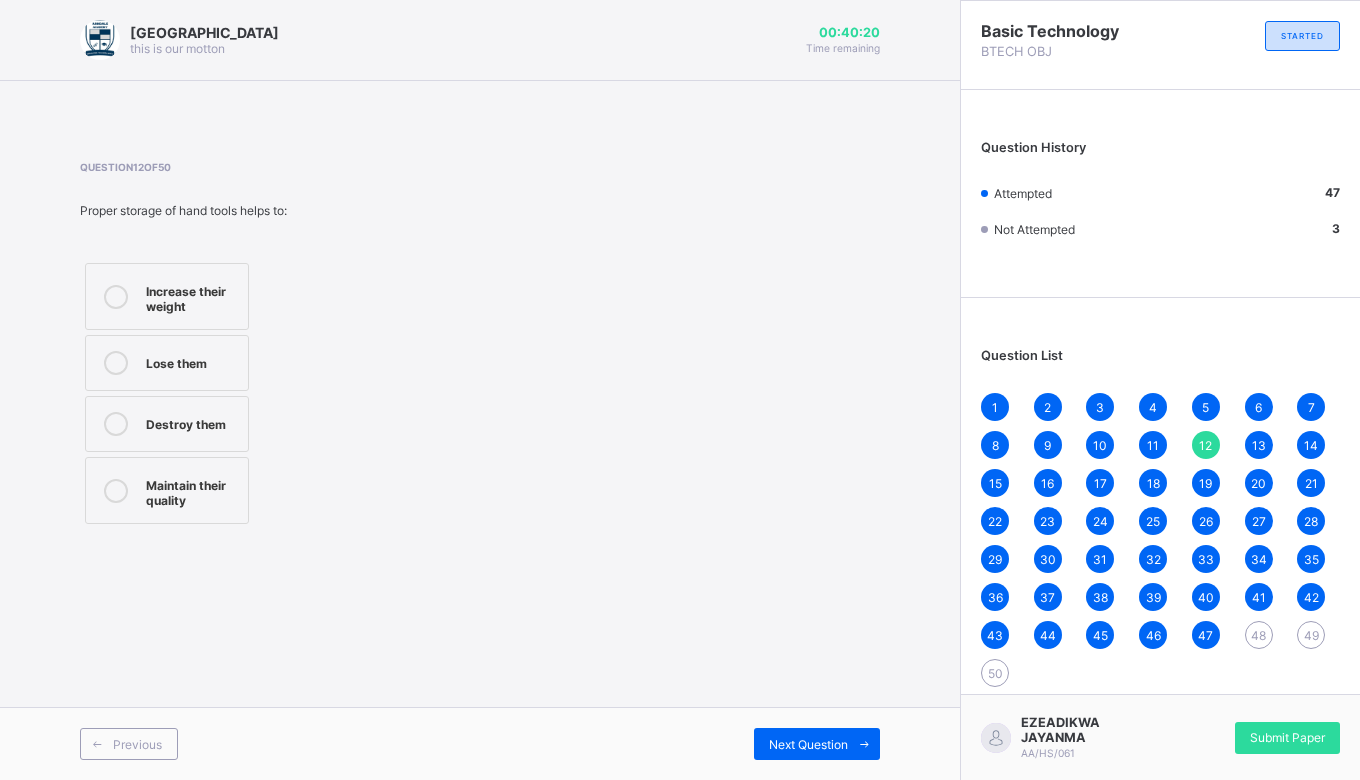 click on "13" at bounding box center (1259, 445) 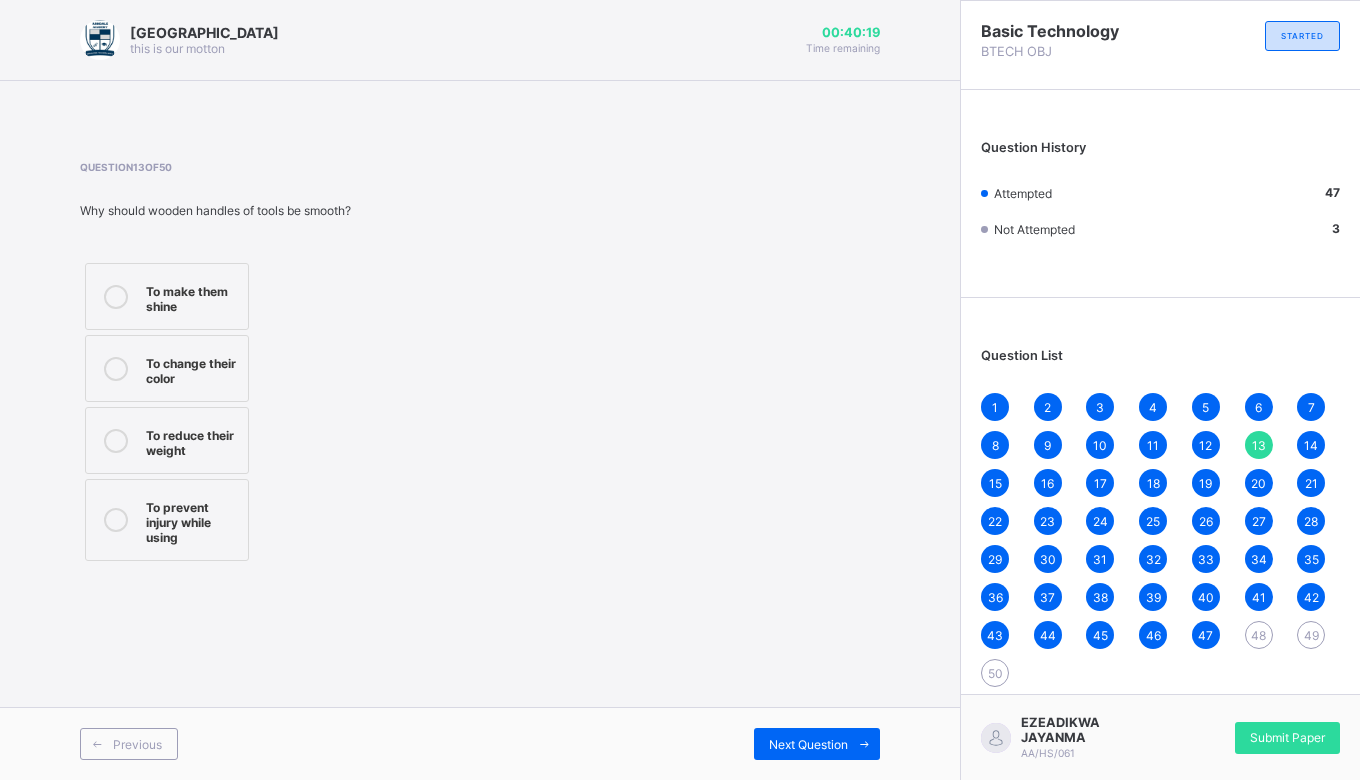 click on "1 2 3 4 5 6 7 8 9 10 11 12 13 14 15 16 17 18 19 20 21 22 23 24 25 26 27 28 29 30 31 32 33 34 35 36 37 38 39 40 41 42 43 44 45 46 47 48 49 50" at bounding box center [1160, 540] 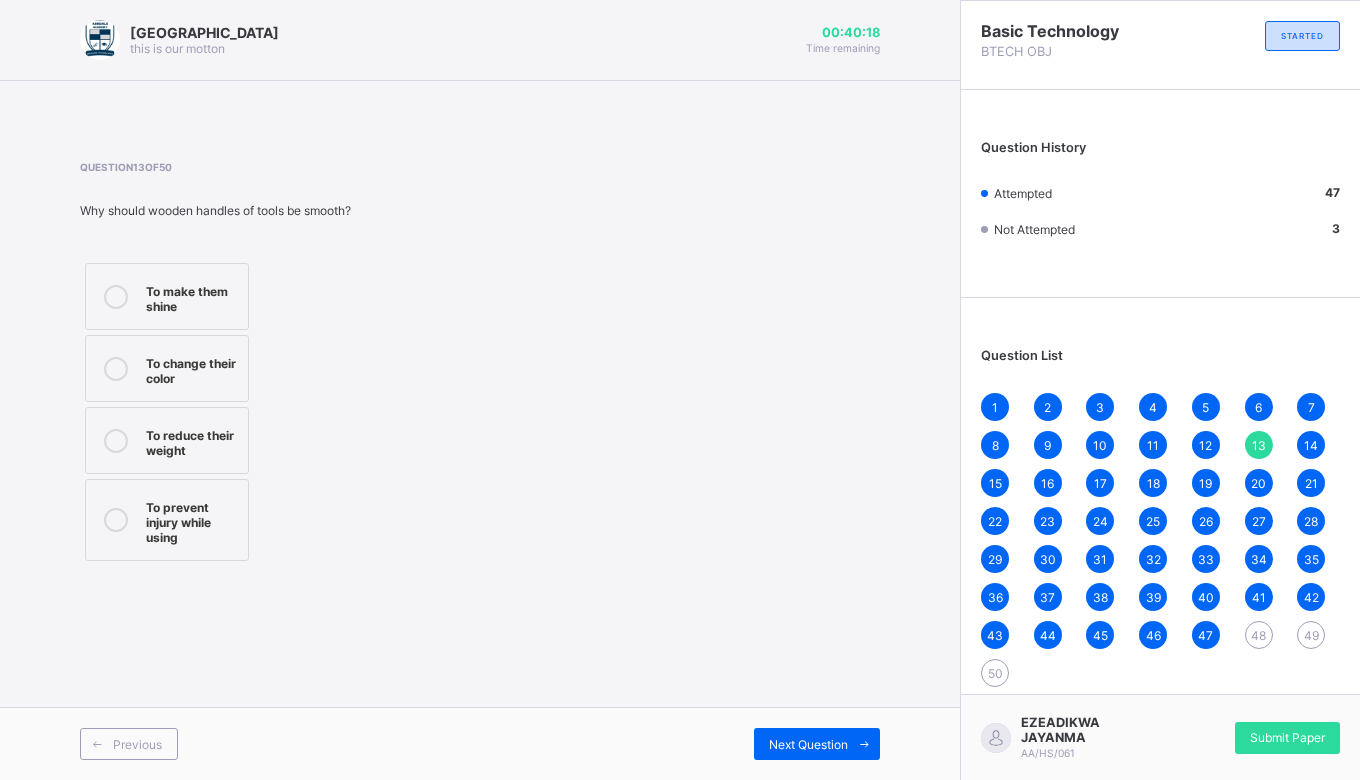 click on "14" at bounding box center [1311, 445] 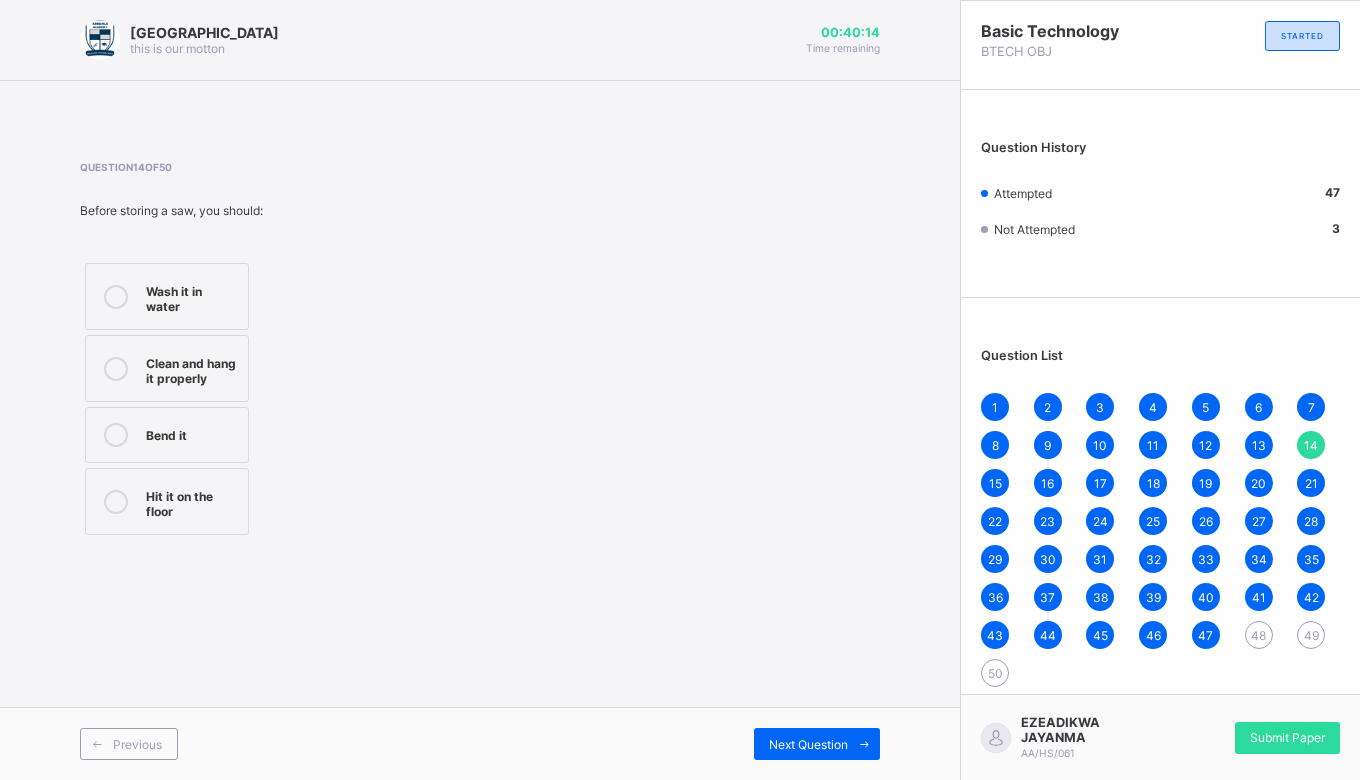 click on "48" at bounding box center (1258, 635) 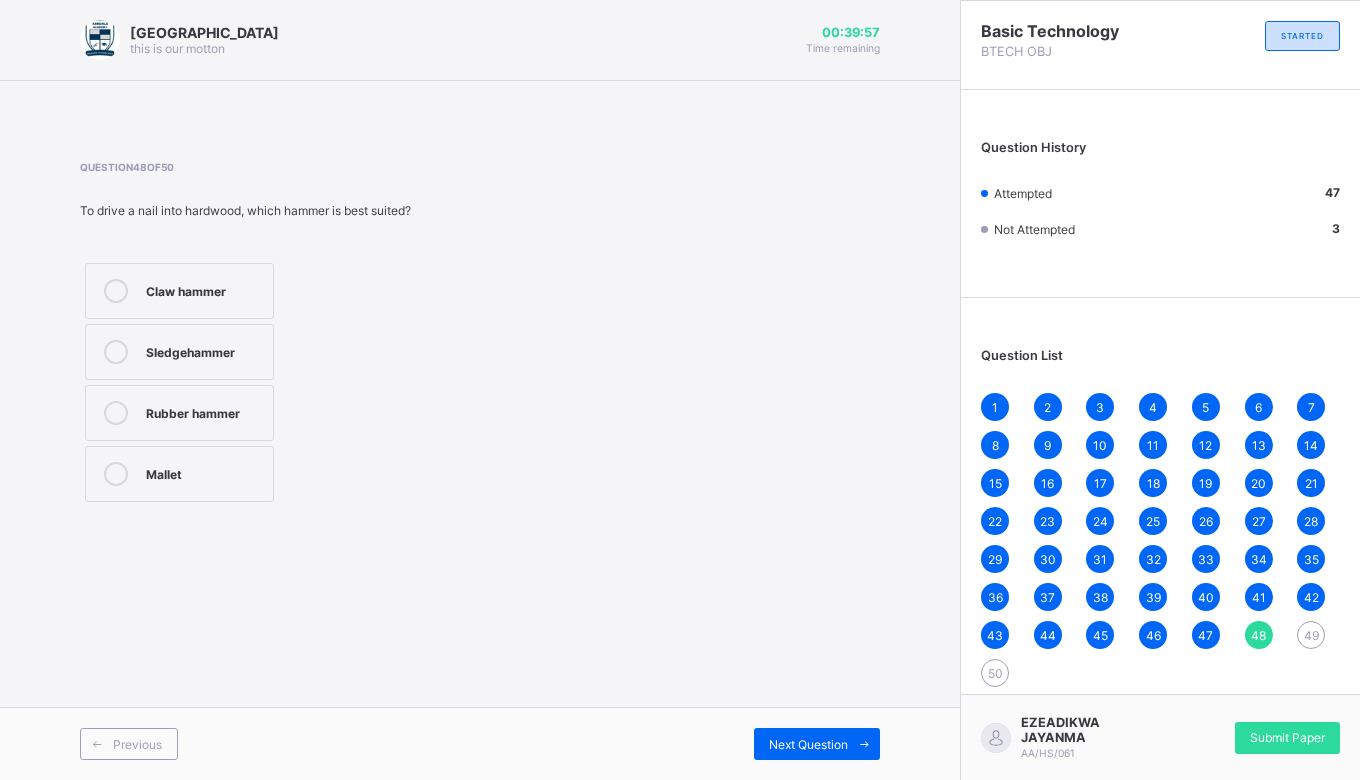 click on "Sledgehammer" at bounding box center (179, 352) 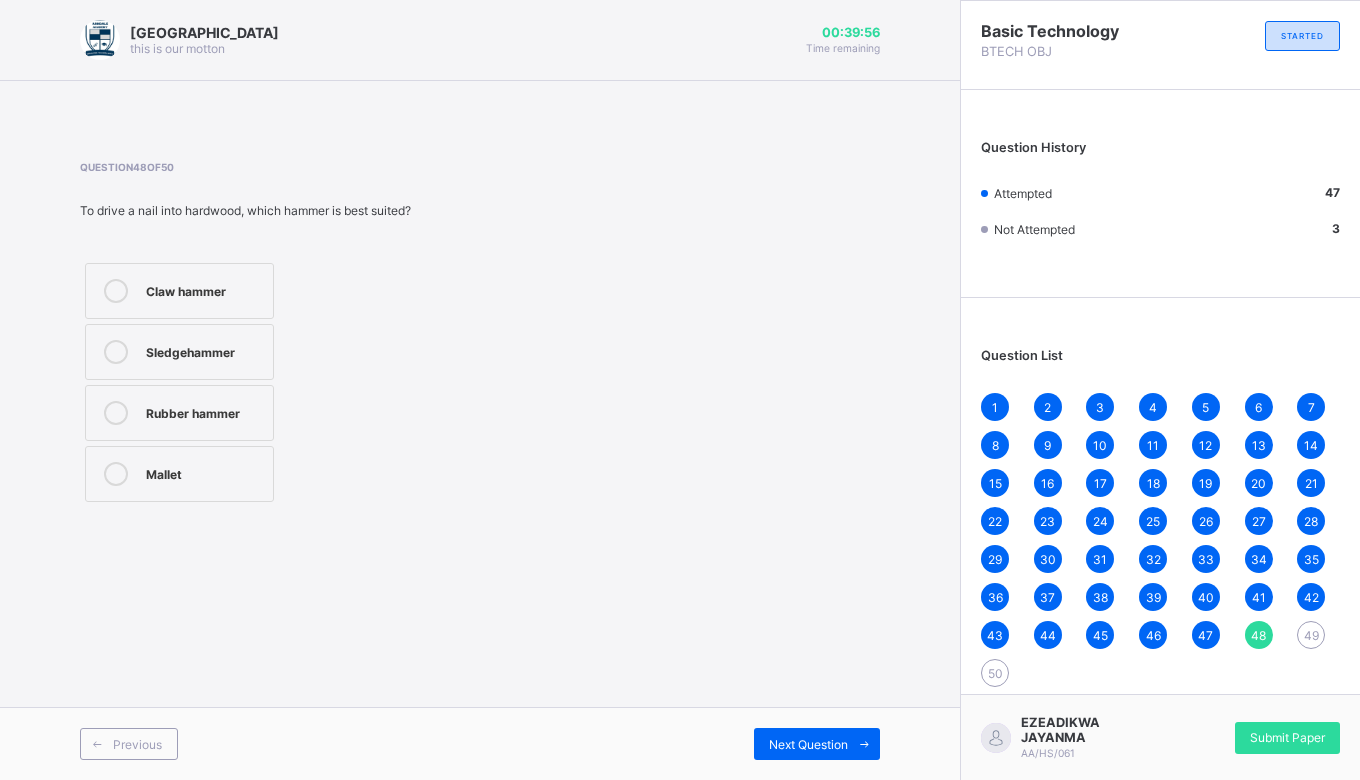 click on "Next Question" at bounding box center (808, 744) 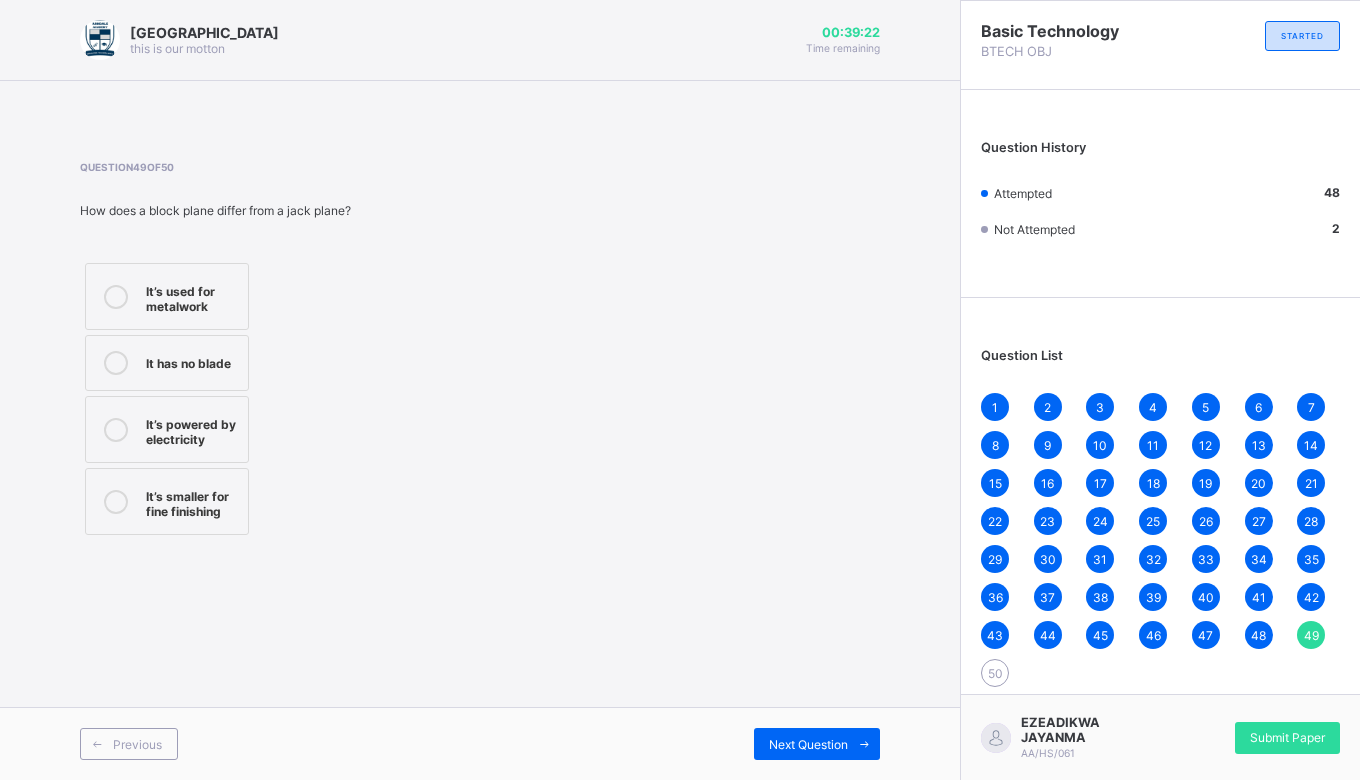 click on "It has no blade" at bounding box center (167, 363) 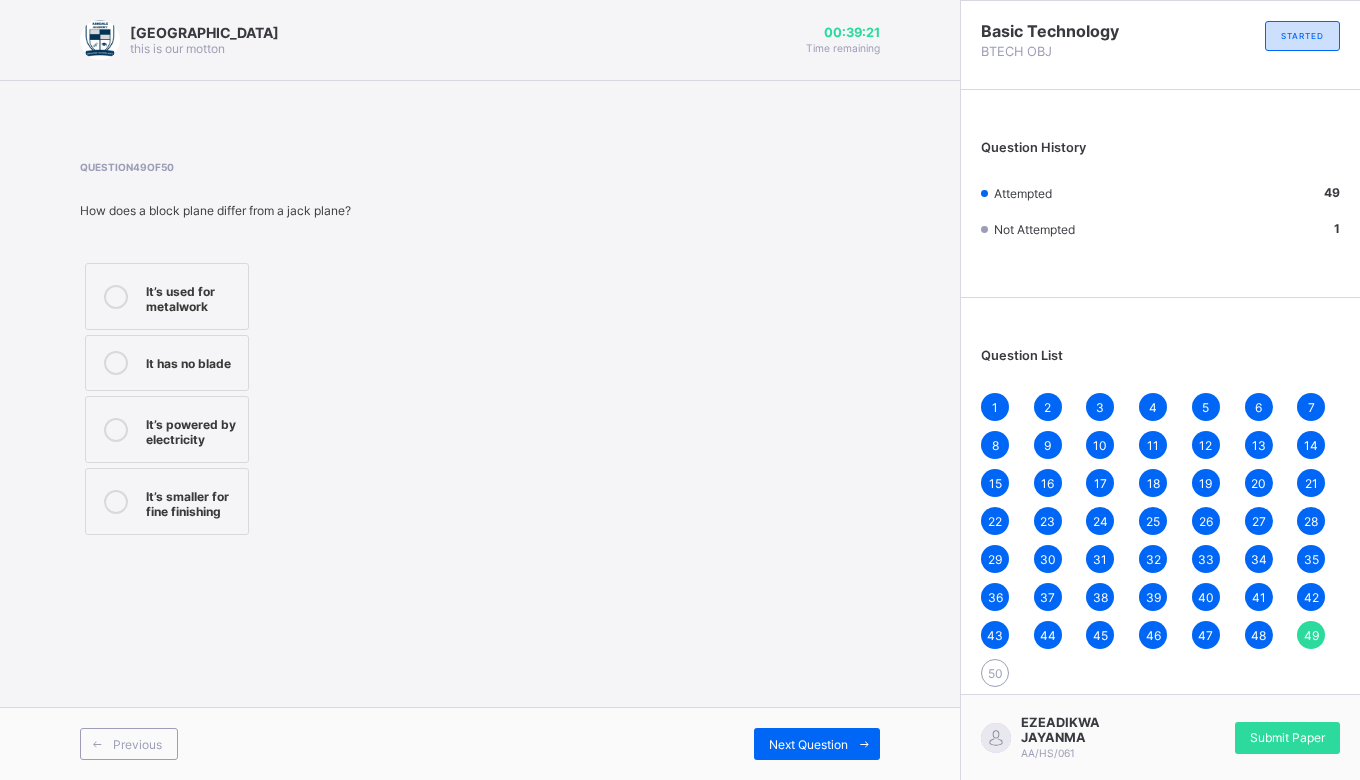 click on "It’s powered by electricity" at bounding box center [167, 429] 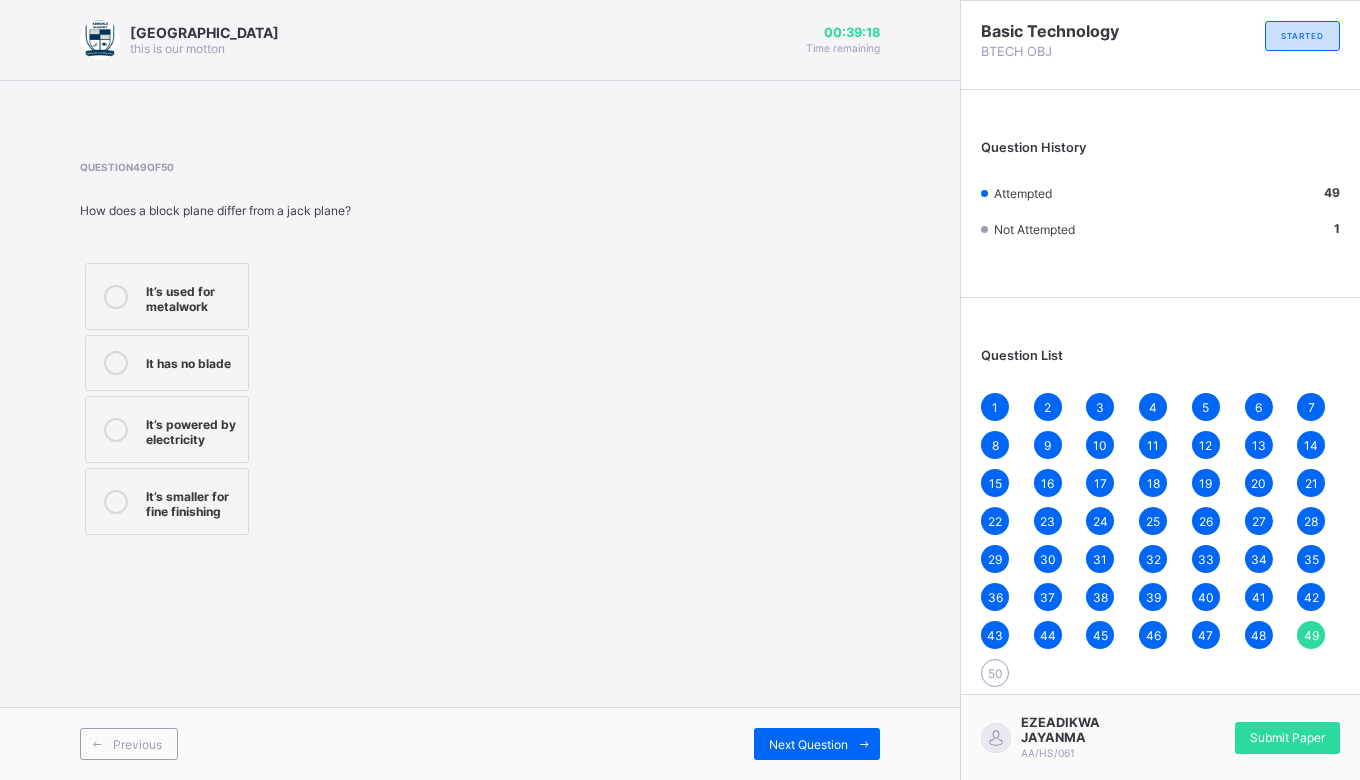 click on "It’s used for metalwork" at bounding box center [192, 296] 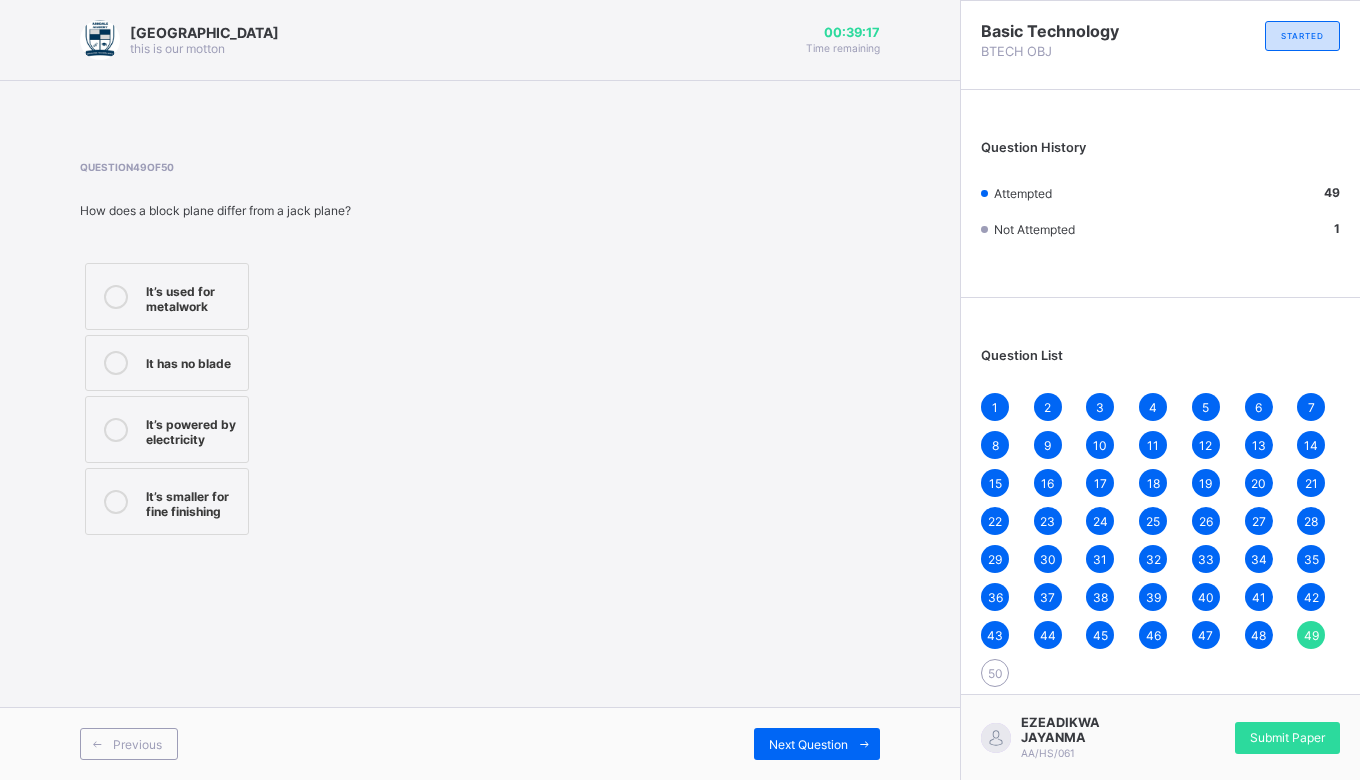 click on "Next Question" at bounding box center (808, 744) 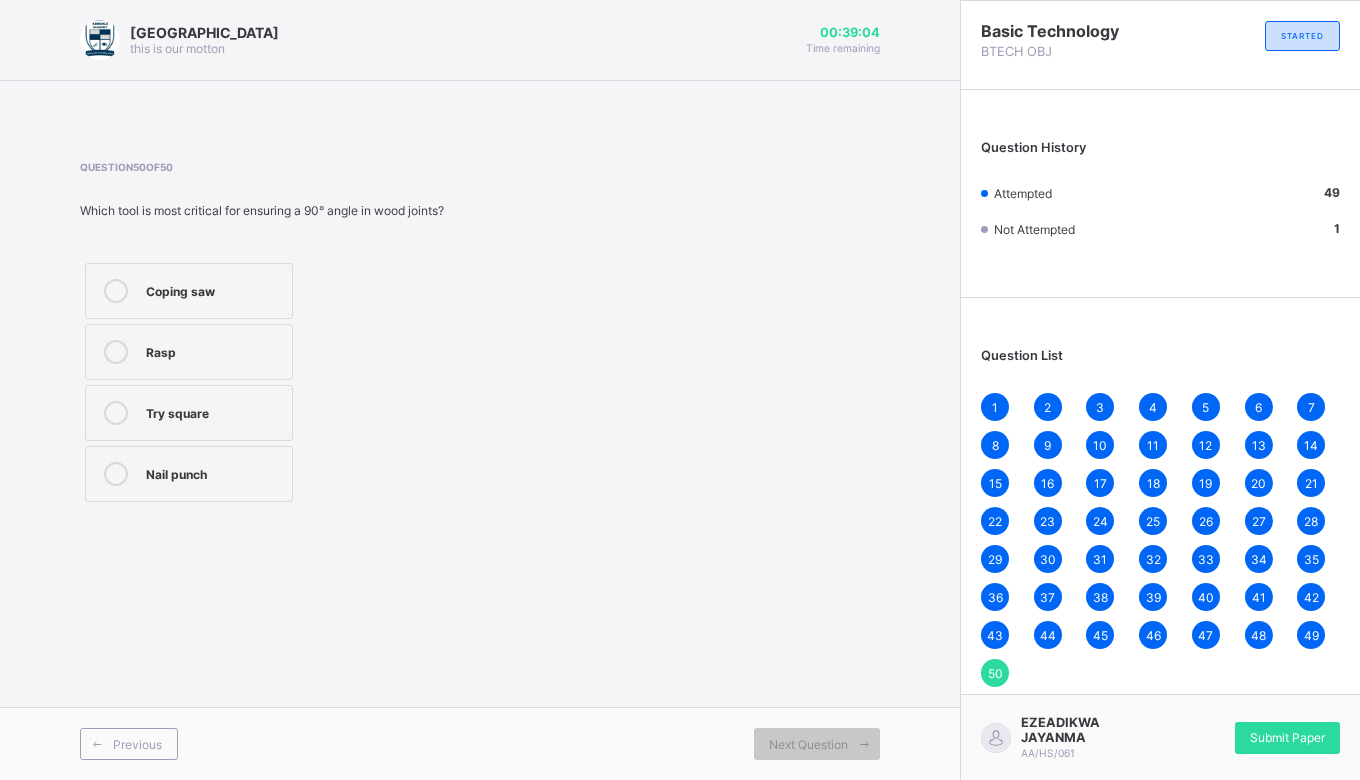 click on "Try square" at bounding box center [189, 413] 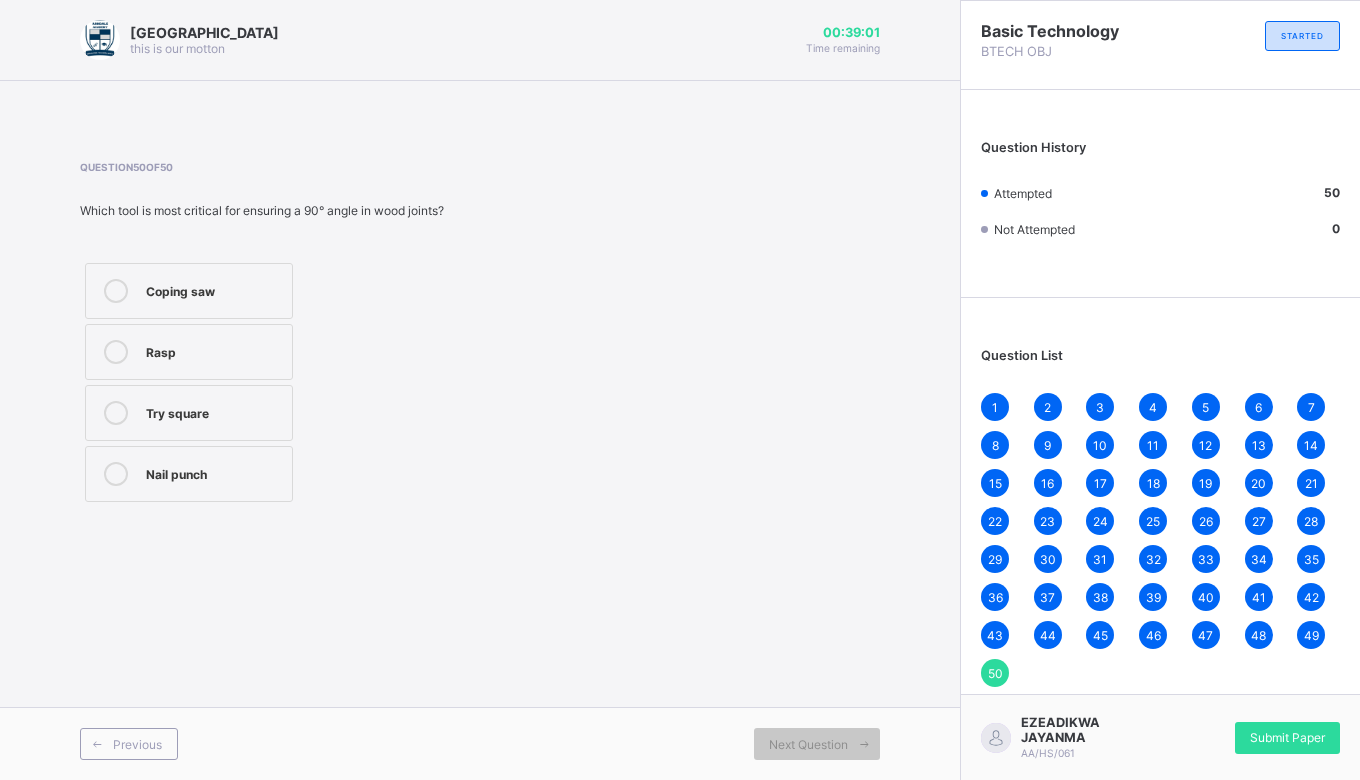 click on "Submit Paper" at bounding box center [1287, 737] 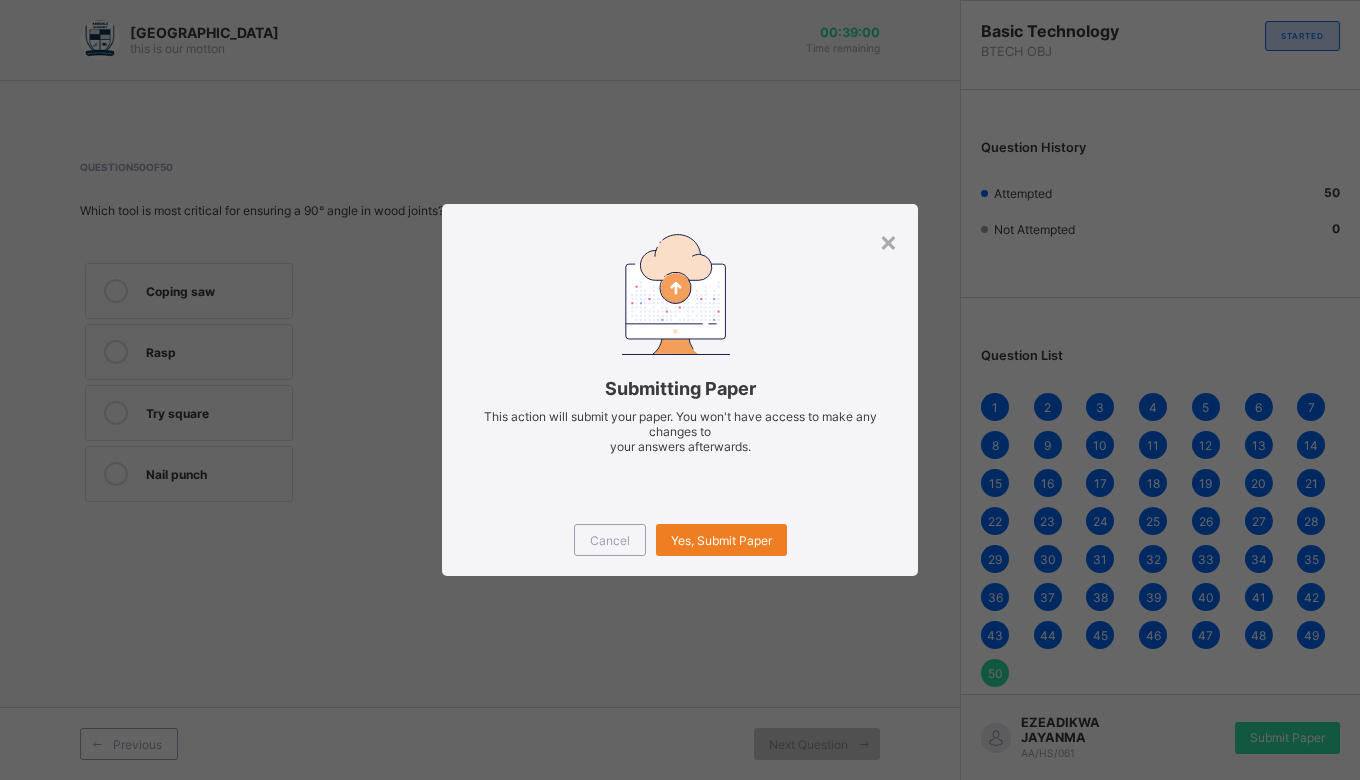 click on "Yes, Submit Paper" at bounding box center [721, 540] 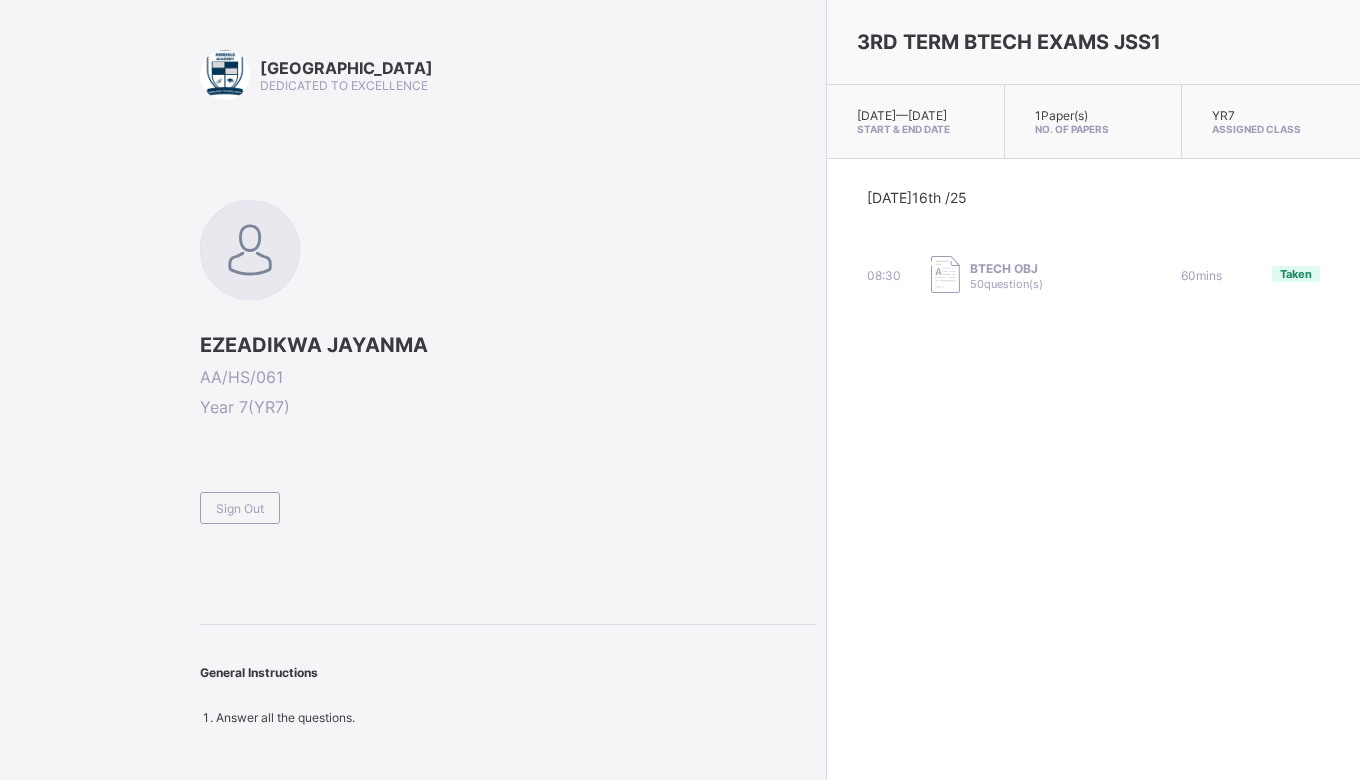 click on "3RD TERM BTECH EXAMS JSS1 [DATE]  —  [DATE] Start & End Date   1  Paper(s)  No. of Papers   YR7   Assigned Class [DATE]  16th /25 08:30 BTECH OBJ 50  question(s)   60  mins Taken" at bounding box center (1093, 390) 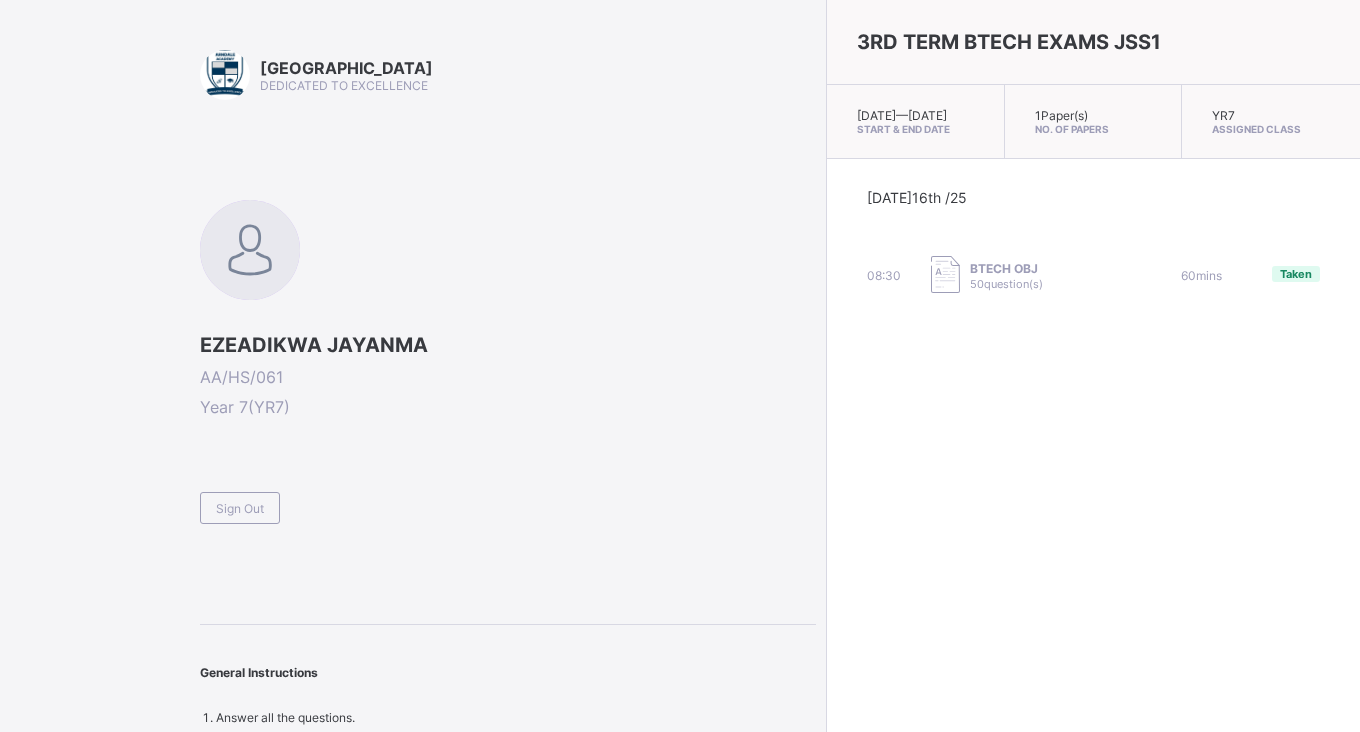click at bounding box center (508, 483) 